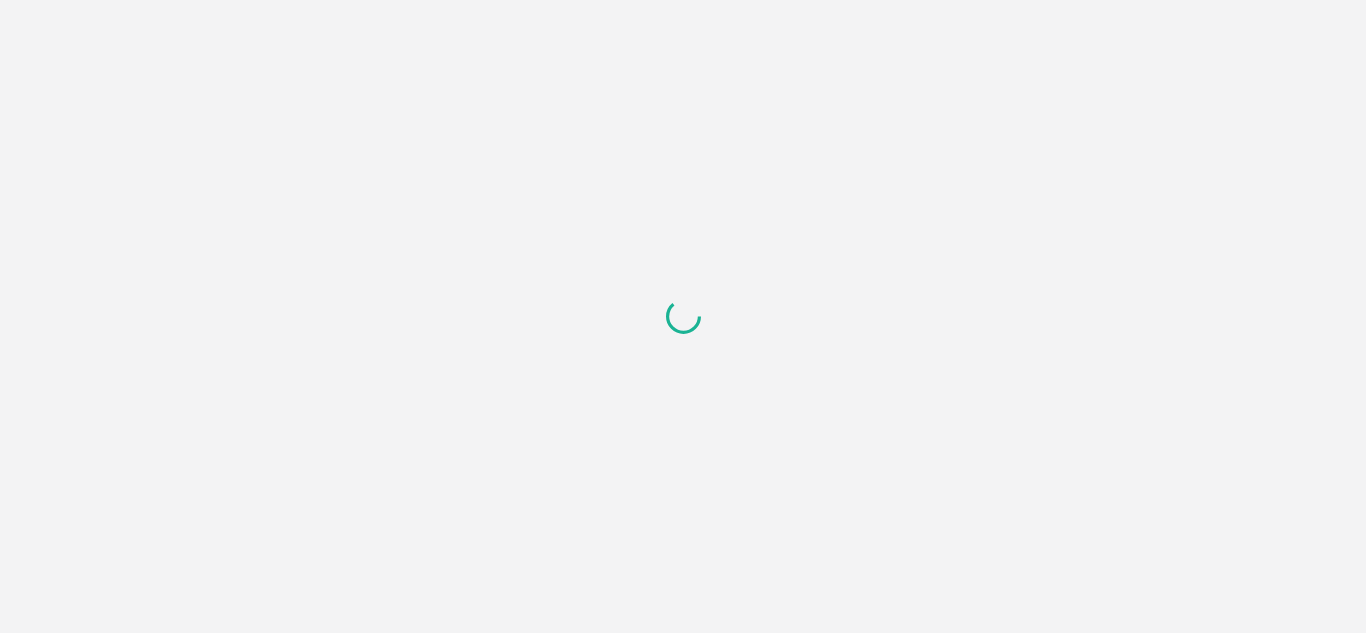 scroll, scrollTop: 0, scrollLeft: 0, axis: both 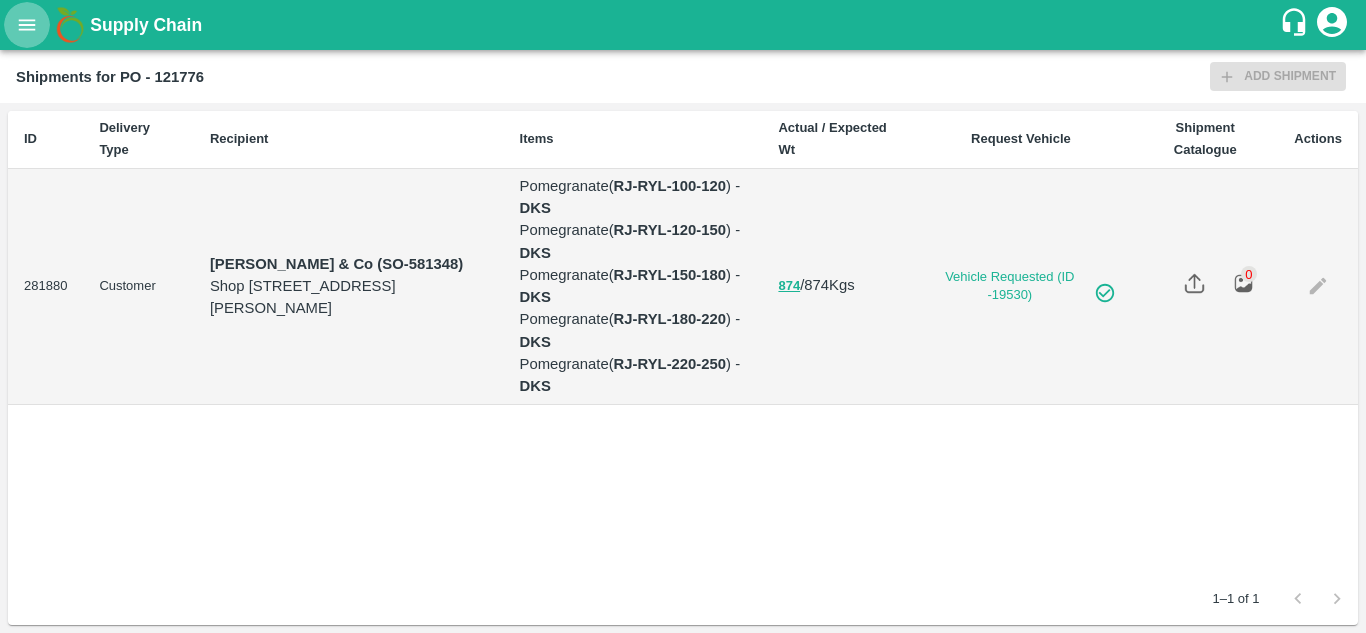 click 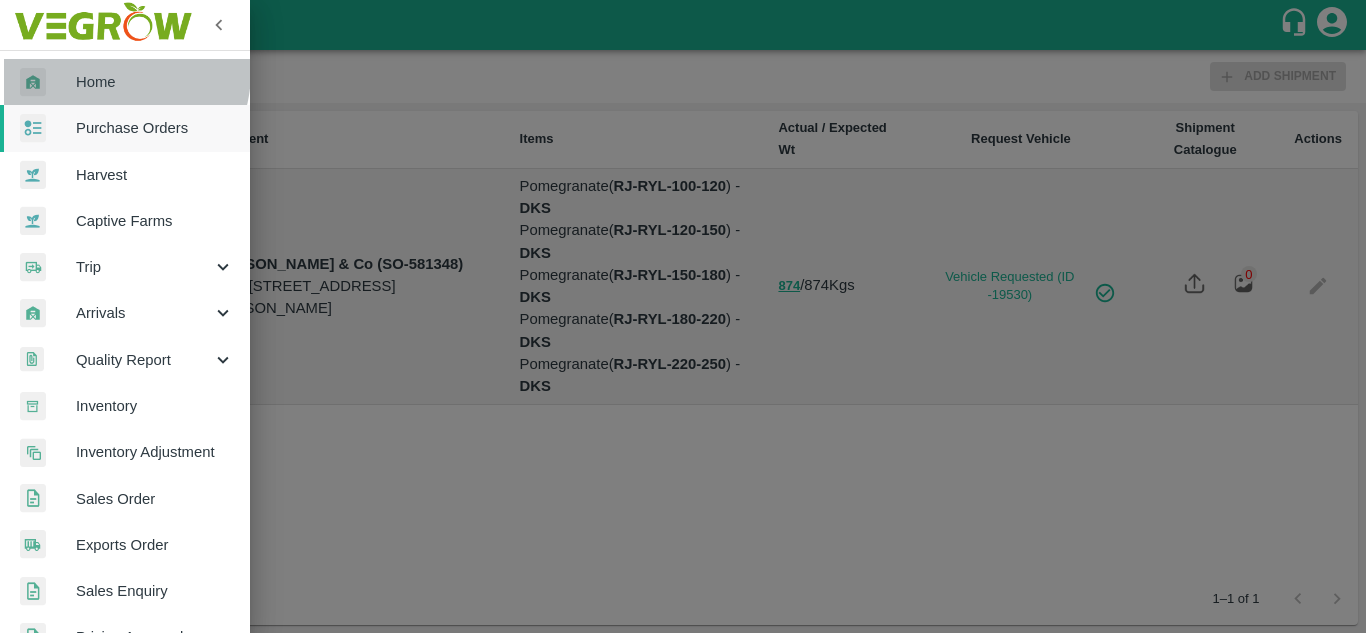 click on "Home" at bounding box center [155, 82] 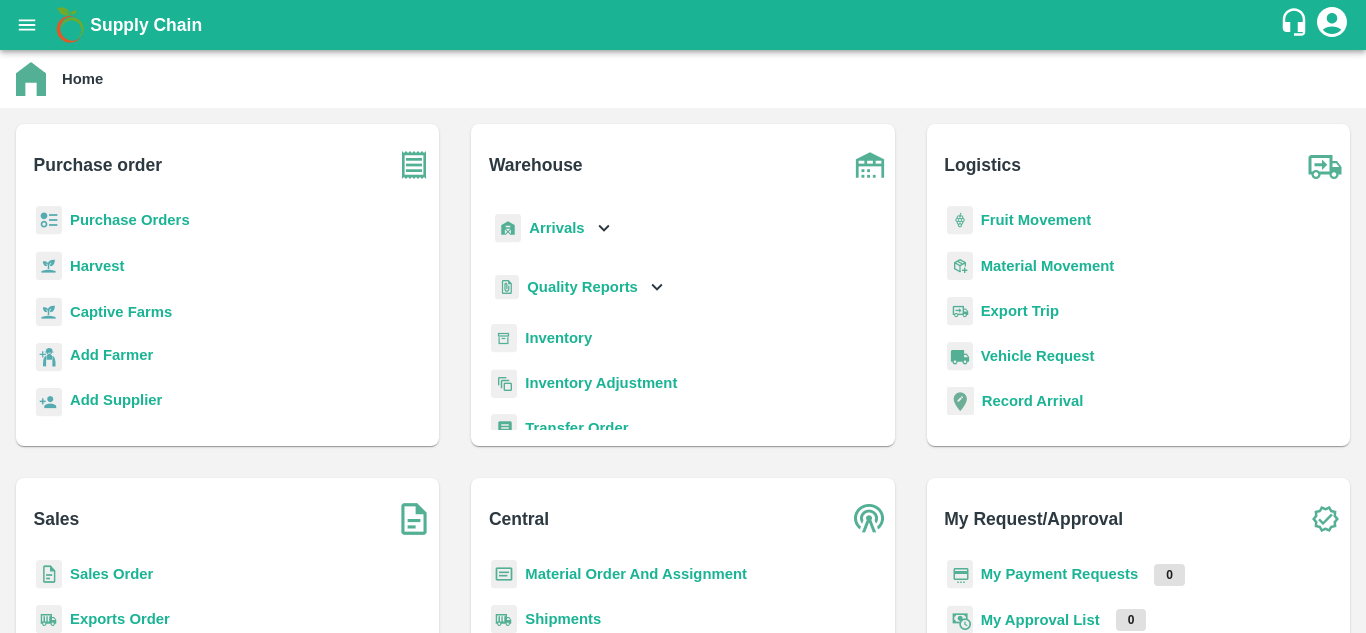 click on "Purchase Orders" at bounding box center (130, 220) 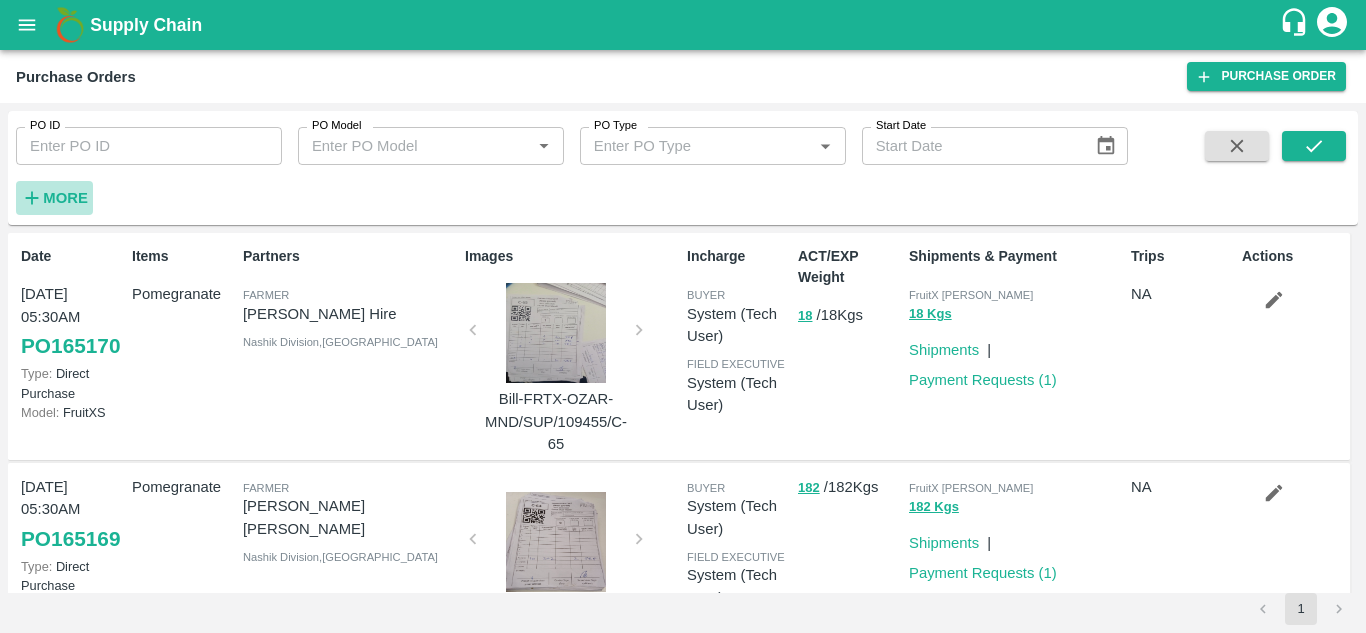 click 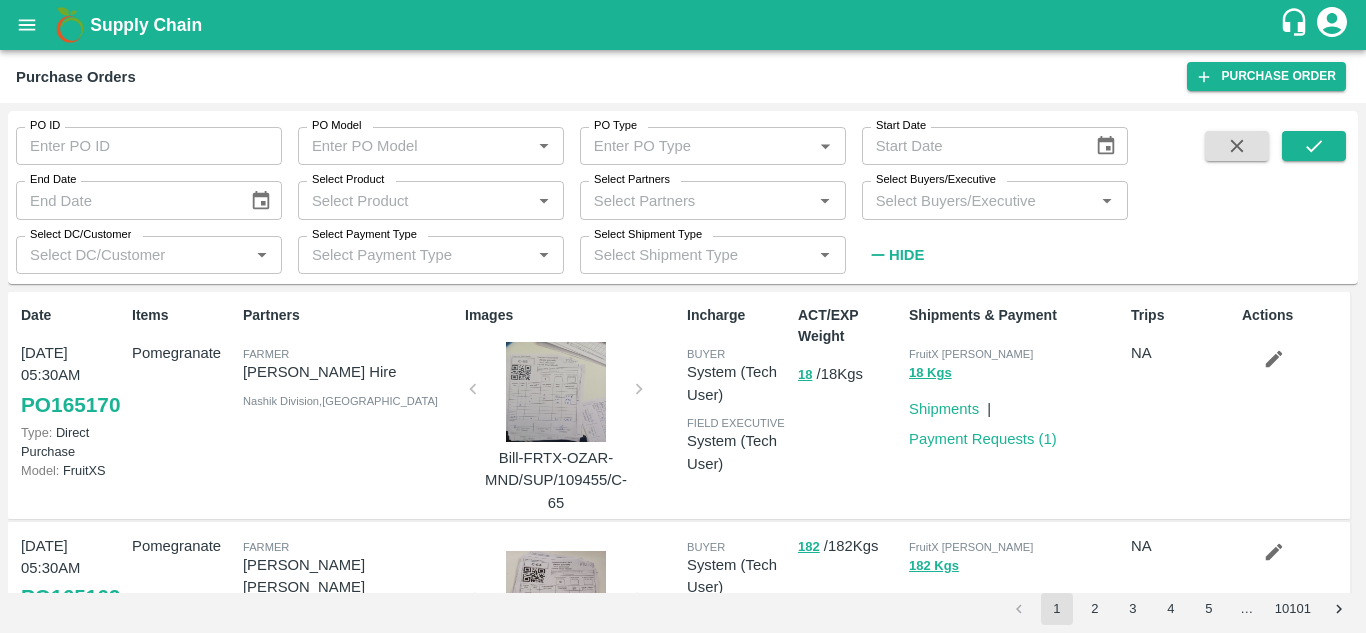 click on "Select Buyers/Executive" at bounding box center [978, 200] 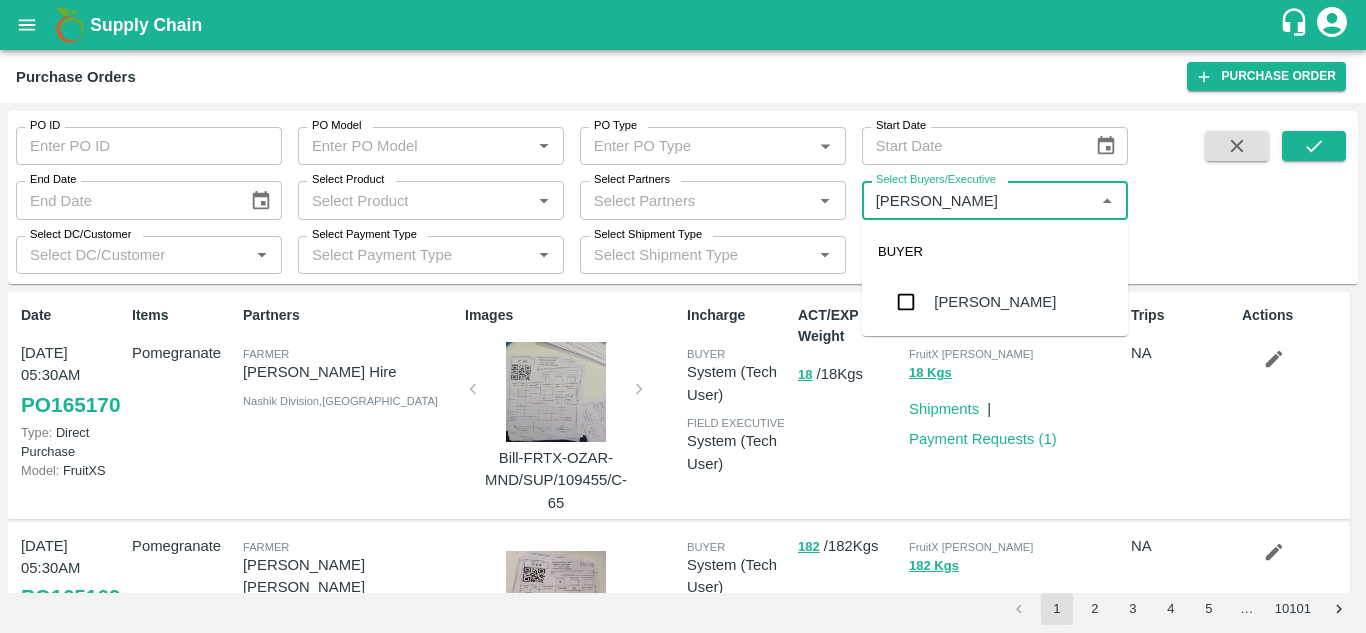 type on "Avinash" 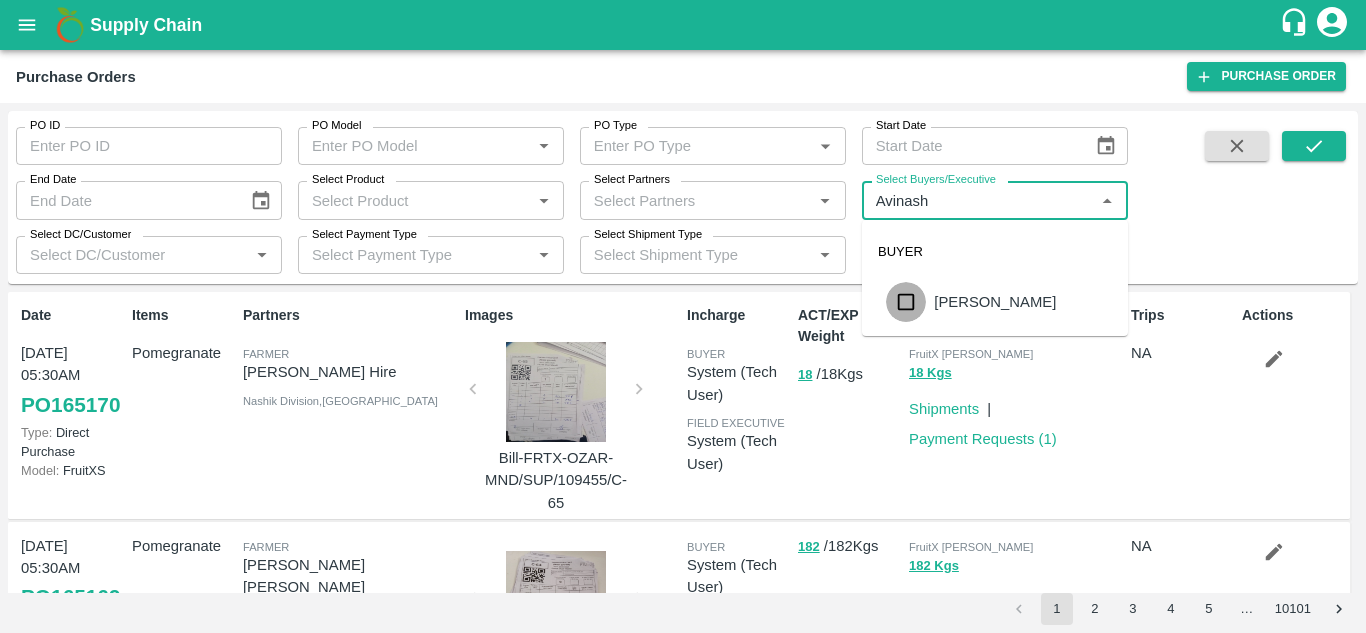 click at bounding box center (906, 302) 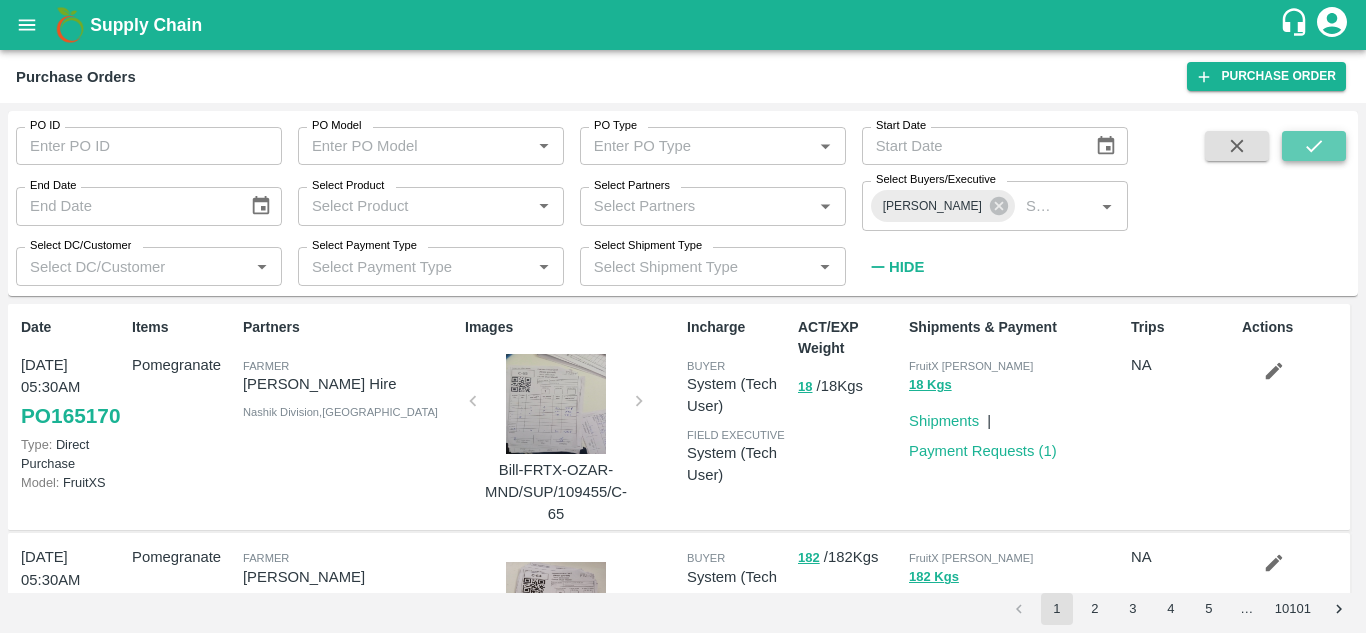 click 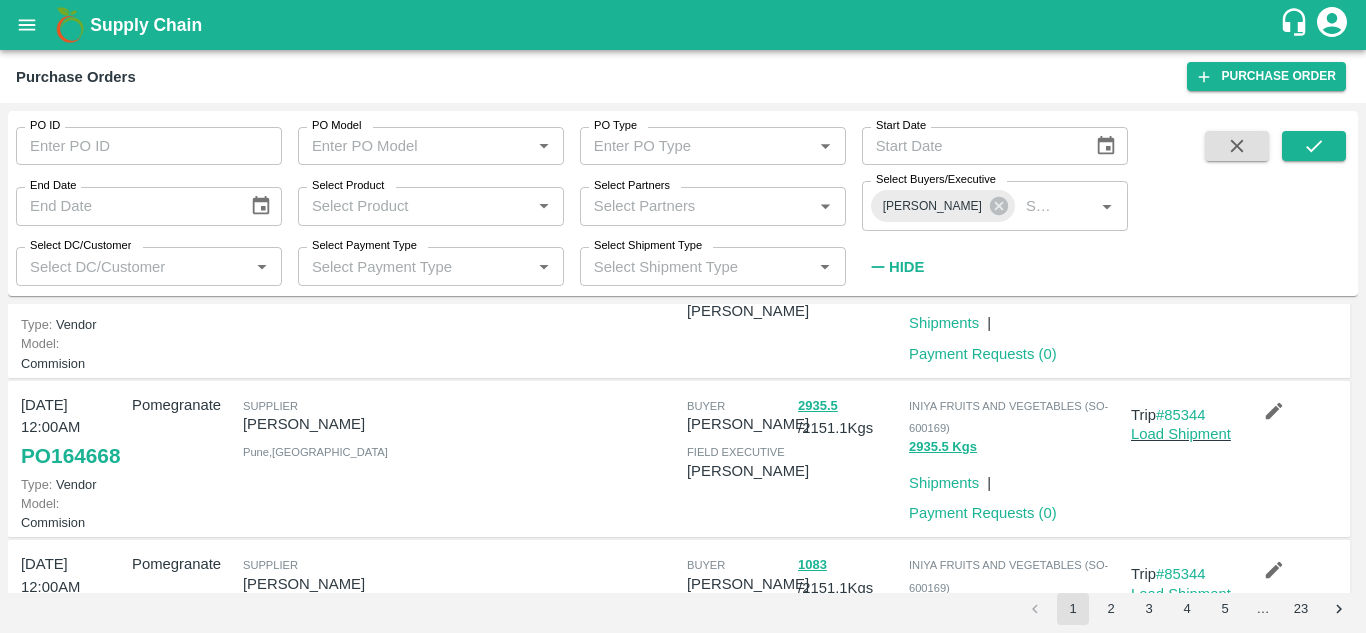 scroll, scrollTop: 0, scrollLeft: 0, axis: both 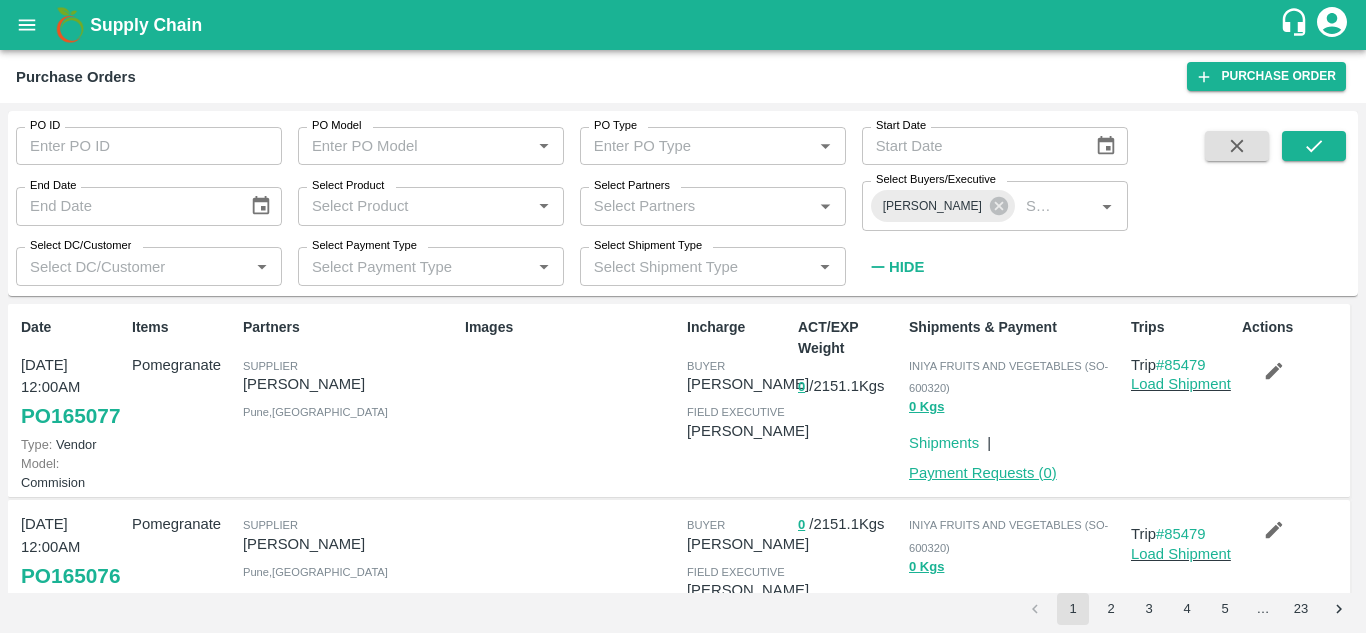 click on "Payment Requests ( 0 )" at bounding box center [983, 473] 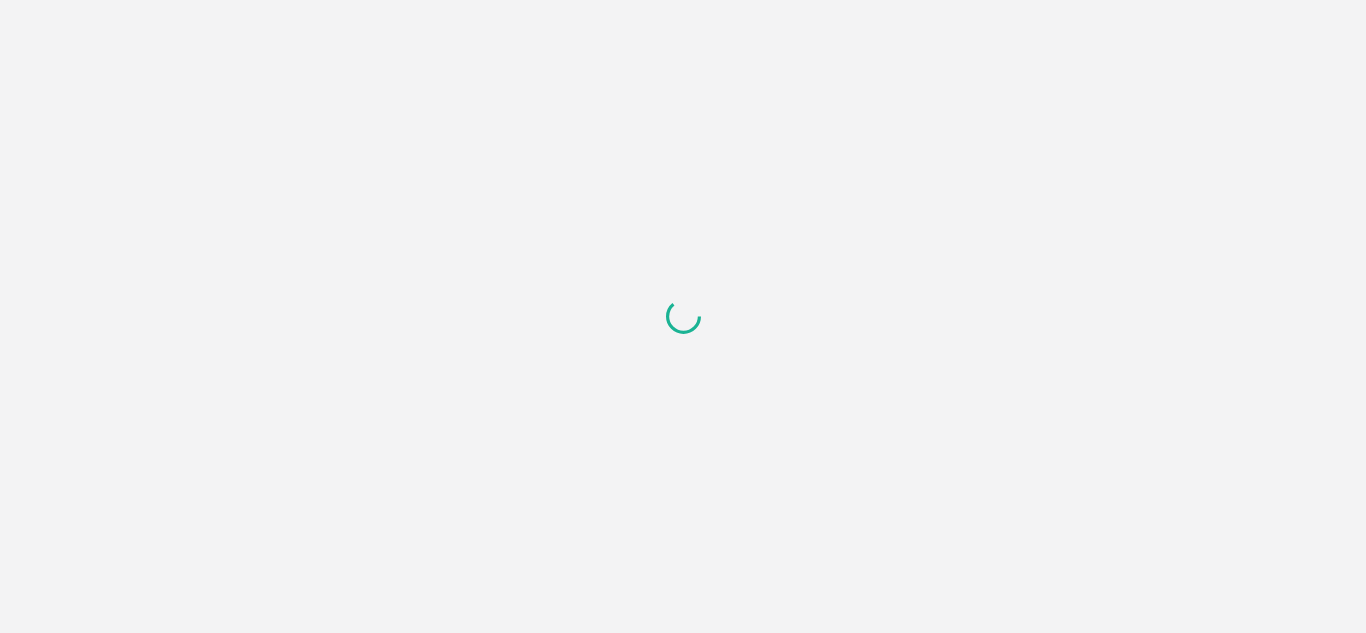 scroll, scrollTop: 0, scrollLeft: 0, axis: both 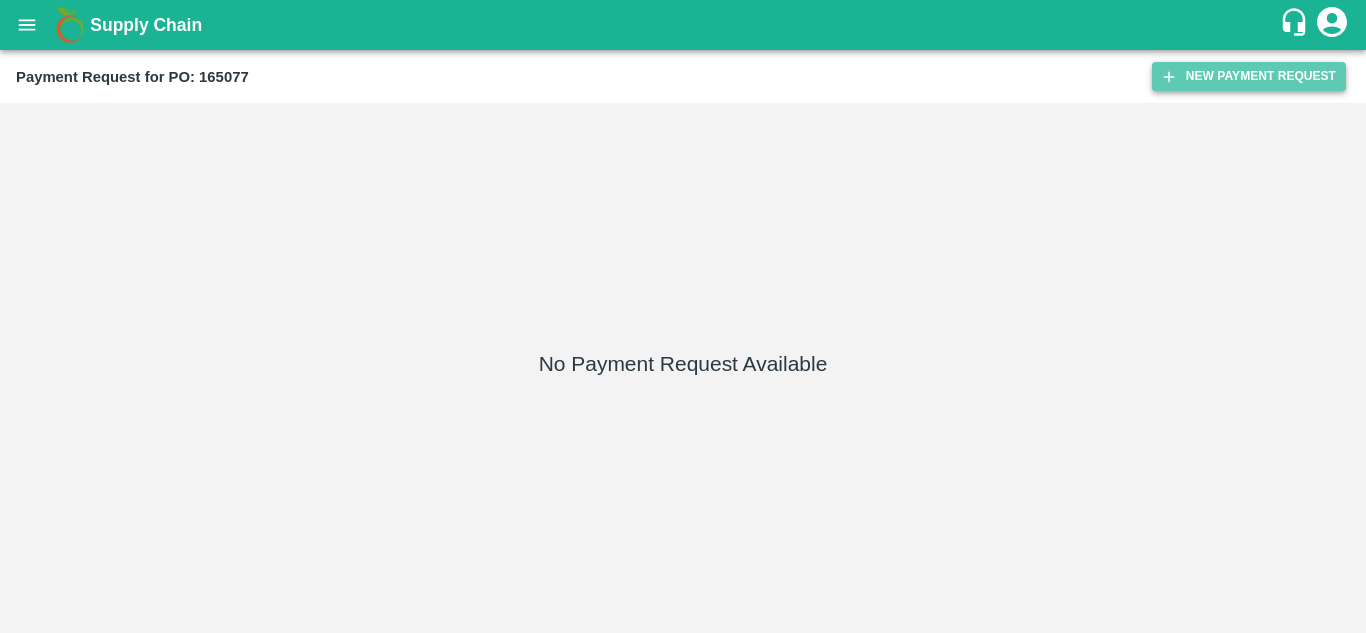 click on "New Payment Request" at bounding box center [1249, 76] 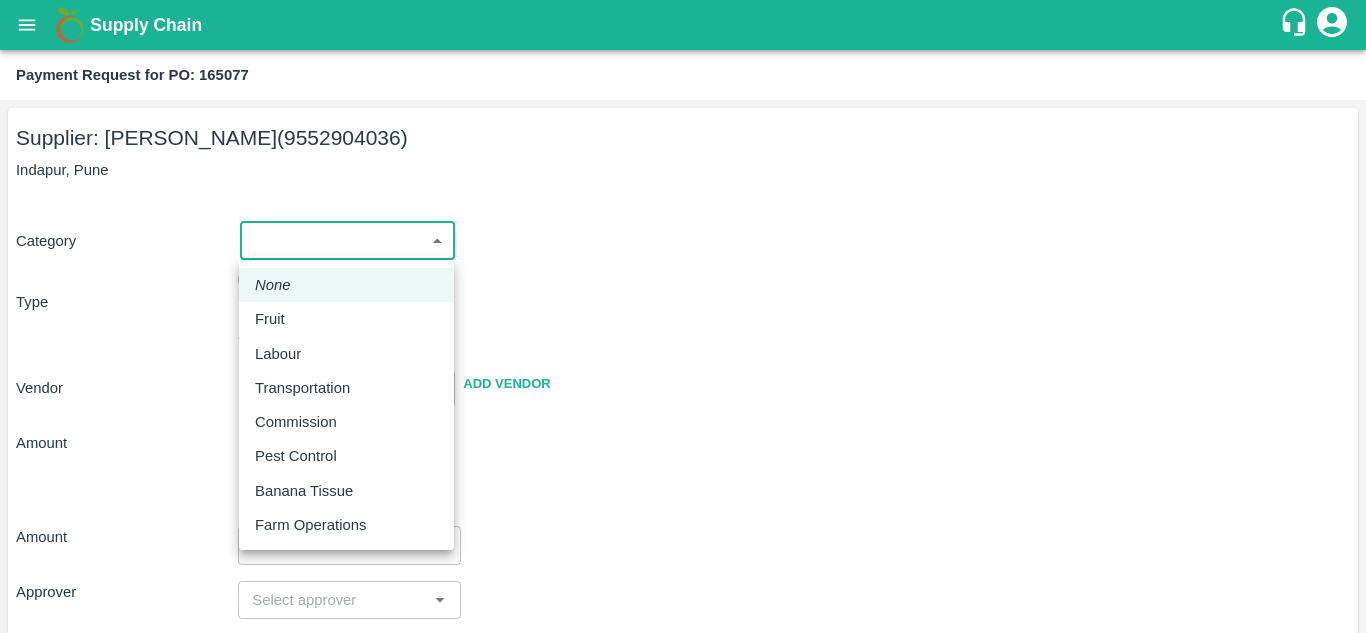 click on "Supply Chain Payment Request for PO: 165077 Supplier:    SHIVAJI RAJARAM AVACHAR  (9552904036) Indapur, Pune Category ​ ​ Type Advance Bill PR can be raised only after shipment dispatch/bill generation Vendor ​ Add Vendor Amount Total value Per Kg ​ Amount ​ Approver ​ Due Date ​  Priority  Low  High Comment x ​ Attach bill Cancel Save Jeewana CC Avinash kumar Logout None Fruit Labour Transportation Commission Pest Control Banana Tissue Farm Operations" at bounding box center [683, 316] 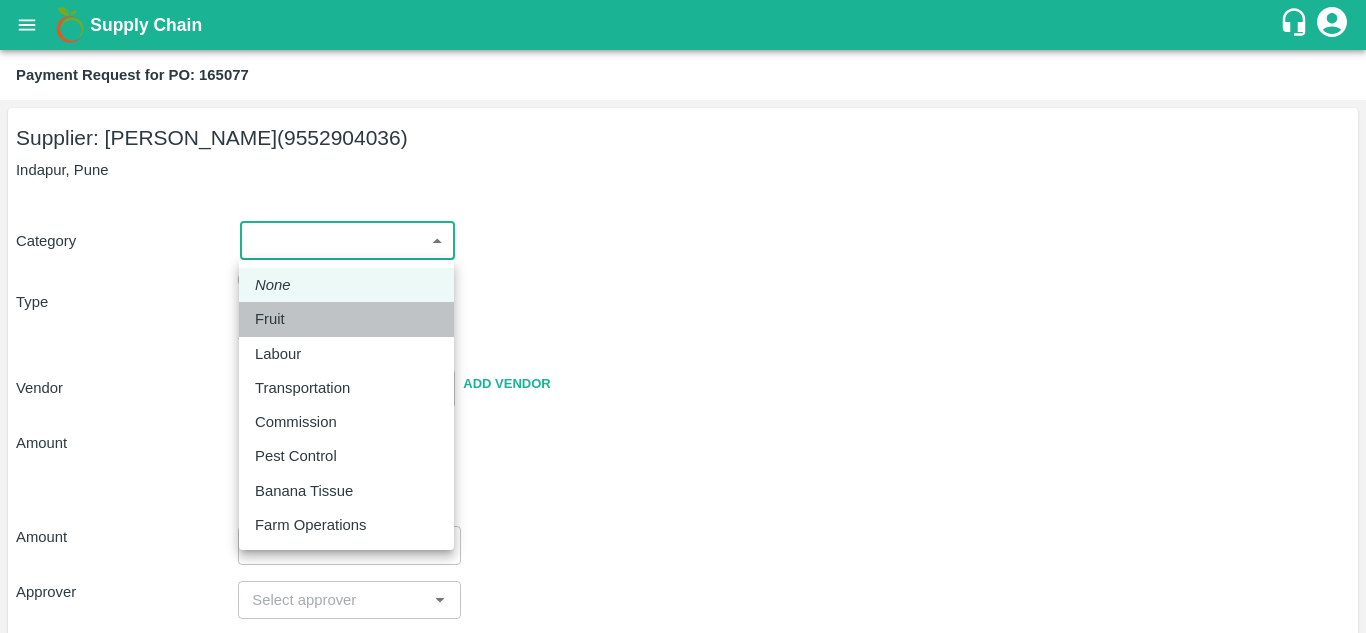 click on "Fruit" at bounding box center [346, 319] 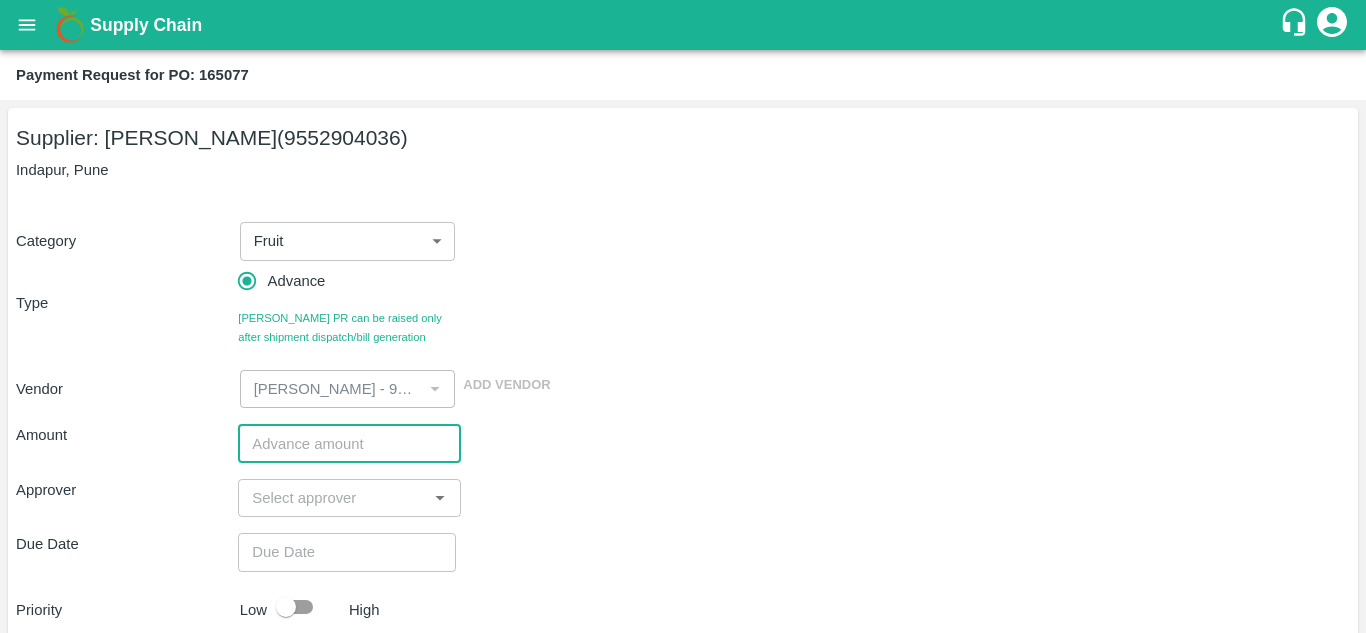 click at bounding box center (349, 443) 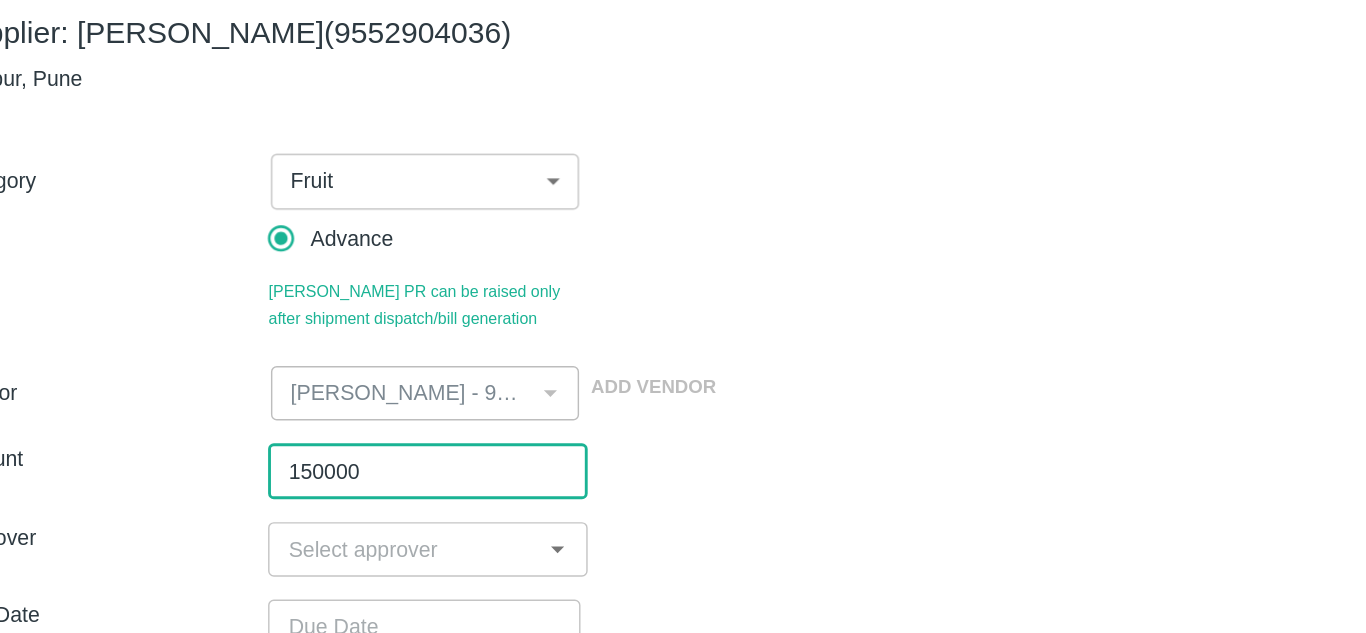 type on "150000" 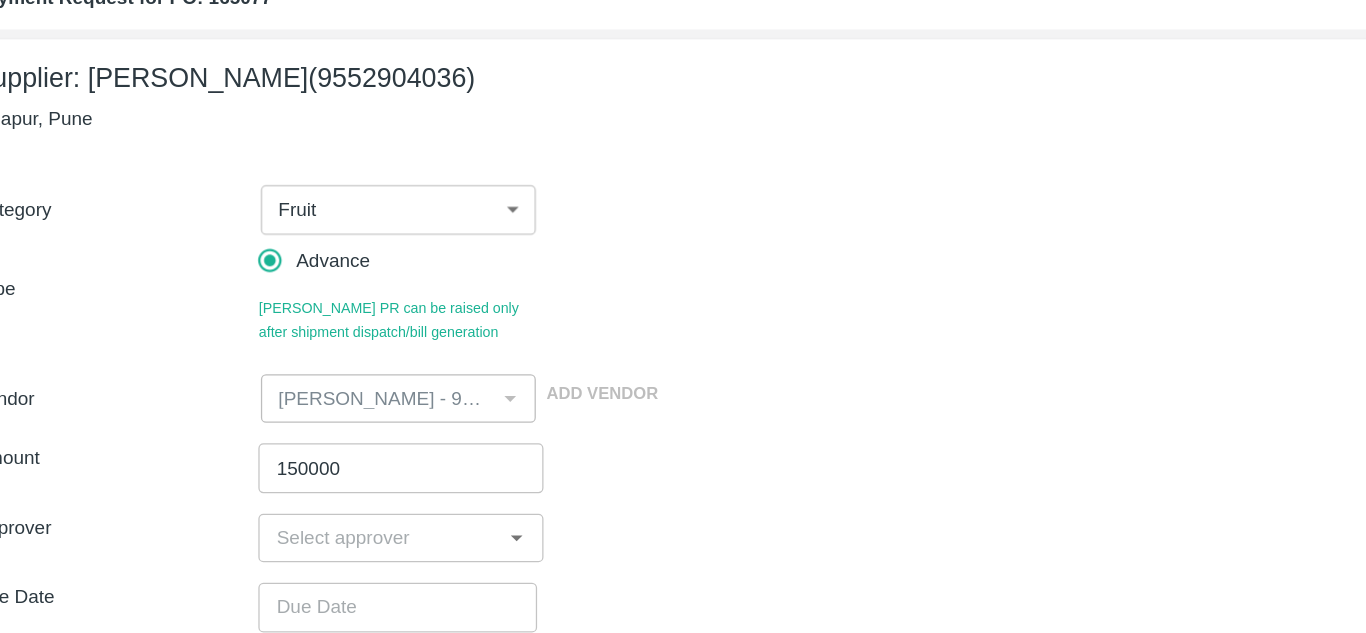 click on "Type" at bounding box center (127, 303) 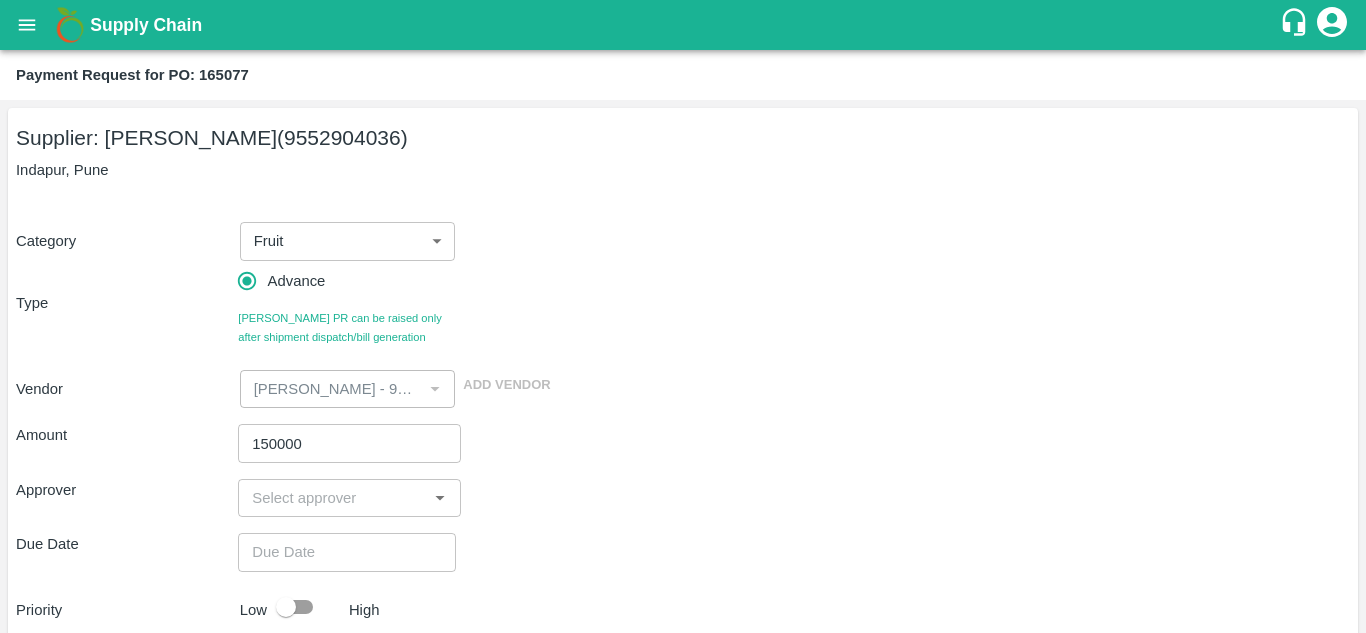 scroll, scrollTop: 0, scrollLeft: 0, axis: both 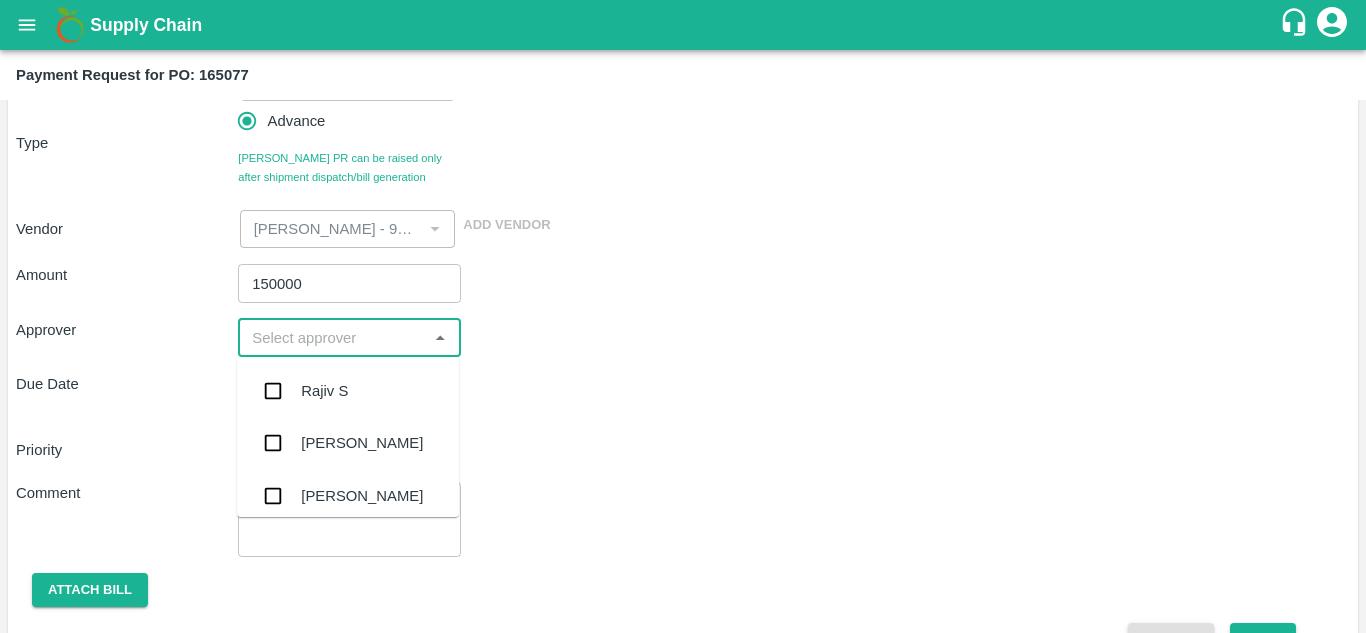 click at bounding box center (332, 338) 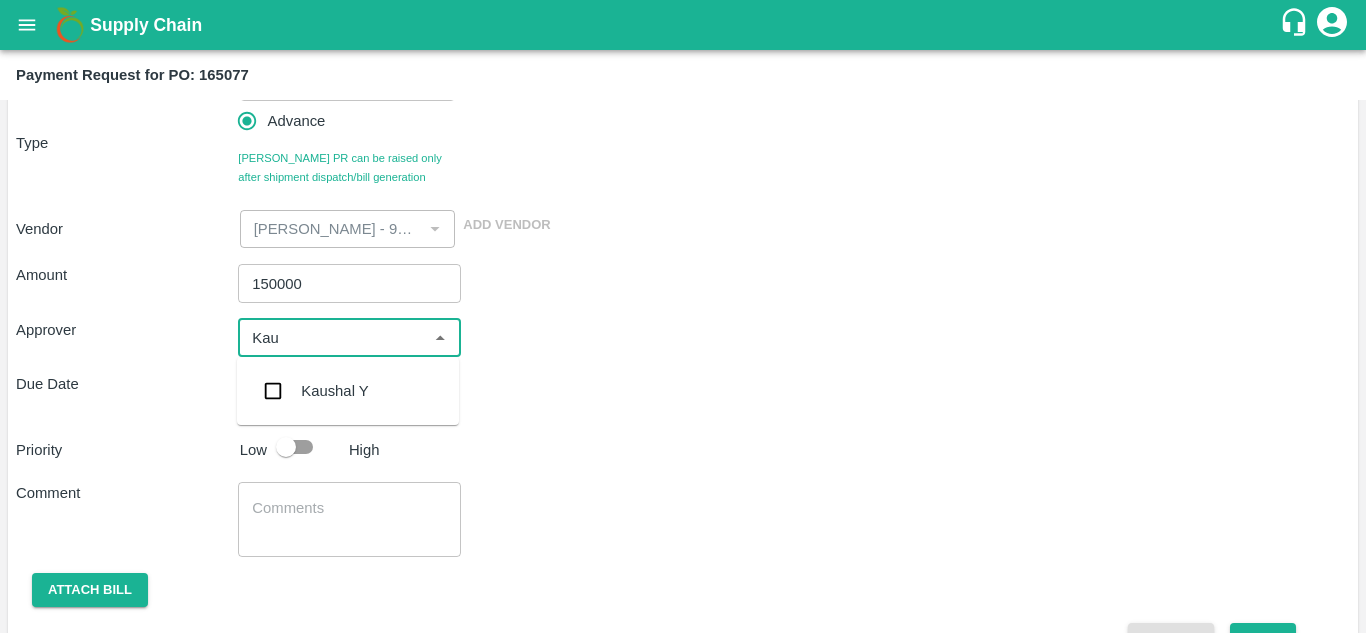 type on "Kaus" 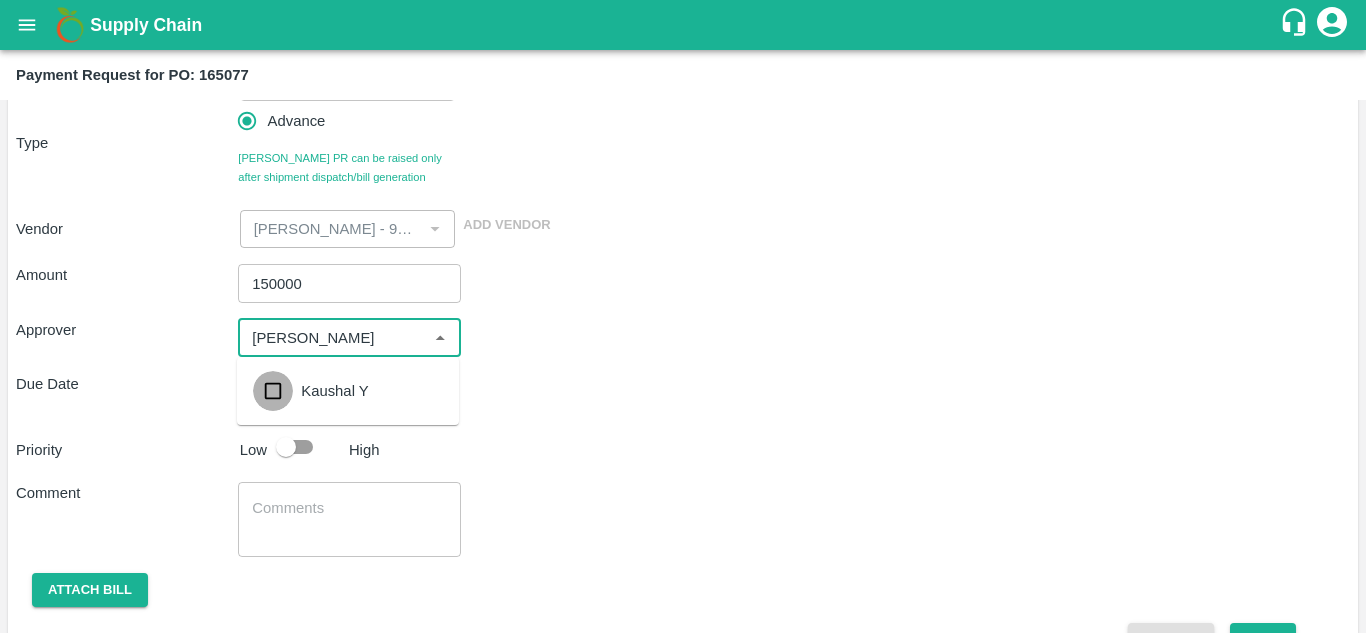 click at bounding box center [273, 391] 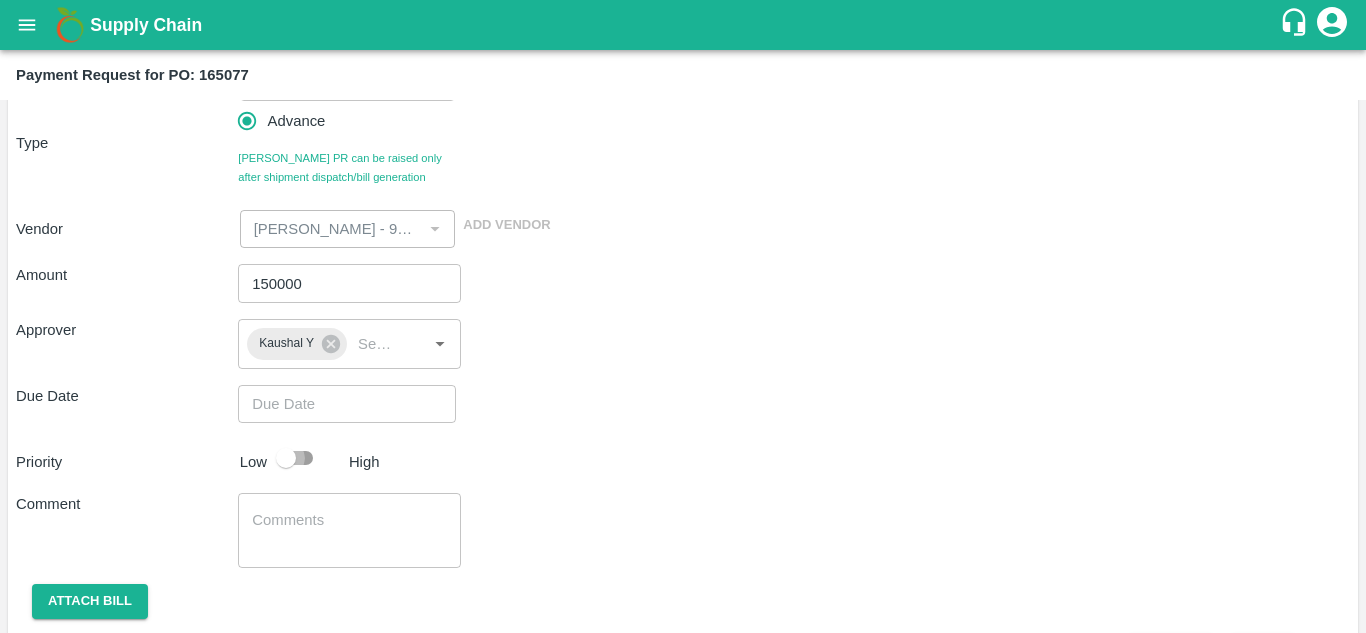click at bounding box center (286, 458) 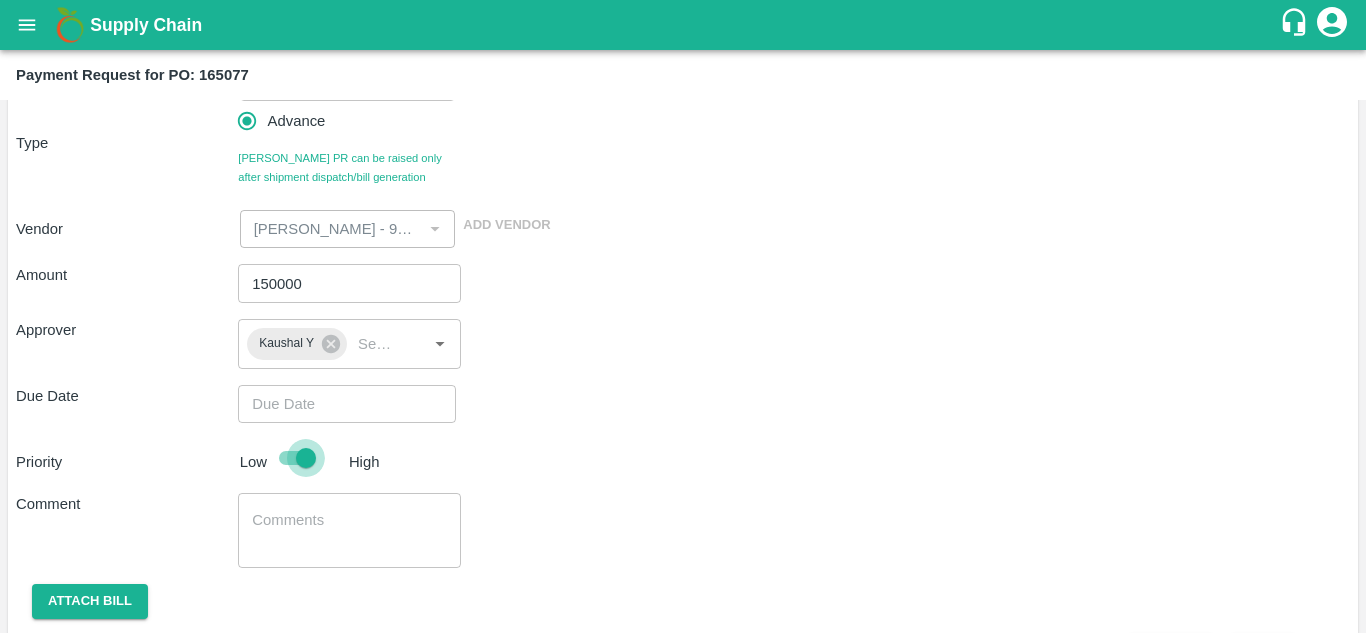 click at bounding box center (306, 458) 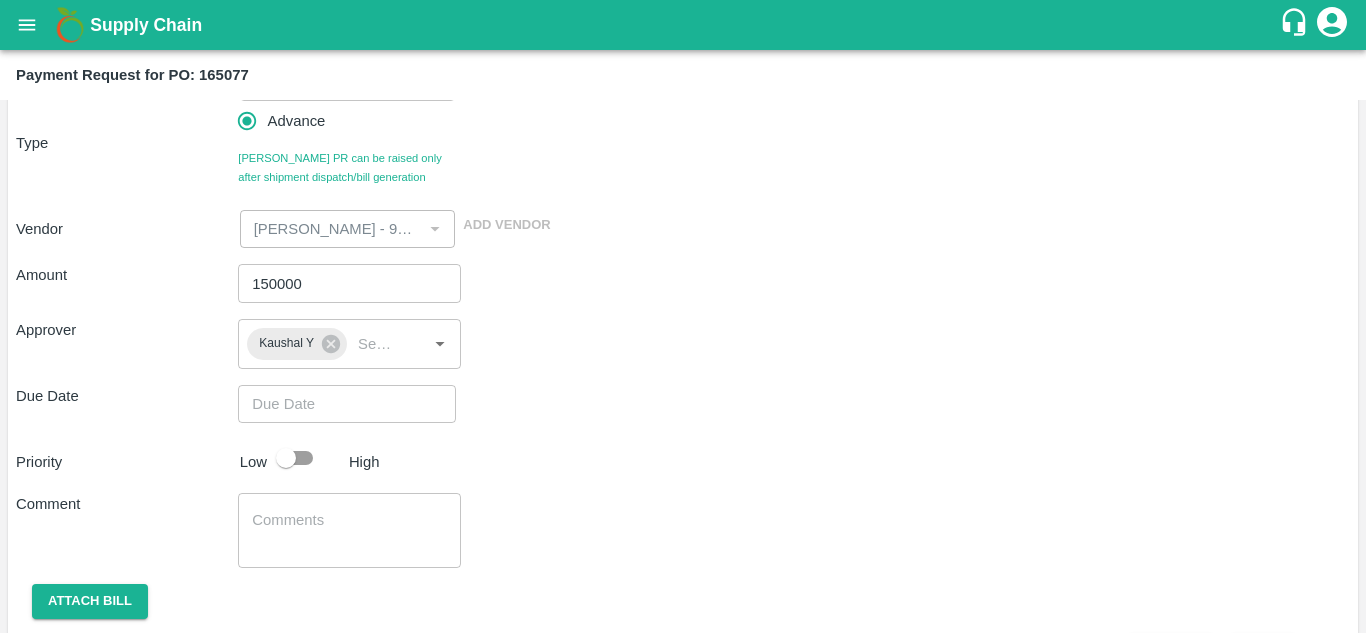 type on "DD/MM/YYYY hh:mm aa" 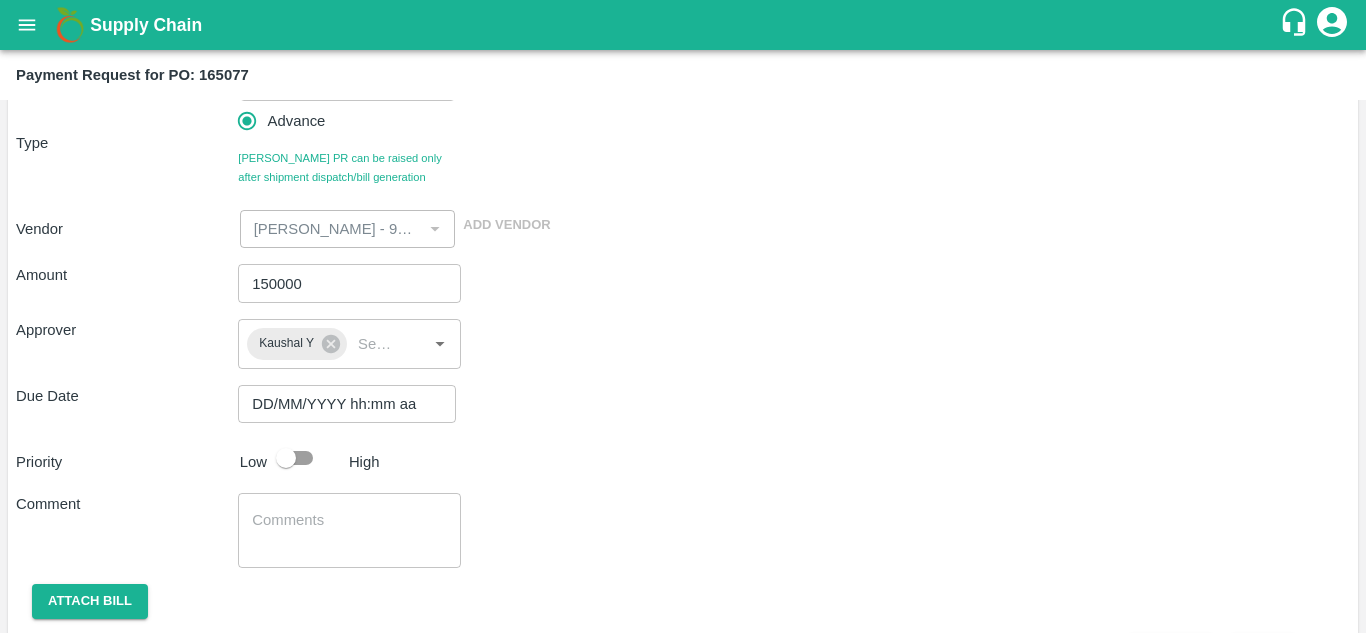 click on "DD/MM/YYYY hh:mm aa" at bounding box center (340, 404) 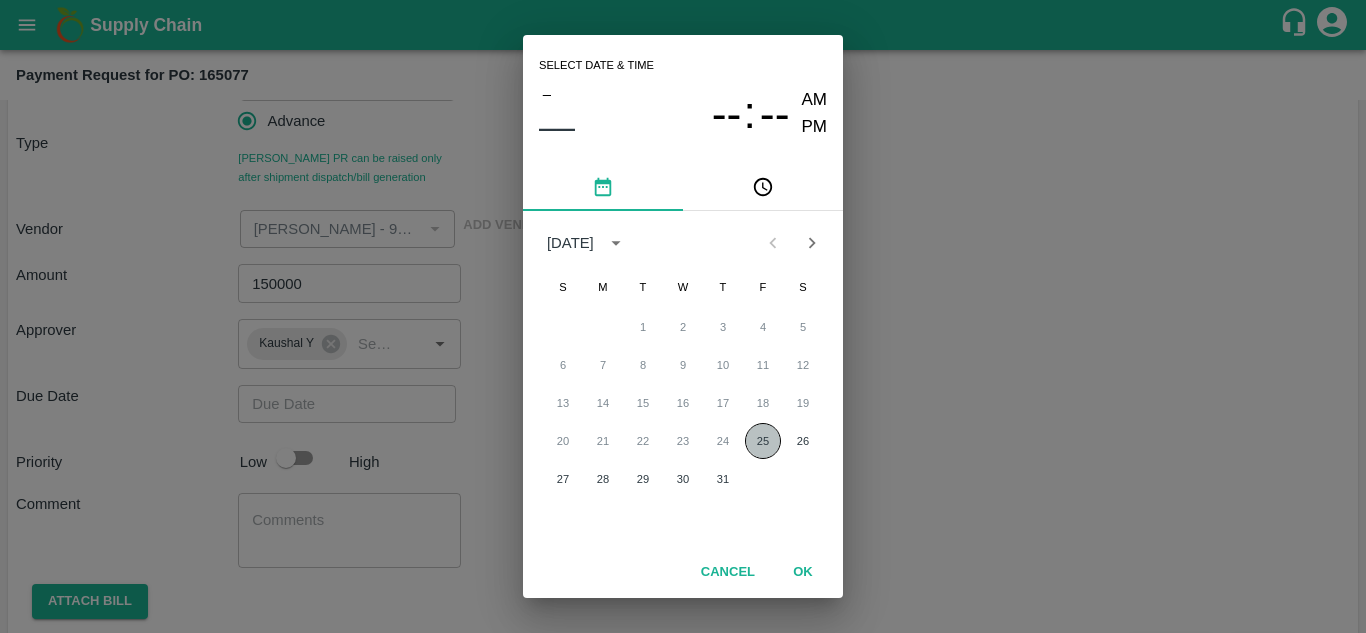 click on "25" at bounding box center (763, 441) 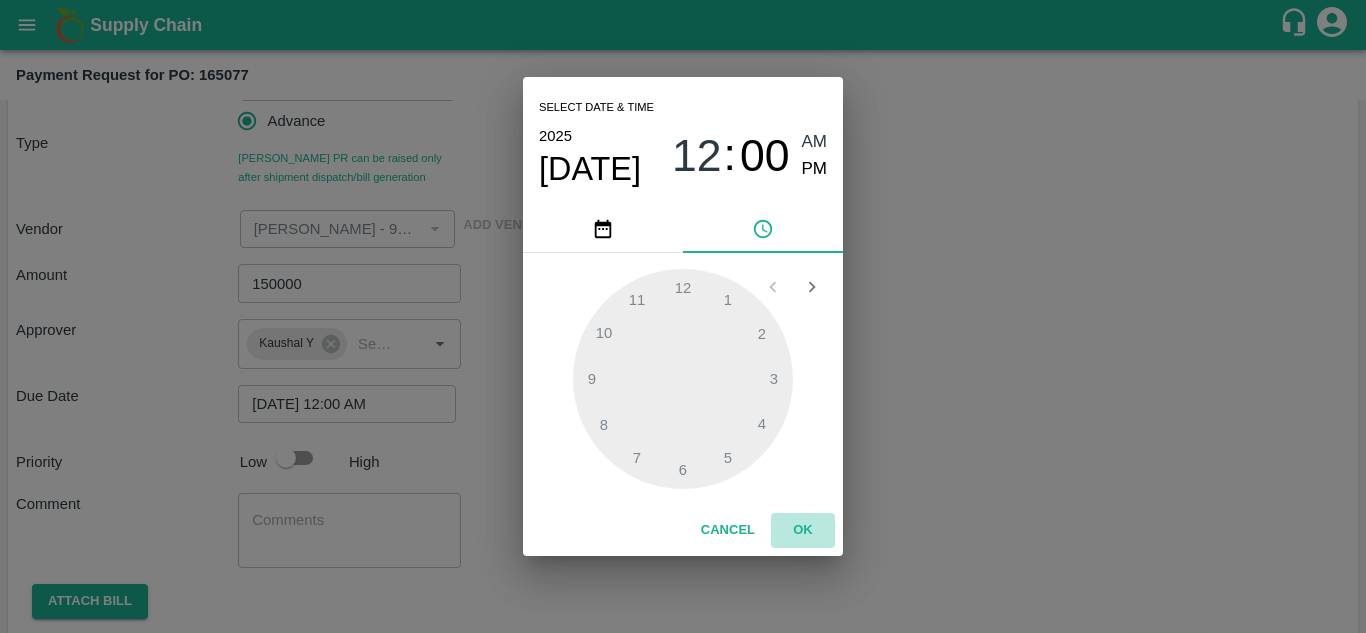 click on "OK" at bounding box center [803, 530] 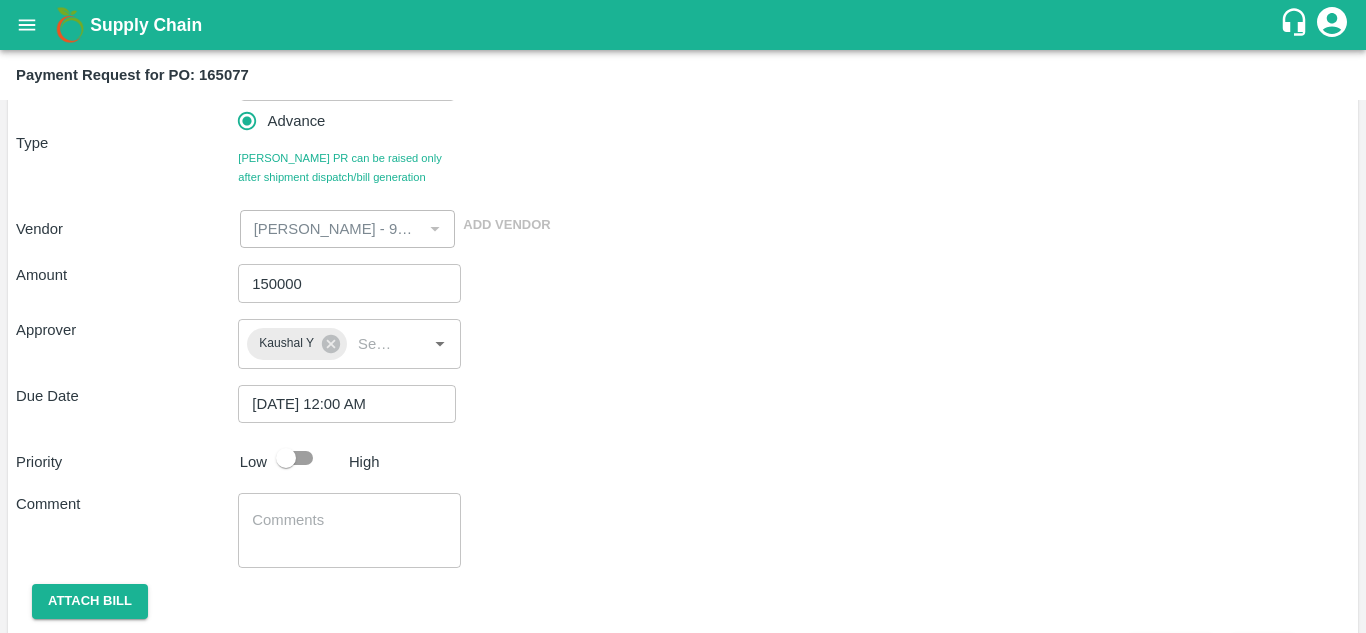click on "Comment x ​" at bounding box center [683, 530] 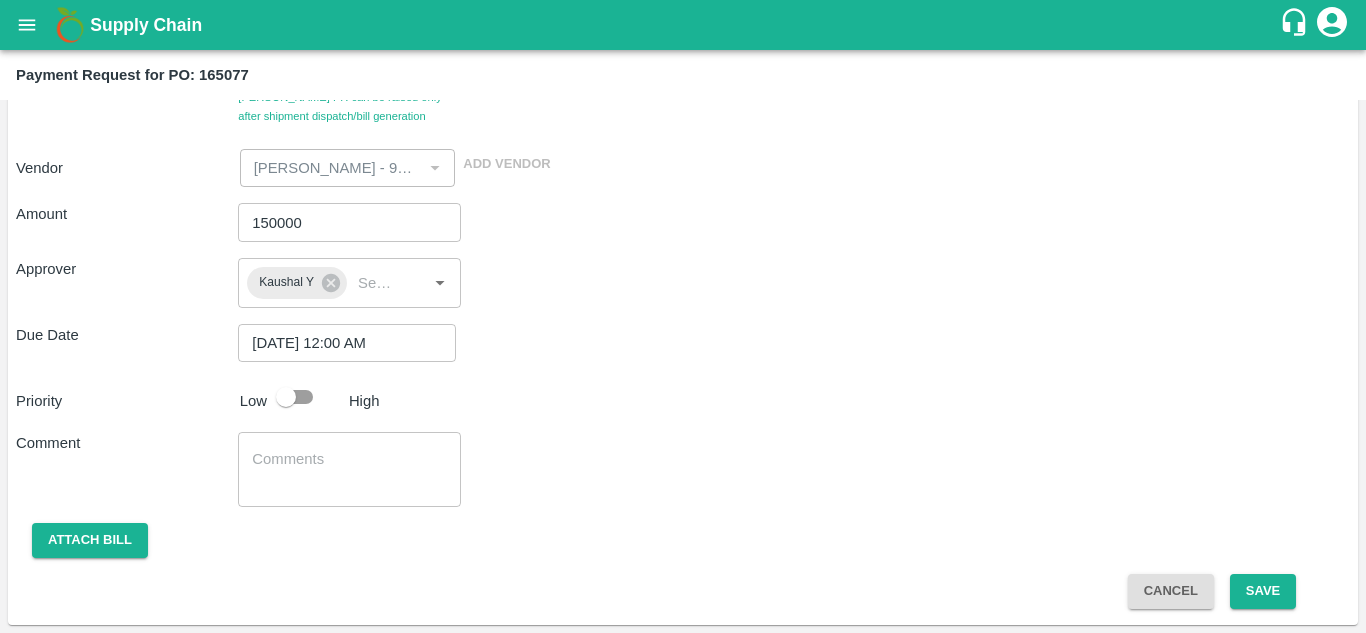 click at bounding box center [286, 397] 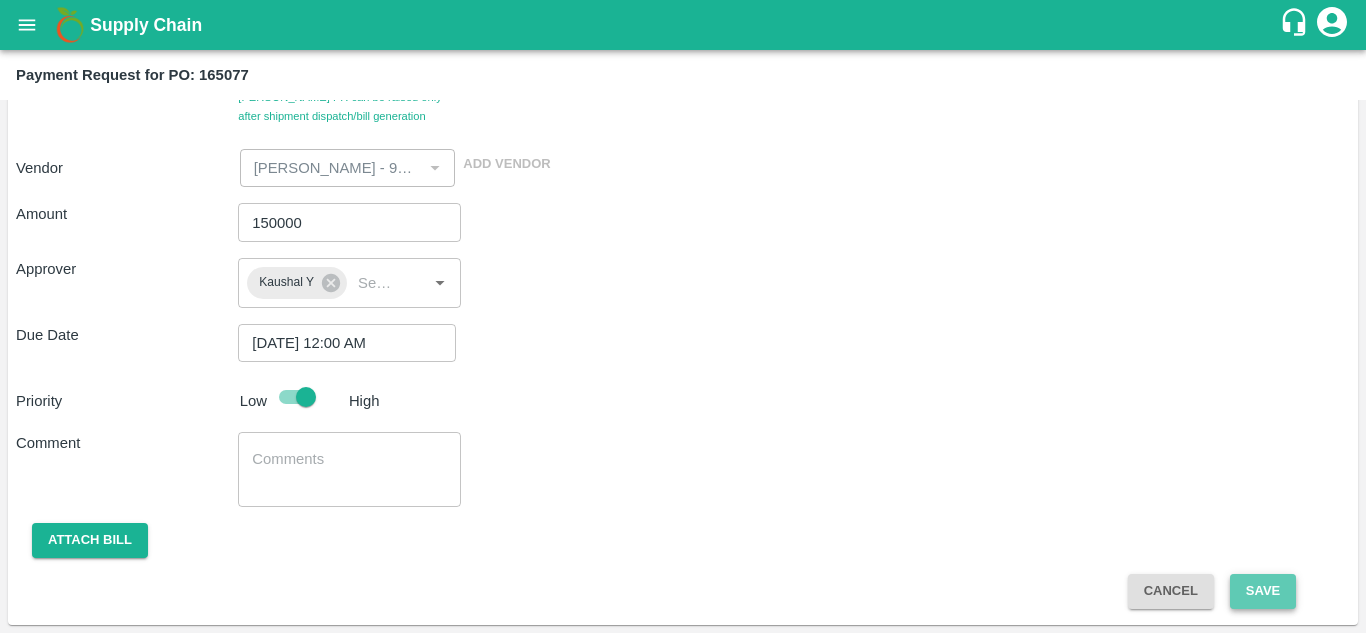 click on "Save" at bounding box center [1263, 591] 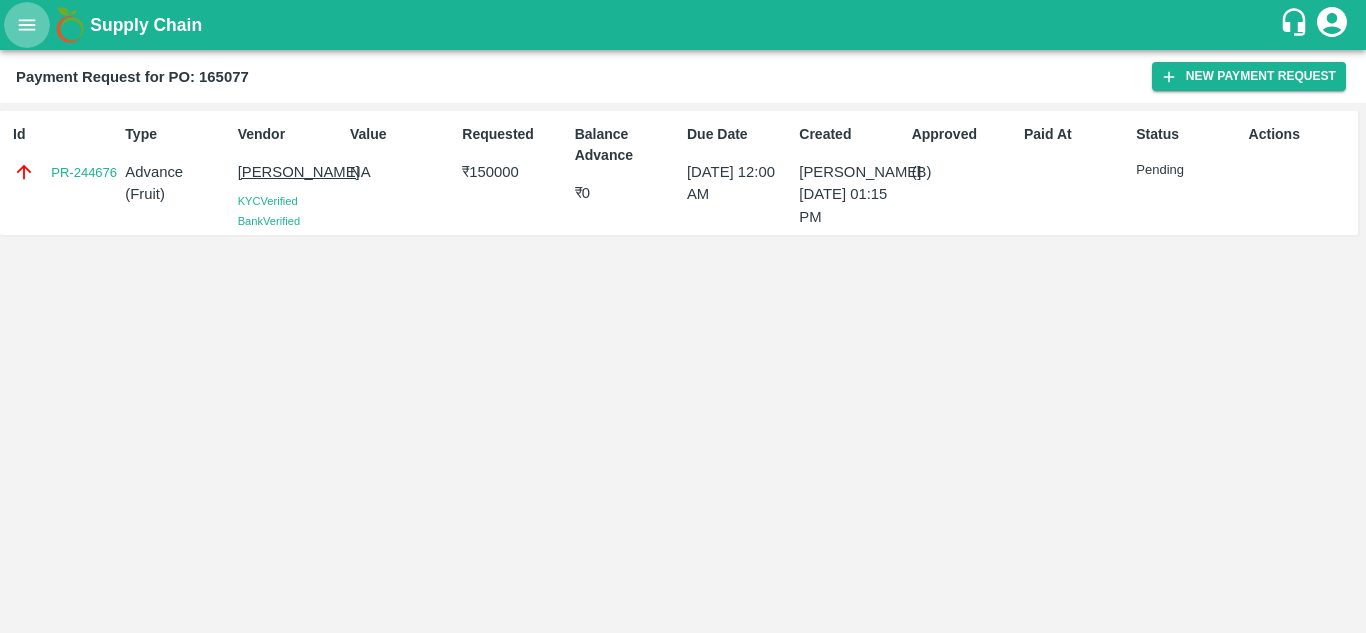 click 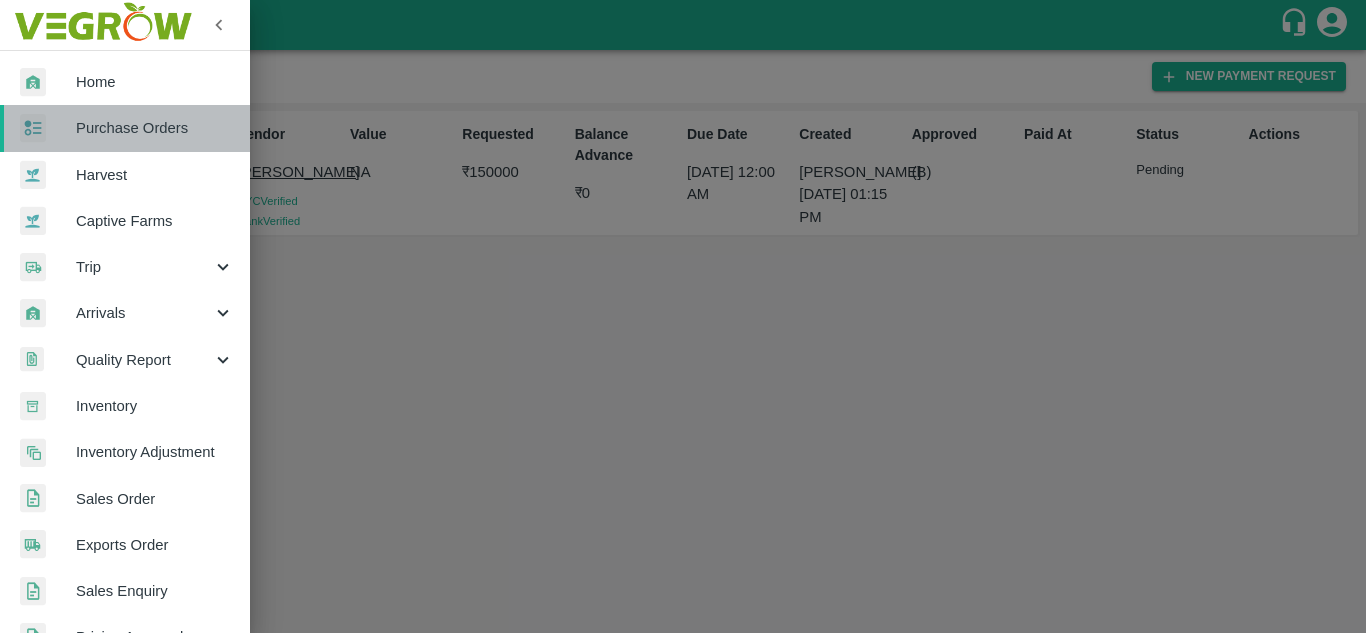 click on "Purchase Orders" at bounding box center [155, 128] 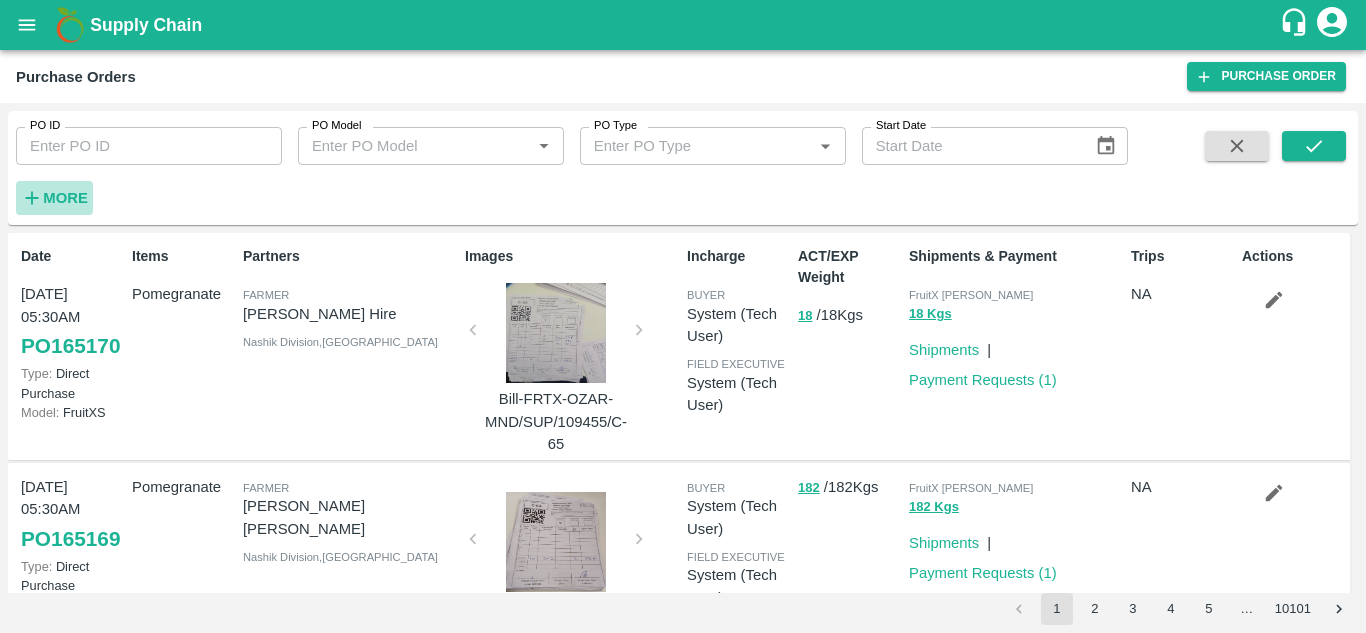 click on "More" at bounding box center [65, 198] 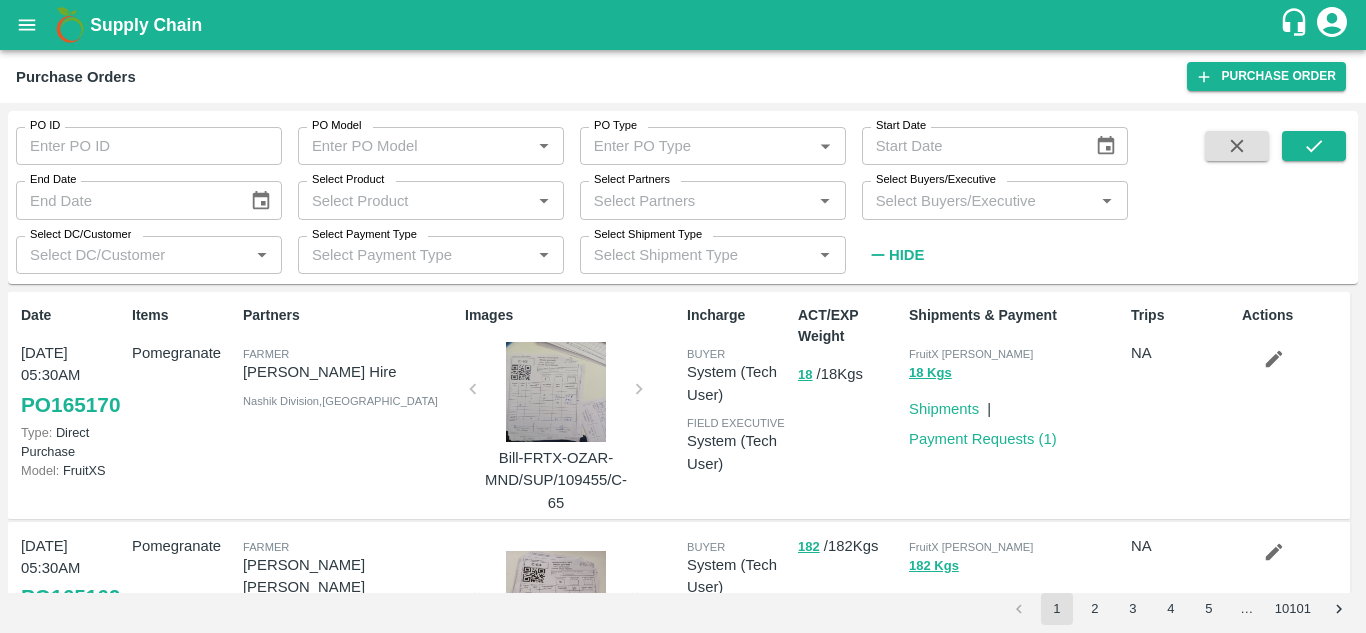click on "Select Buyers/Executive" at bounding box center (978, 200) 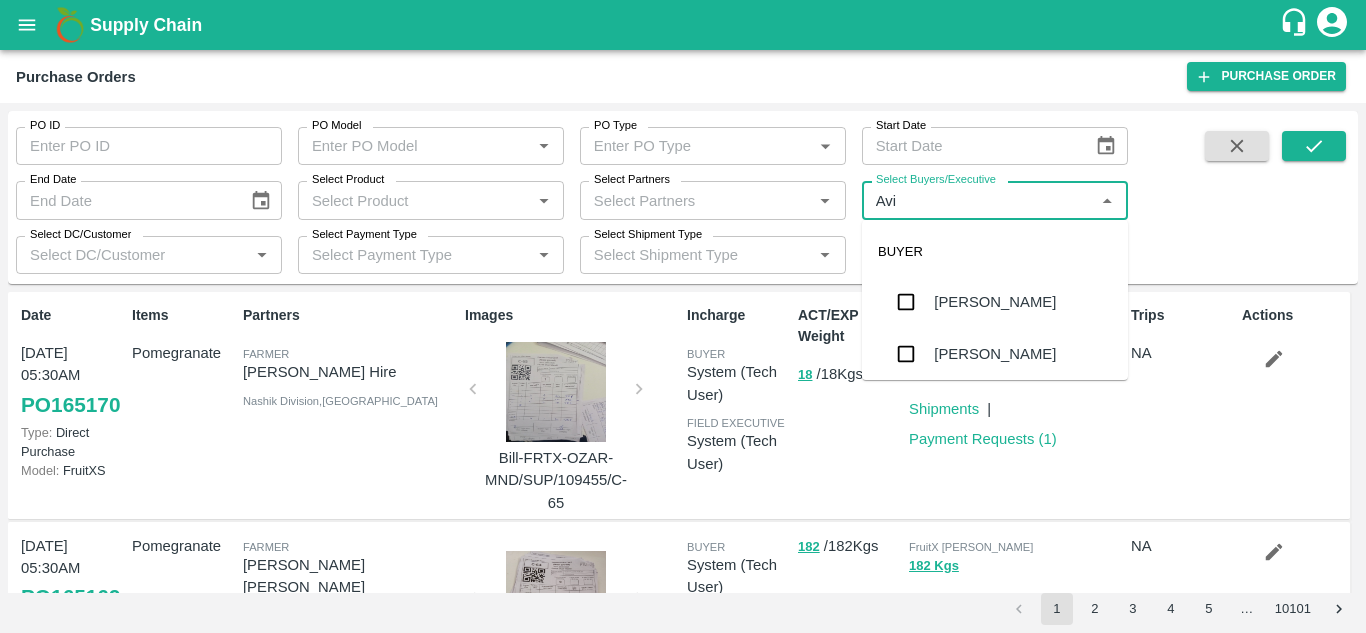 type on "Avin" 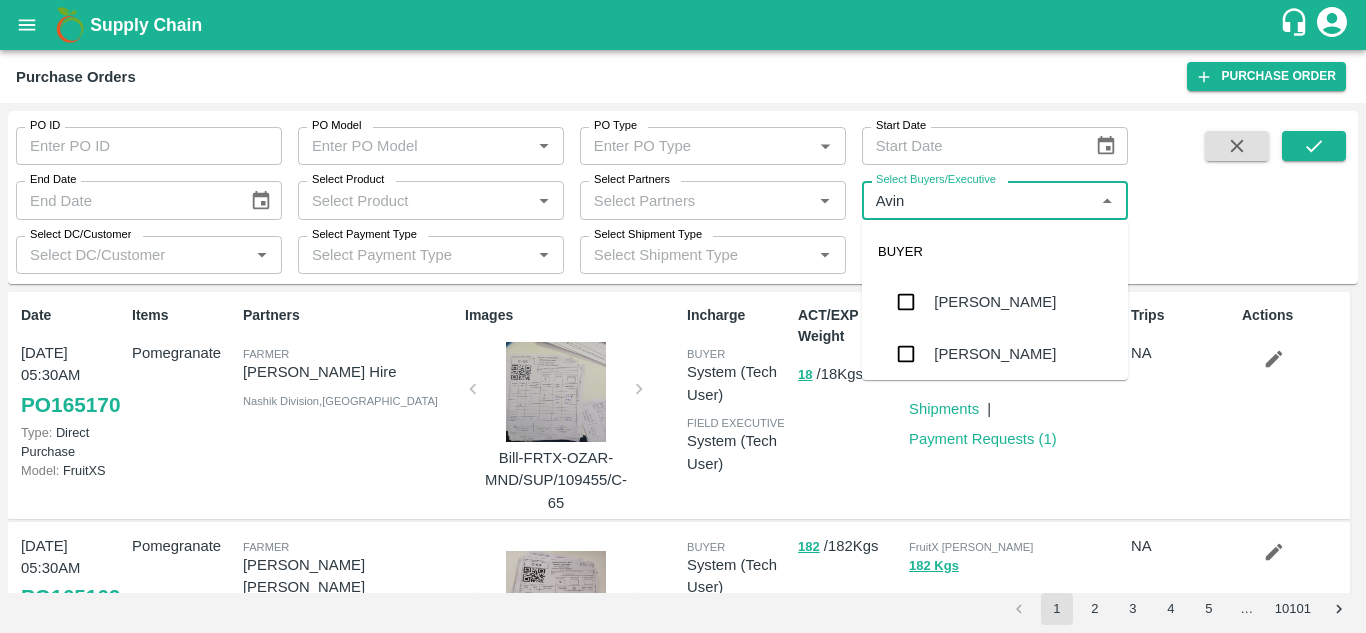 click on "[PERSON_NAME]" at bounding box center [995, 302] 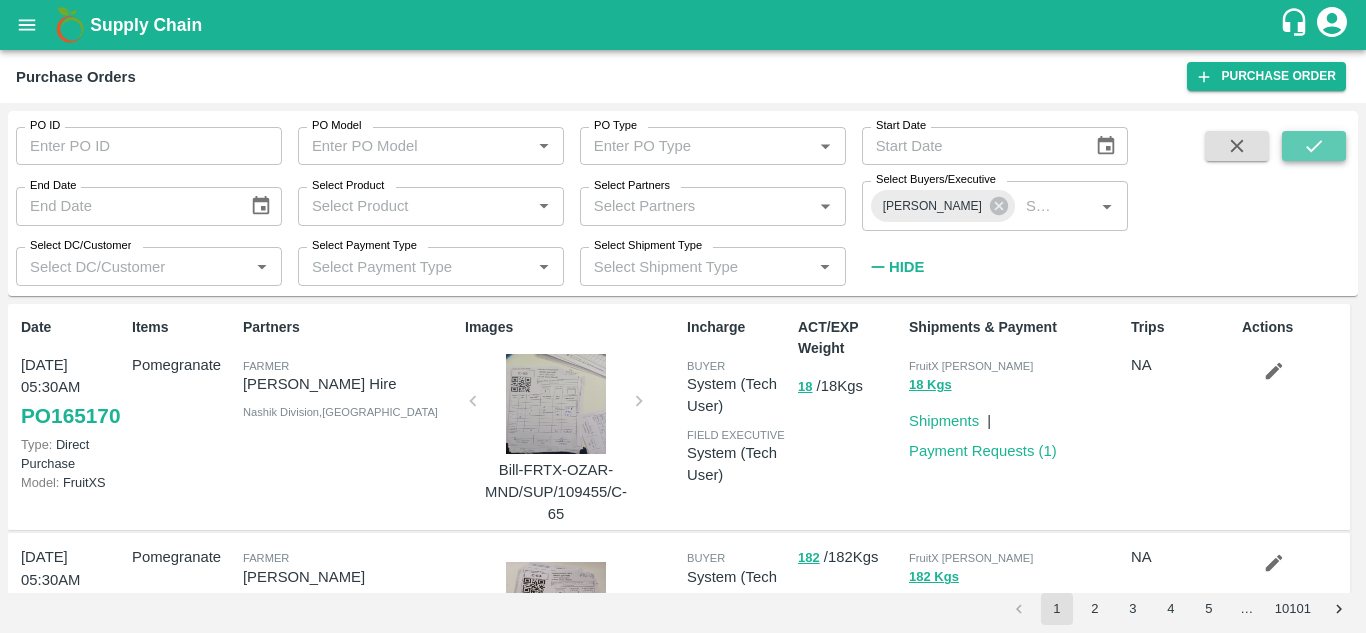 click at bounding box center (1314, 146) 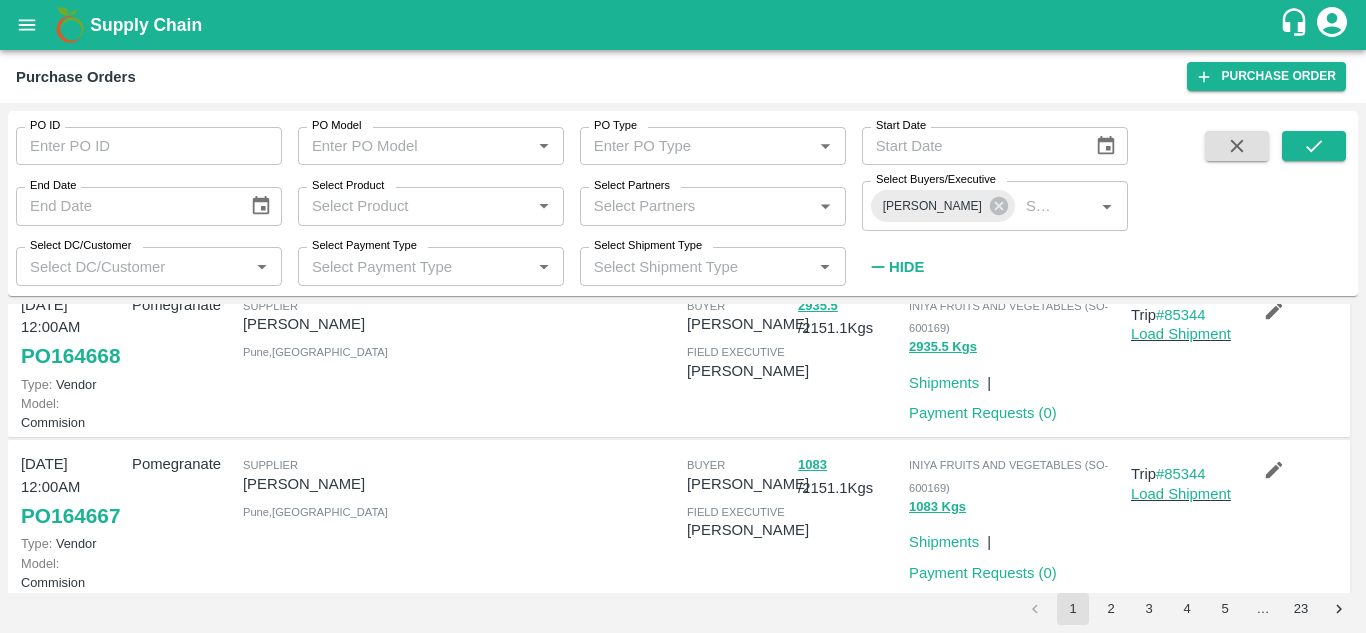 scroll, scrollTop: 0, scrollLeft: 0, axis: both 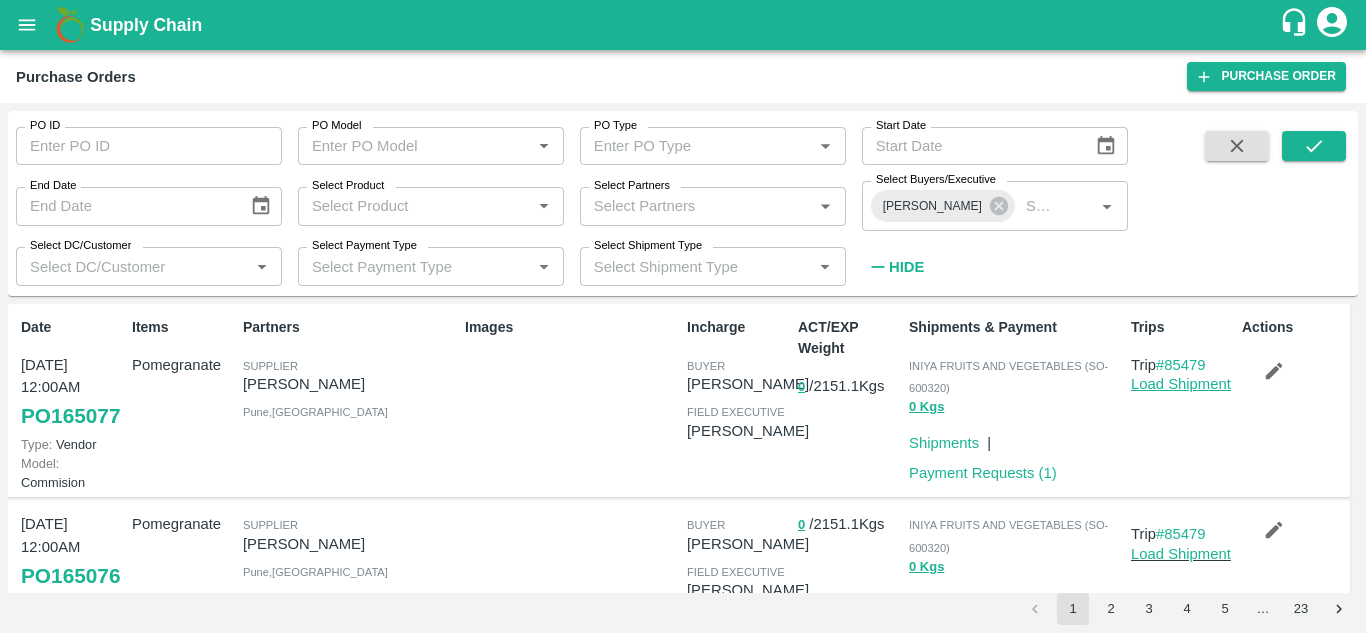 click on "Load Shipment" at bounding box center (1181, 384) 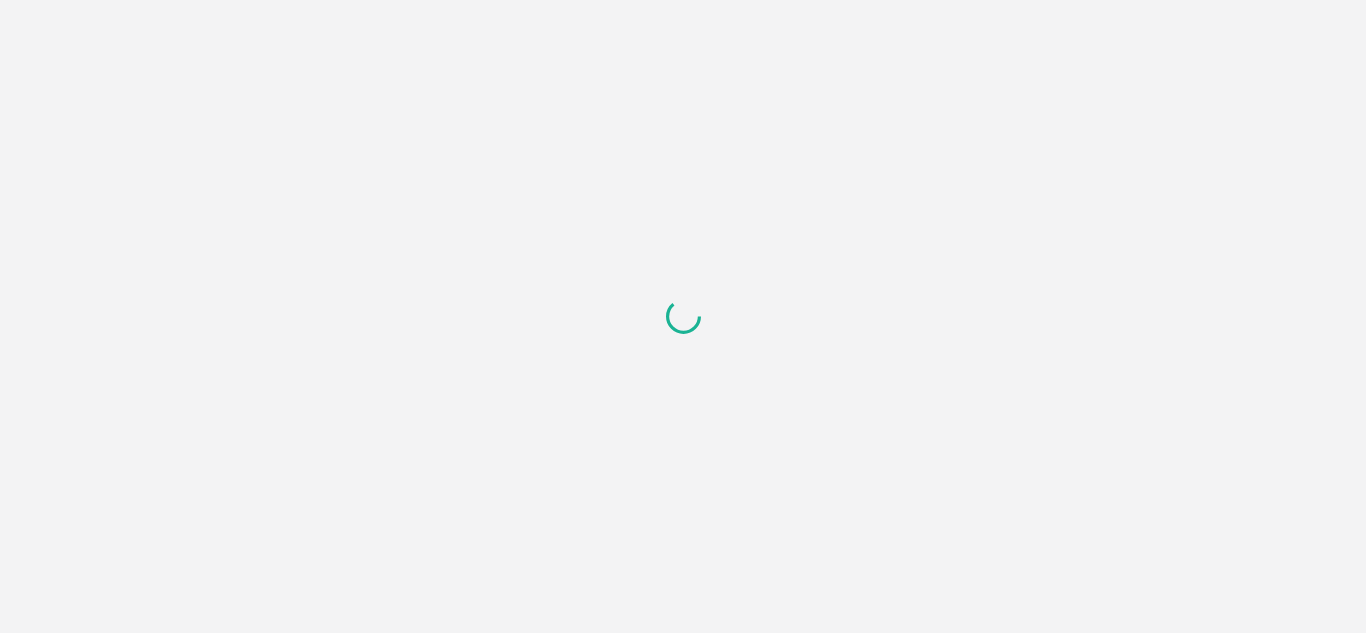 scroll, scrollTop: 0, scrollLeft: 0, axis: both 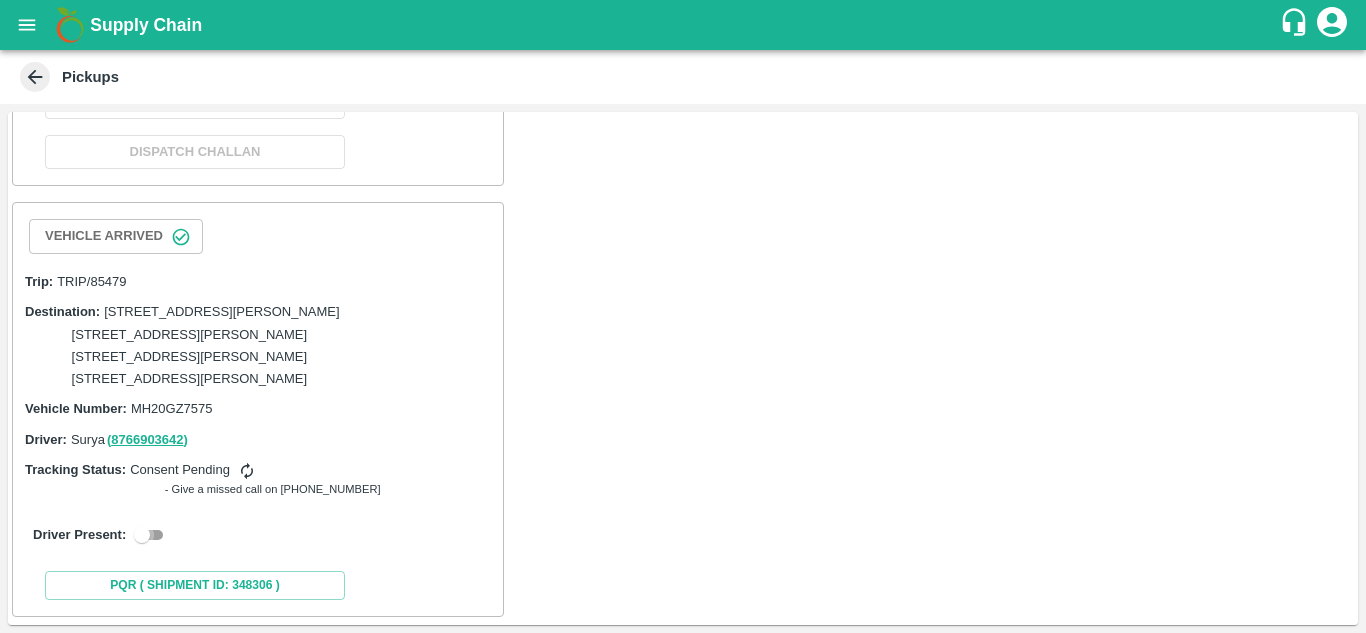 click at bounding box center (142, 535) 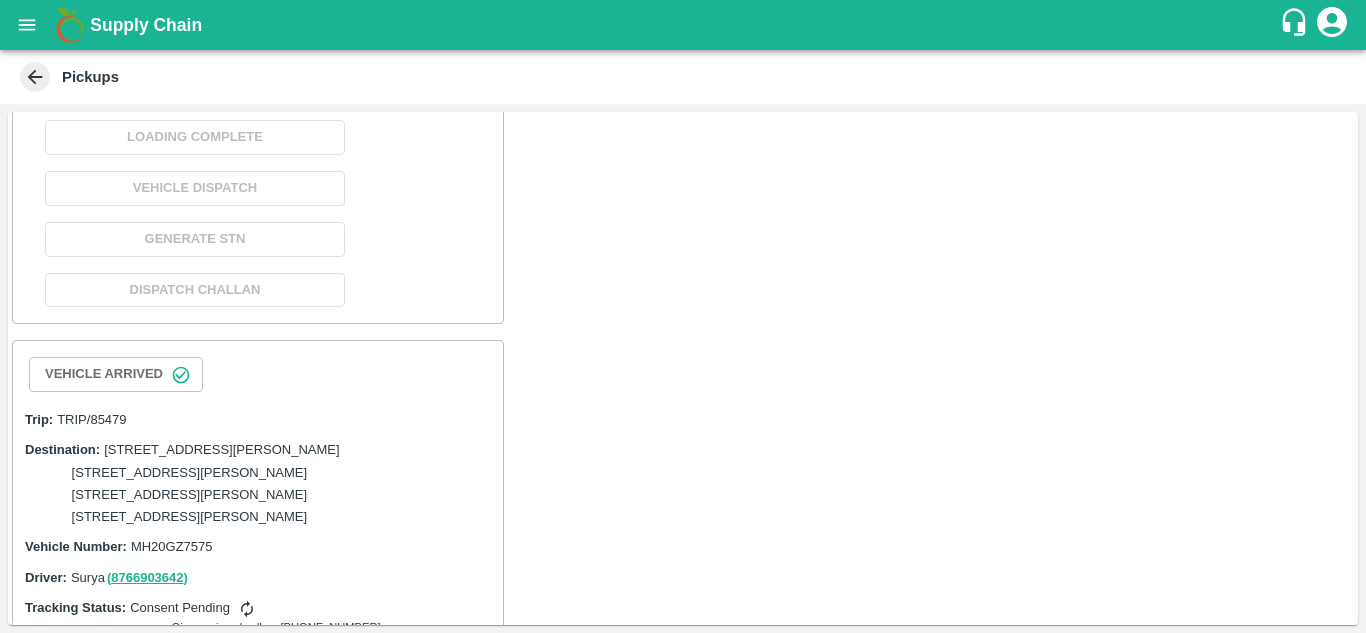 scroll, scrollTop: 2521, scrollLeft: 0, axis: vertical 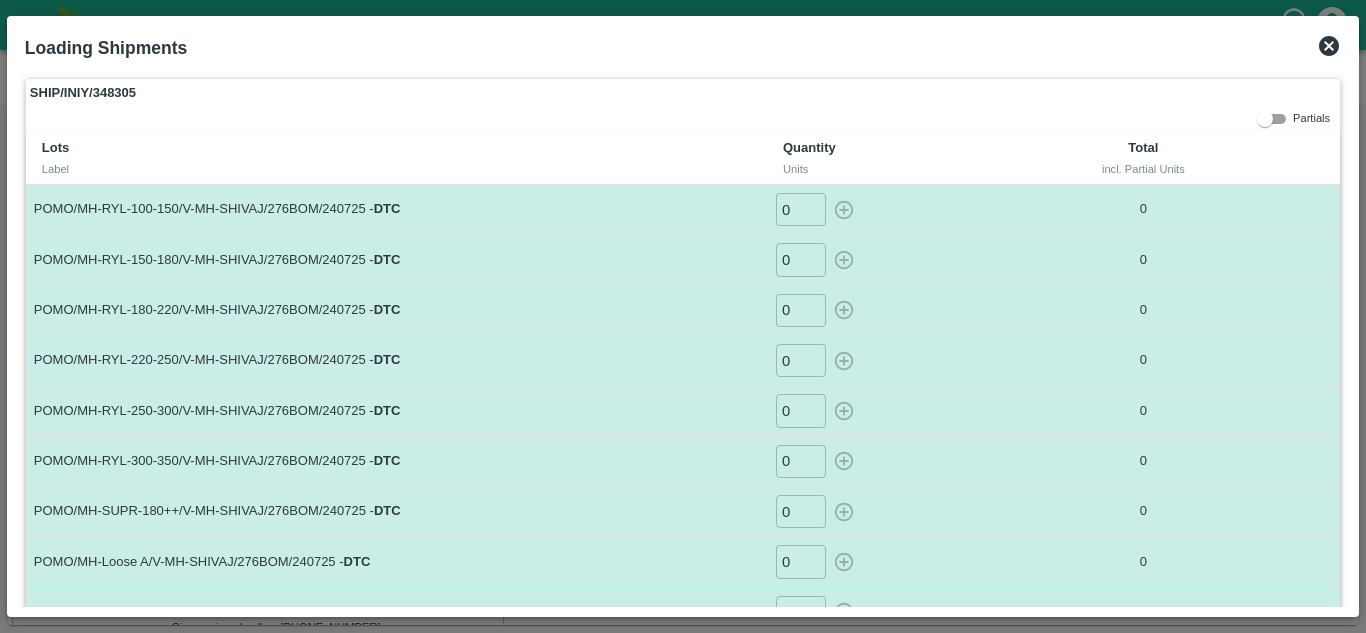 click 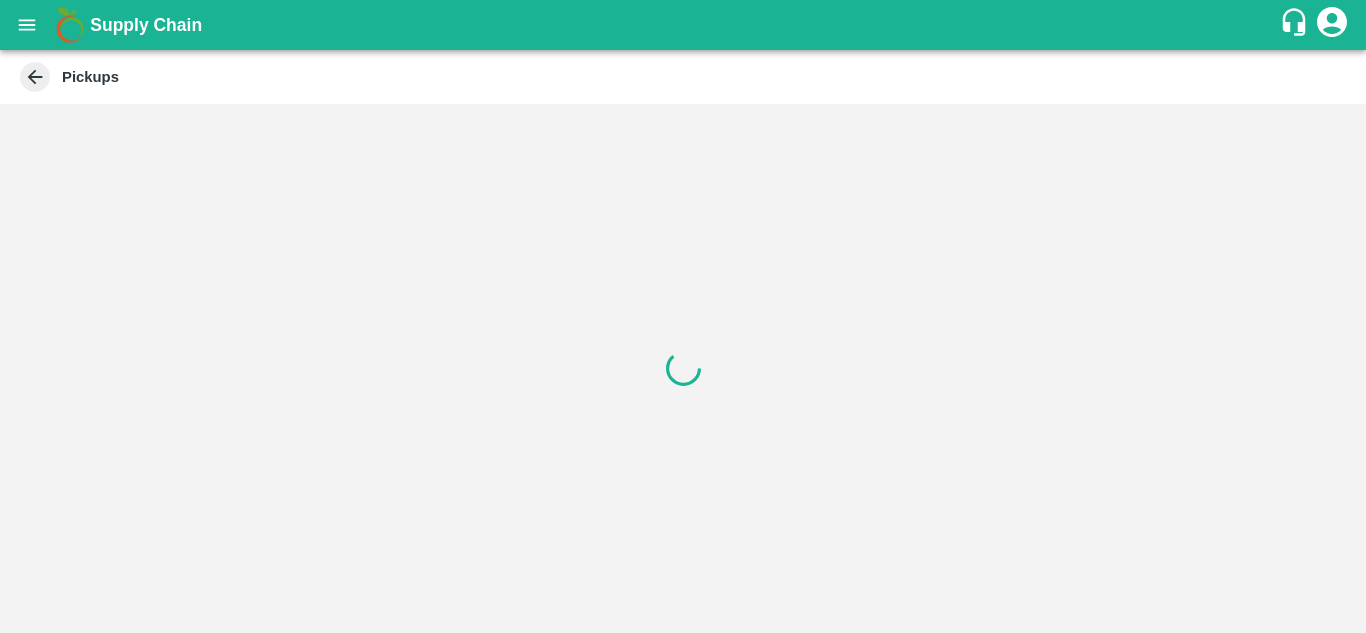 click 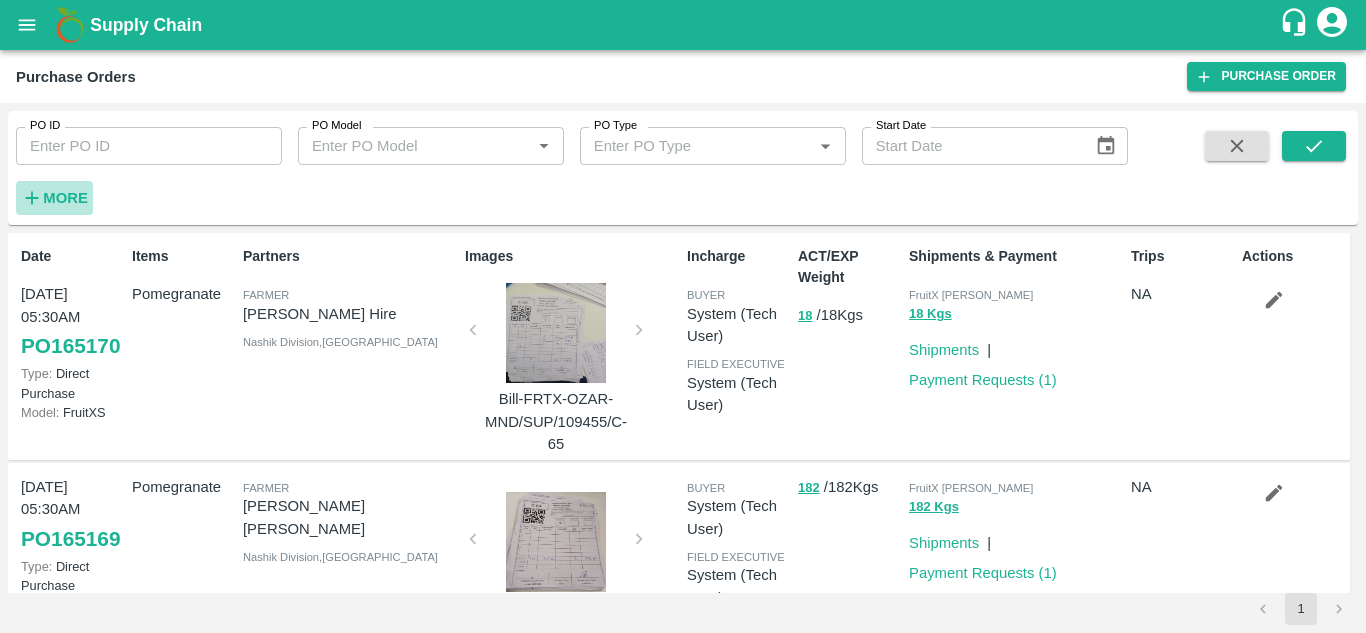 click 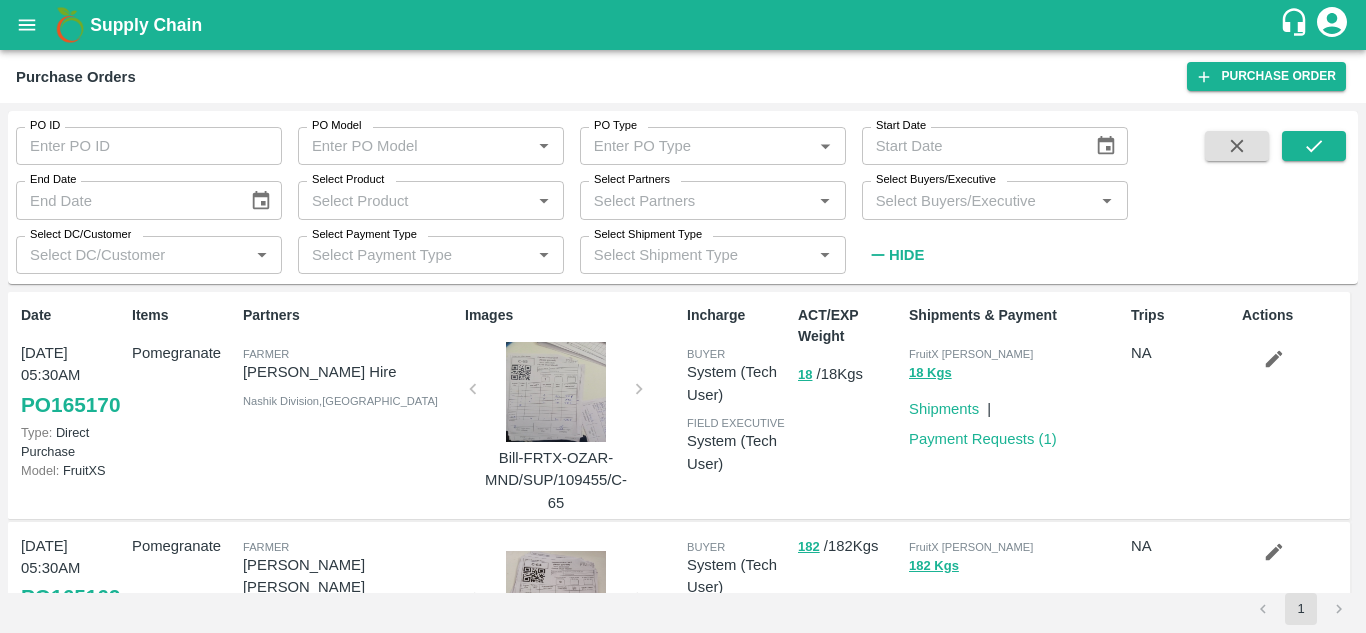 click on "Select Buyers/Executive" at bounding box center (978, 200) 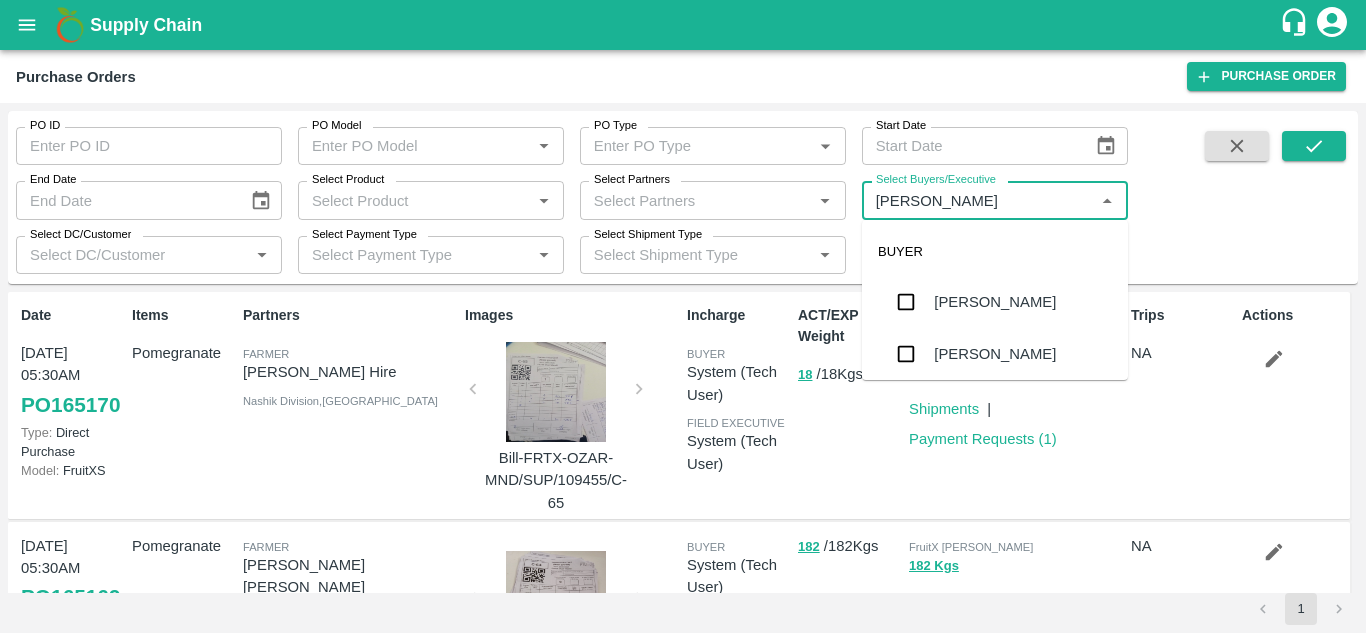 type on "Avinash" 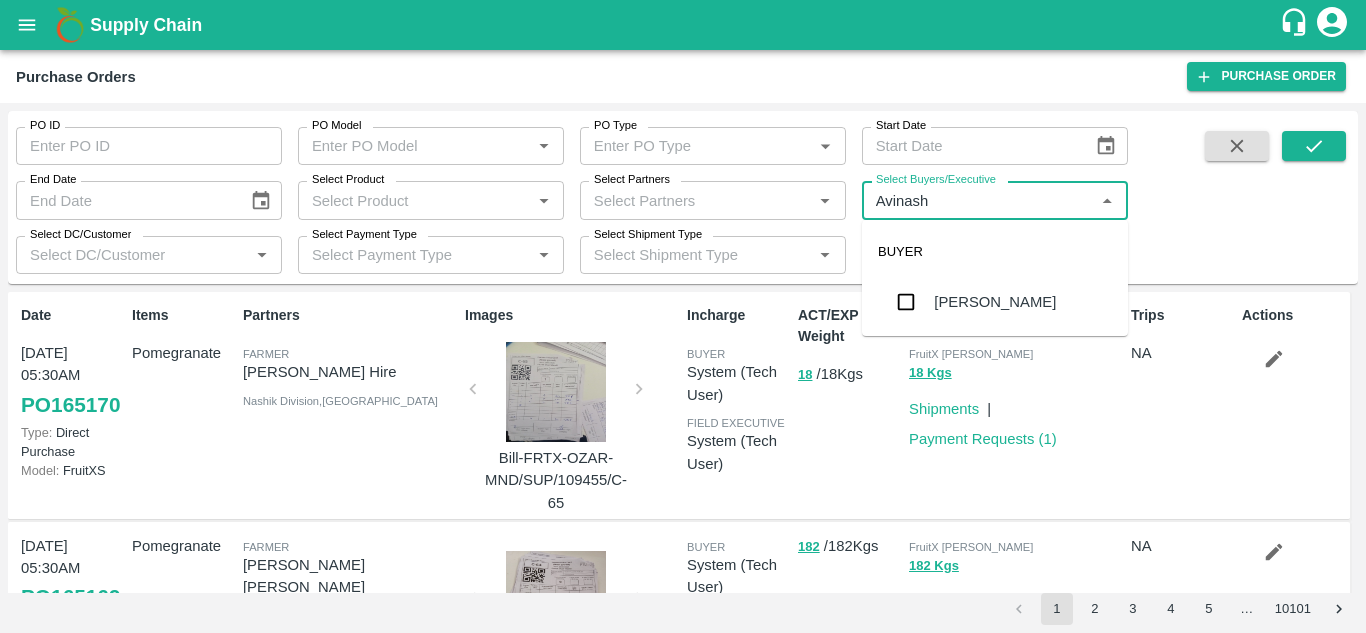 click at bounding box center (906, 302) 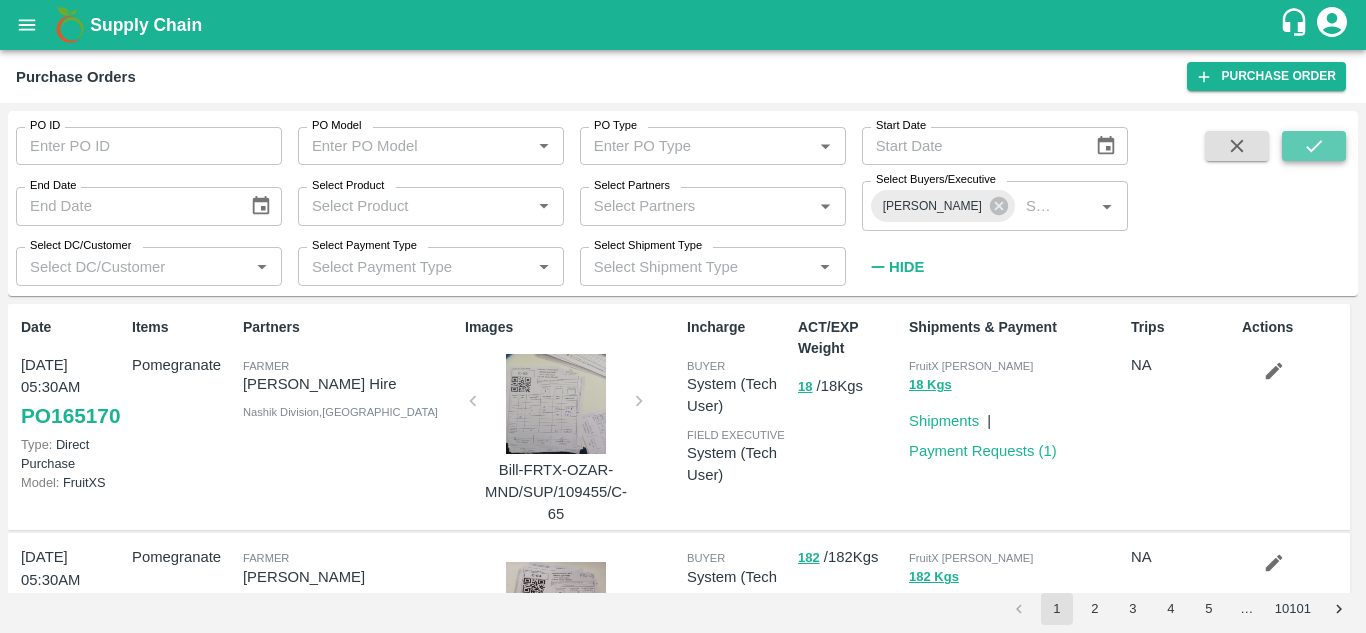 click at bounding box center [1314, 146] 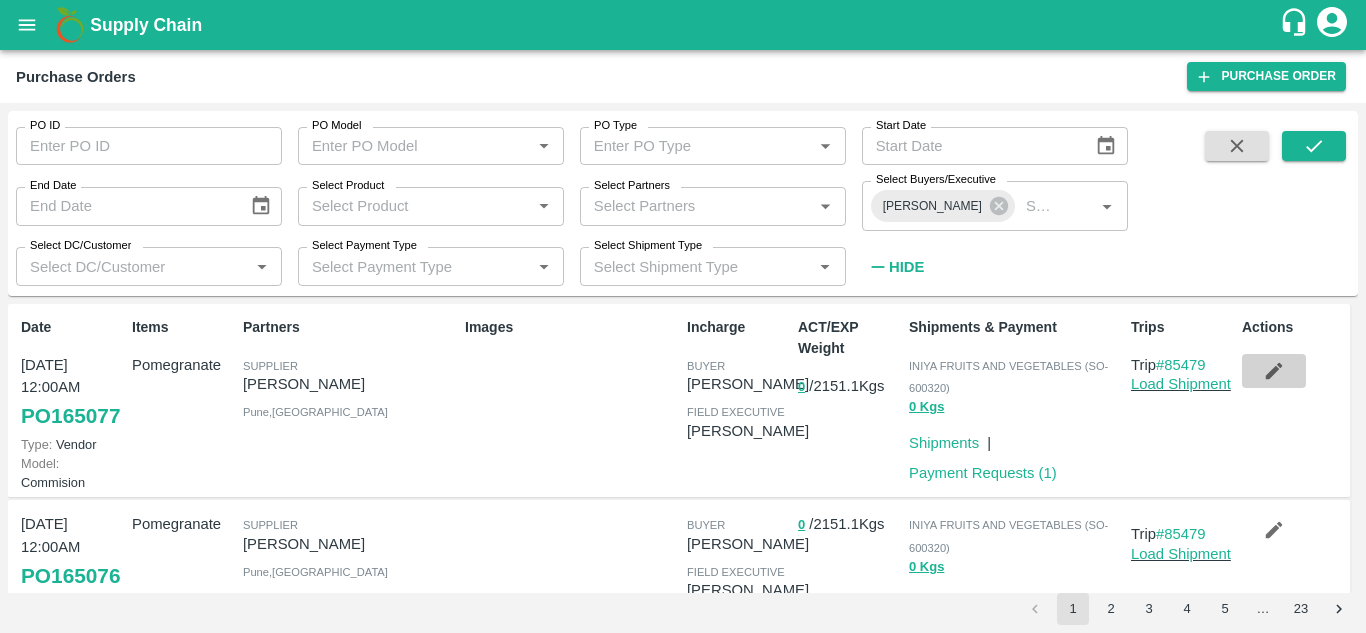 click 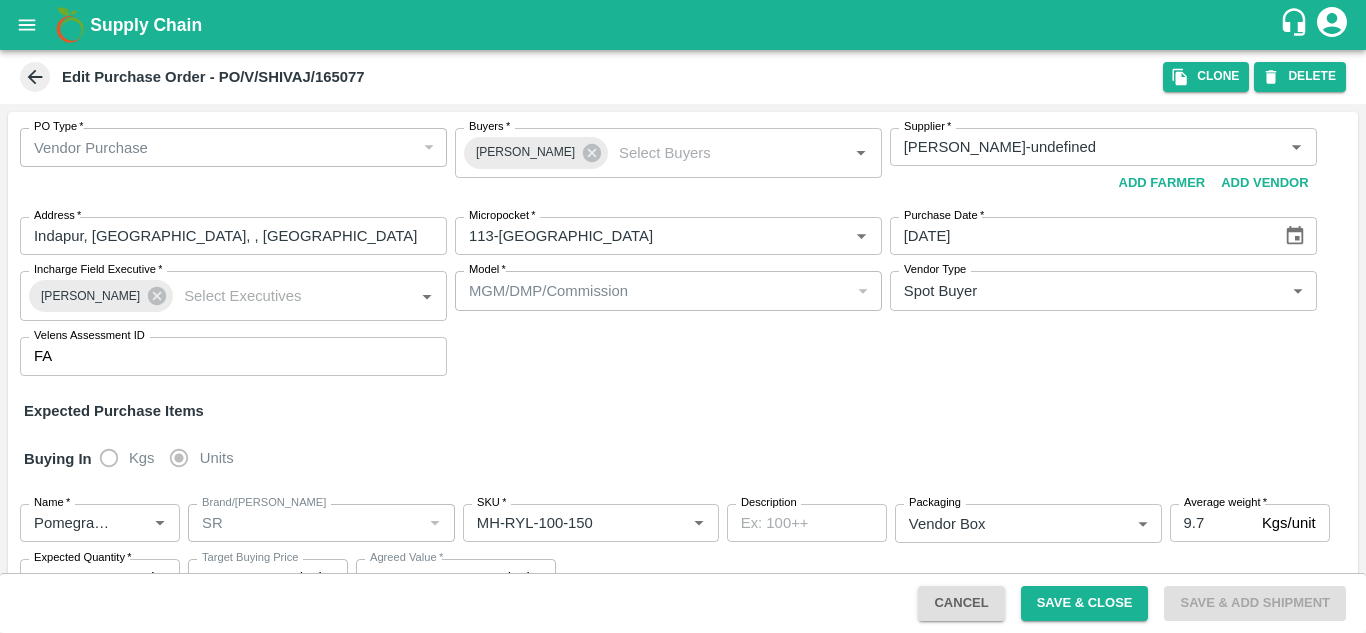 click 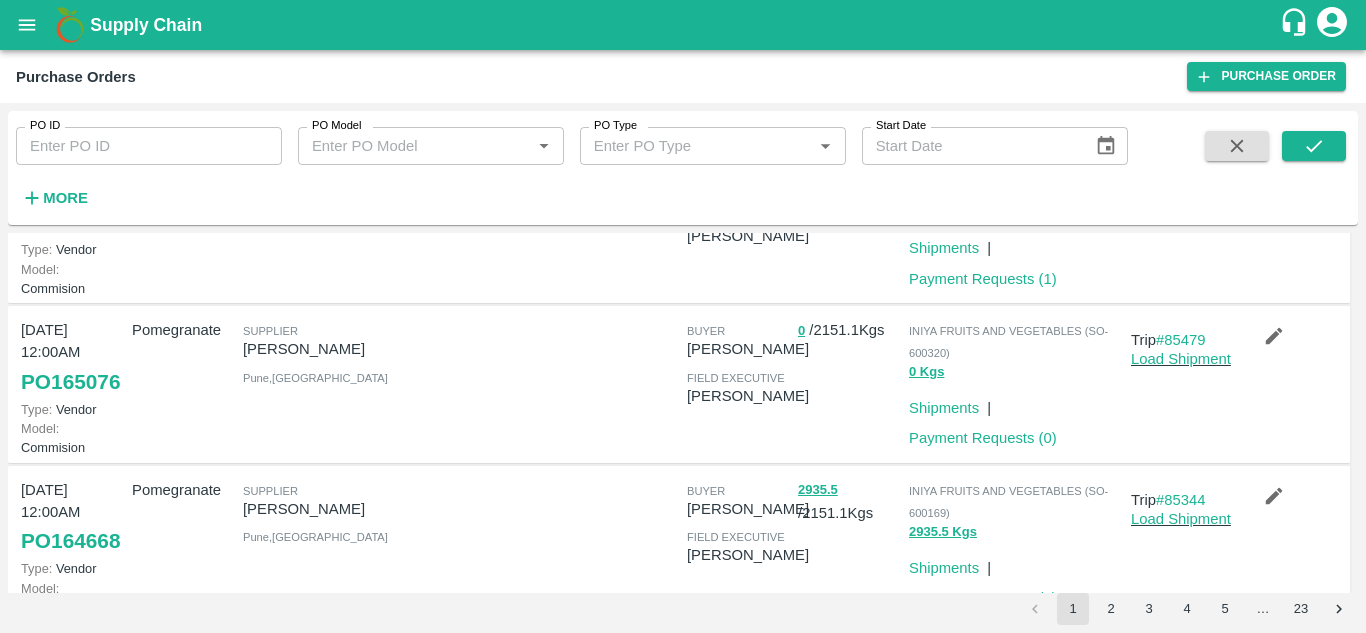 scroll, scrollTop: 133, scrollLeft: 0, axis: vertical 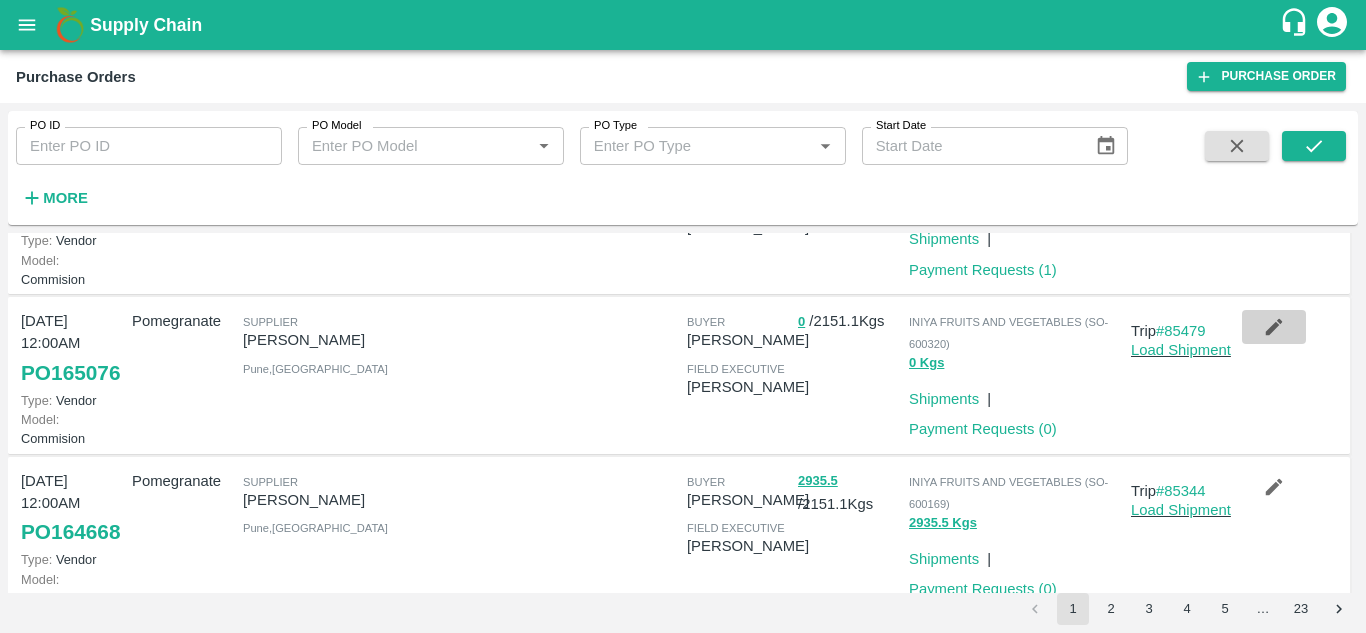 click 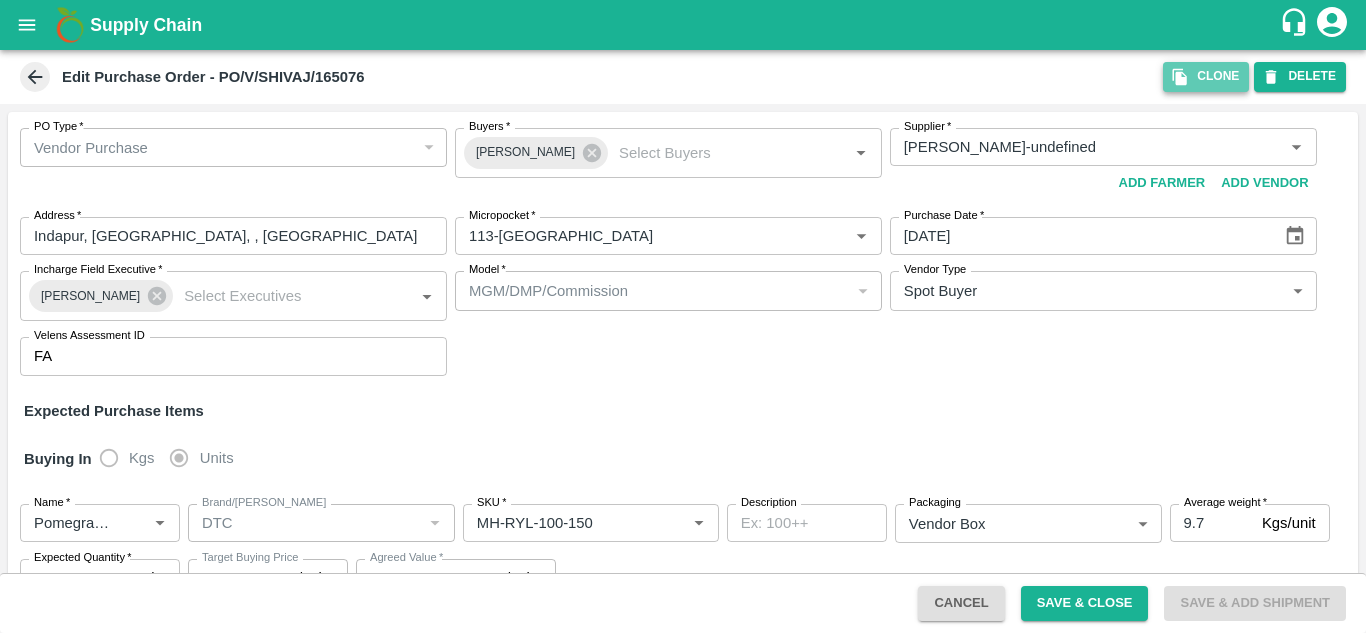 click on "Clone" at bounding box center [1206, 76] 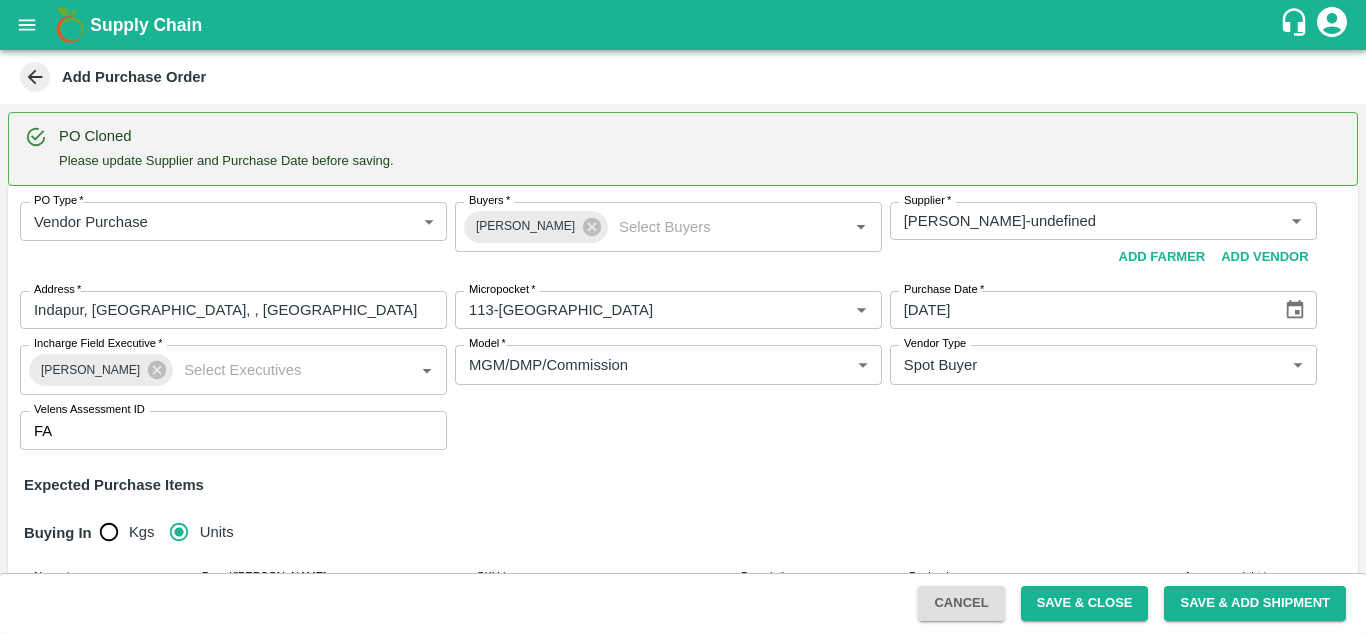 type 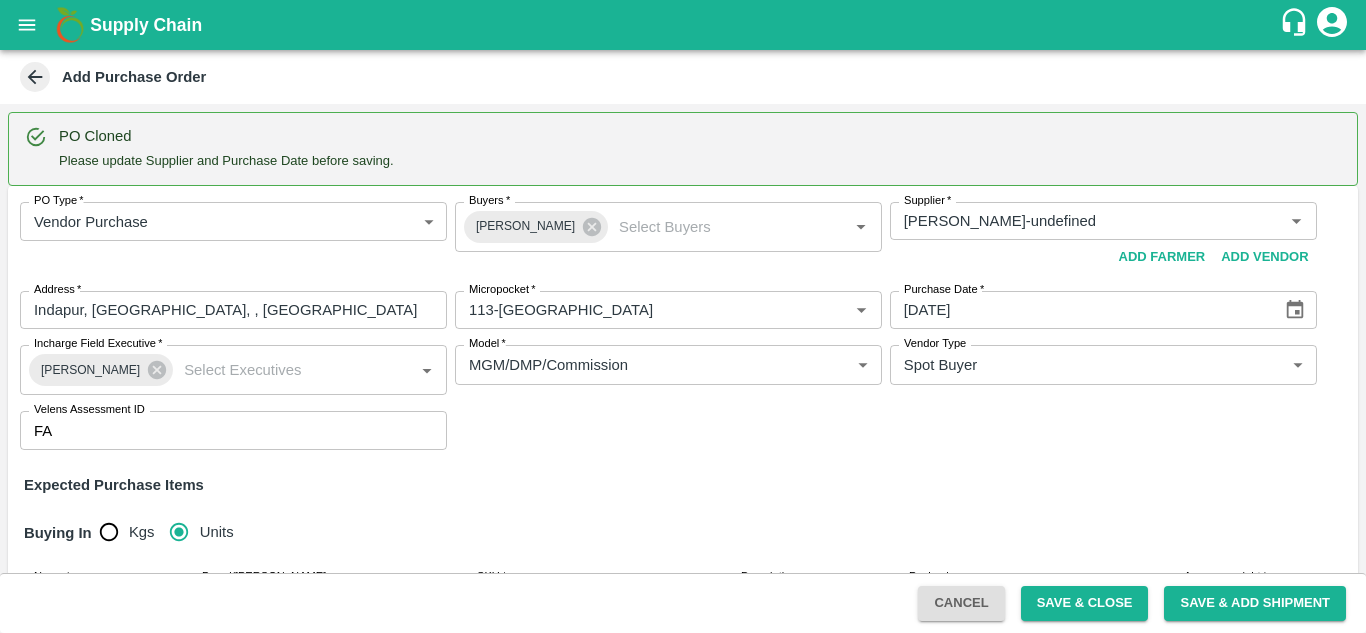 type 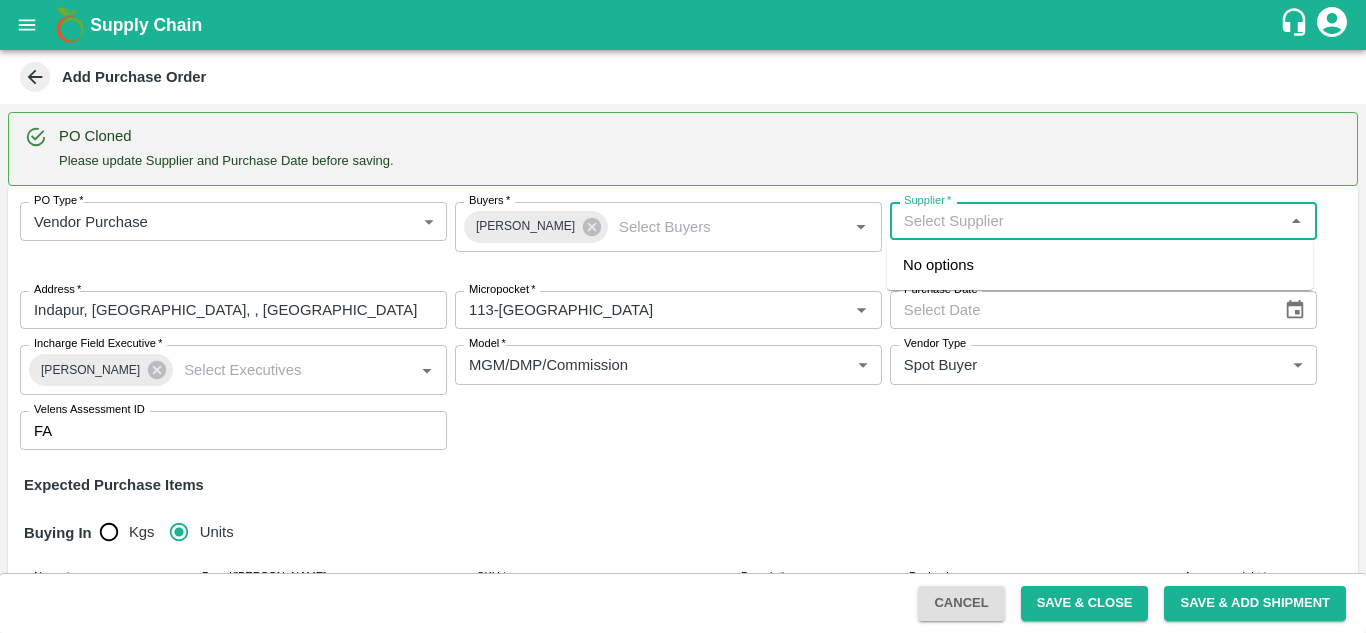 click on "Supplier   *" at bounding box center (1087, 221) 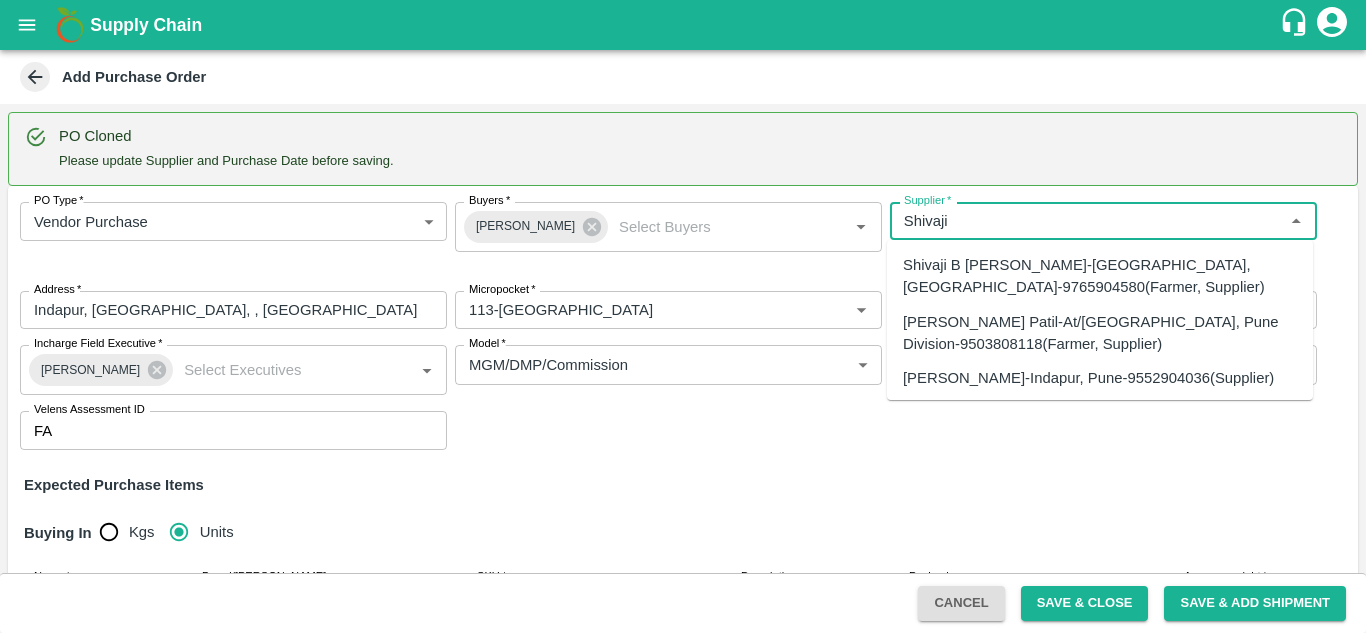 scroll, scrollTop: 26, scrollLeft: 0, axis: vertical 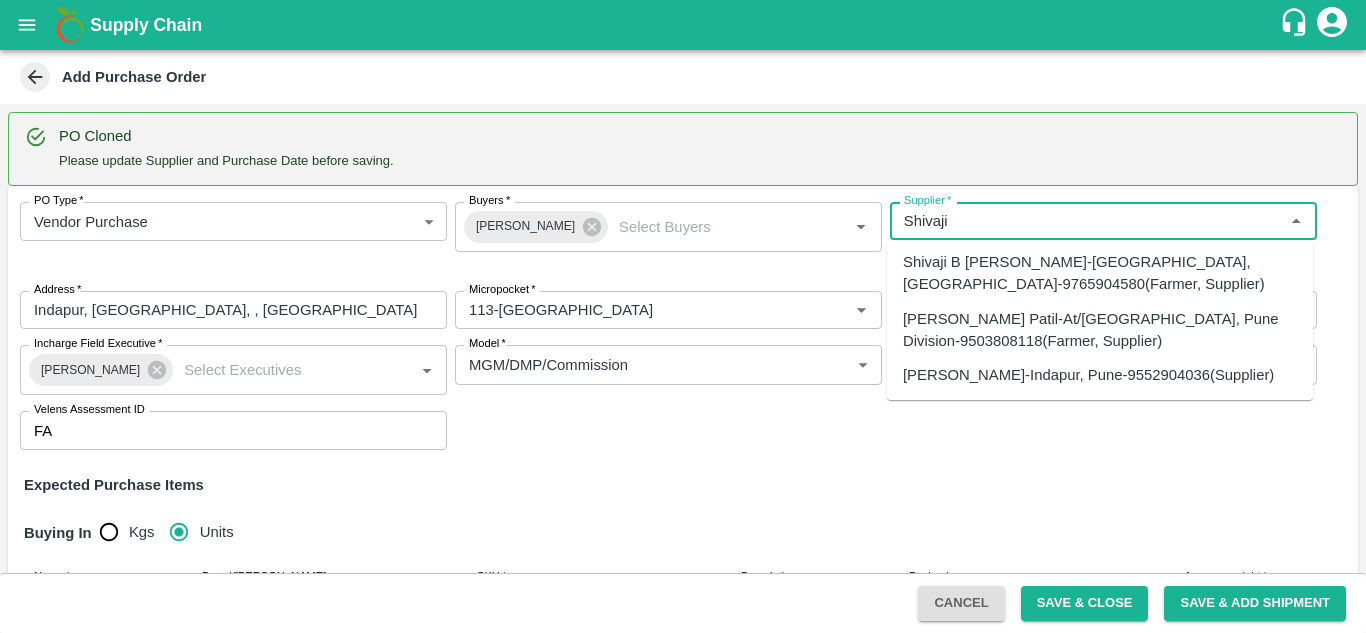 click on "SHIVAJI RAJARAM AVACHAR-Indapur, Pune-9552904036(Supplier)" at bounding box center [1088, 375] 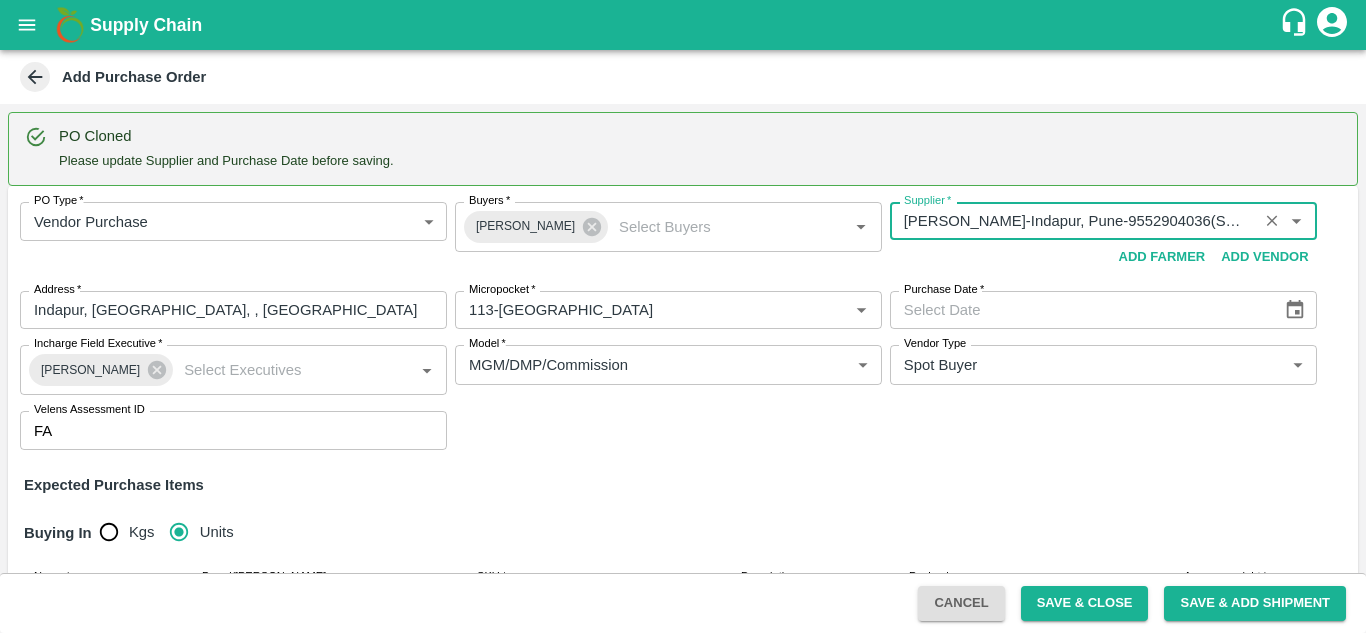 type on "SHIVAJI RAJARAM AVACHAR-Indapur, Pune-9552904036(Supplier)" 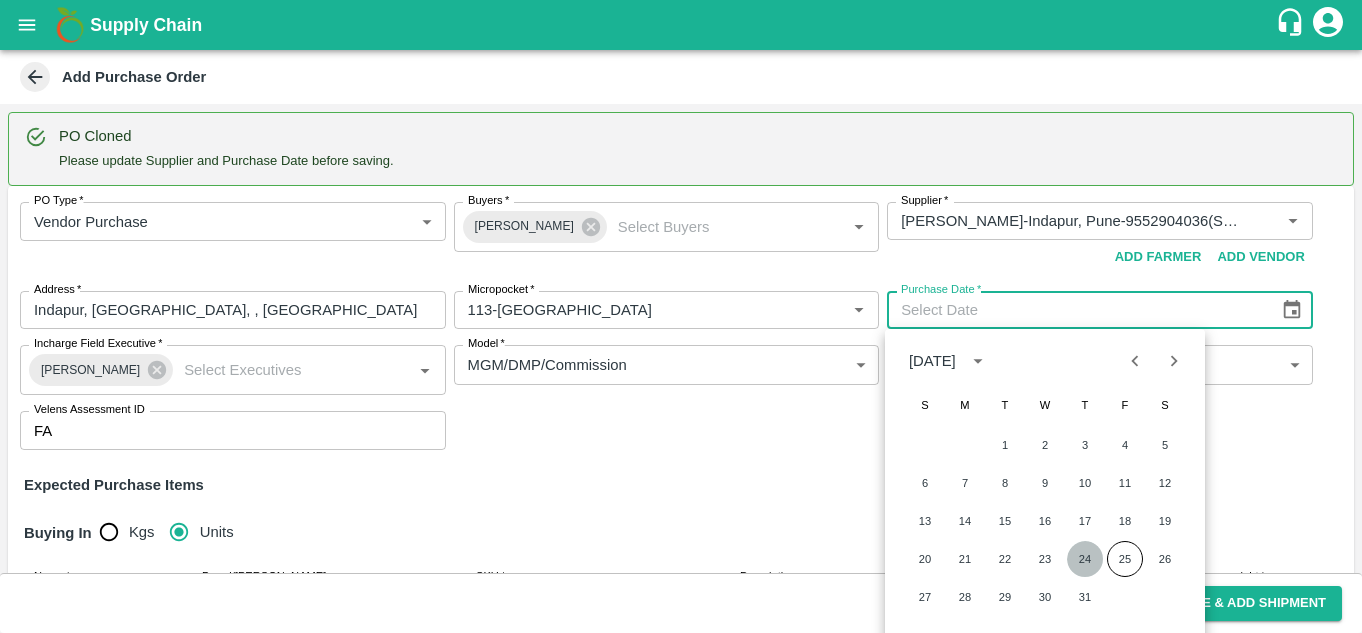 click on "24" at bounding box center [1085, 559] 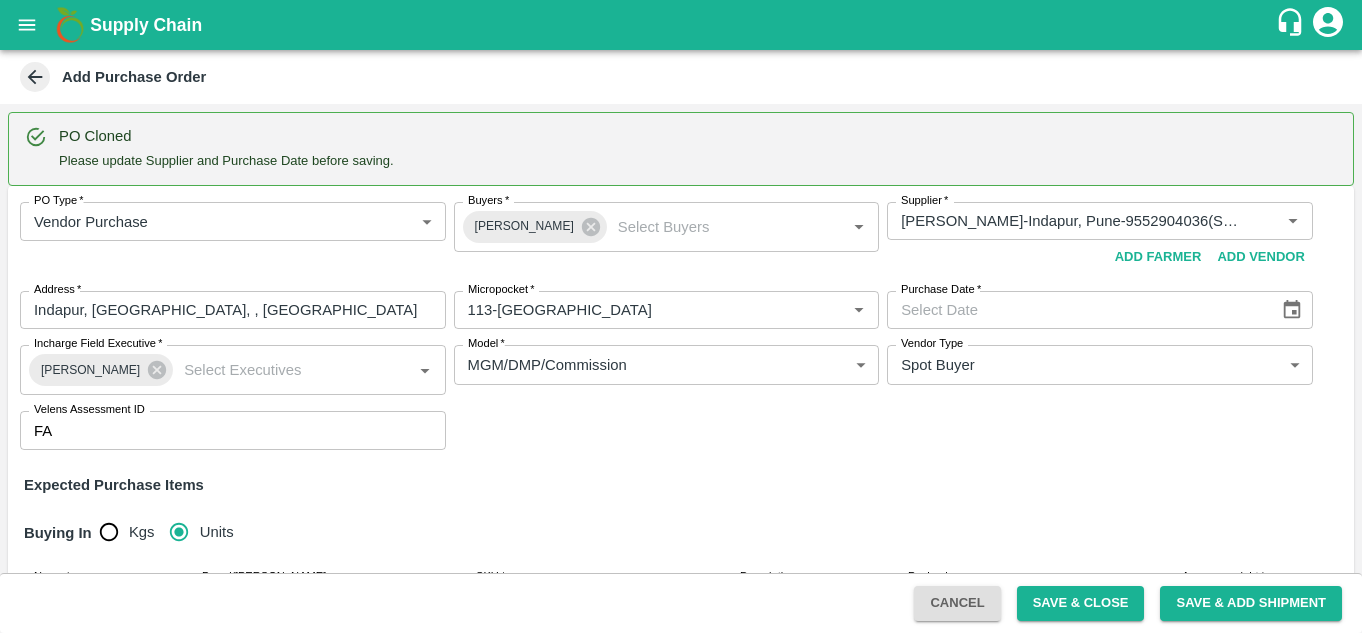 type on "24/07/2025" 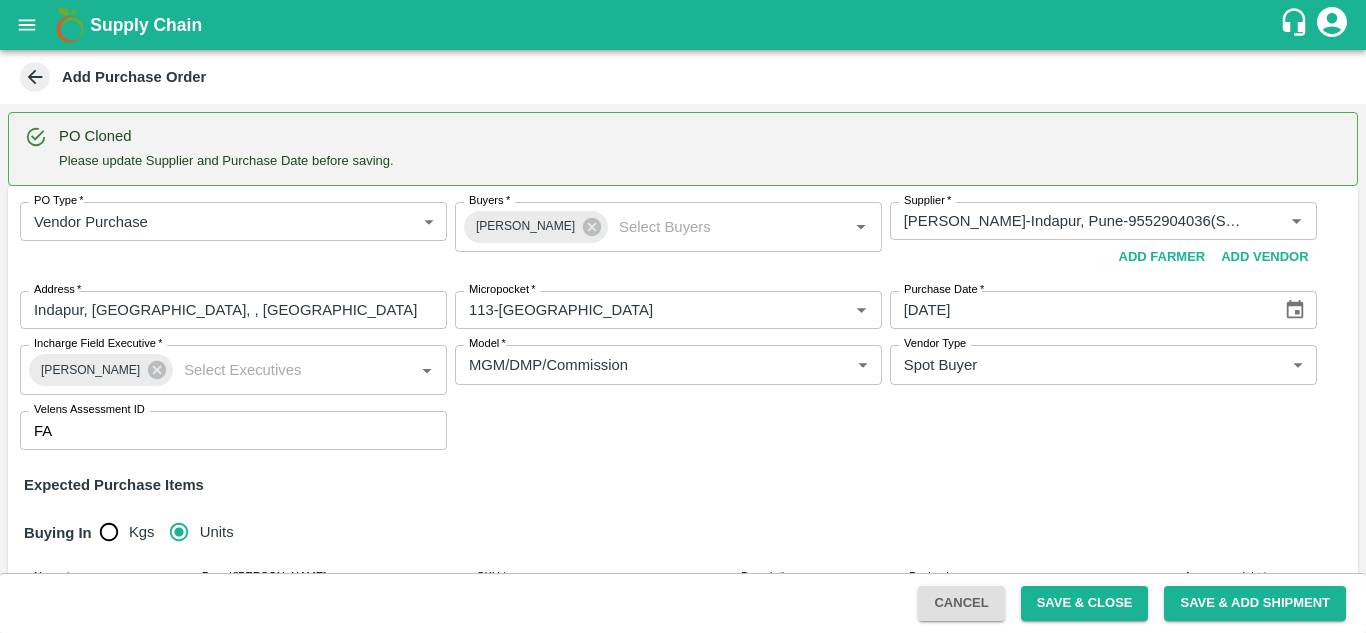 click on "PO Type   * Vendor Purchase 2 PO Type Buyers   * Avinash Kumar Buyers   * Supplier   * Supplier   * Add Vendor Add Farmer Address   * Indapur, Pune, , Maharashtra Address Micropocket   * Micropocket   * Purchase Date   * 24/07/2025 Purchase Date Incharge Field Executive   * Akash Sargar Incharge Field Executive   * Model   * MGM/DMP/Commission Commision Model Vendor Type Spot Buyer SPOT_BUYER Vendor Type Velens Assessment ID FA Velens Assessment ID Expected Purchase Items Buying In Kgs Units Name   * Name   * Brand/Marka Brand/Marka SKU   * SKU   * Description x Description Packaging Vendor Box 276 Packaging Average weight   * 9.7 Kgs/unit Average weight Expected Quantity   * 29 units Expected Quantity 281.3kg Target Buying Price Rs. NA /unit Target Buying Price Agreed Value   * Rs. 848.94 /unit Agreed Value 87.52/kg Name   * Name   * Brand/Marka Brand/Marka SKU   * SKU   * Description x Description Packaging Vendor Box 276 Packaging Average weight   * 9.5   *" at bounding box center (683, 1122) 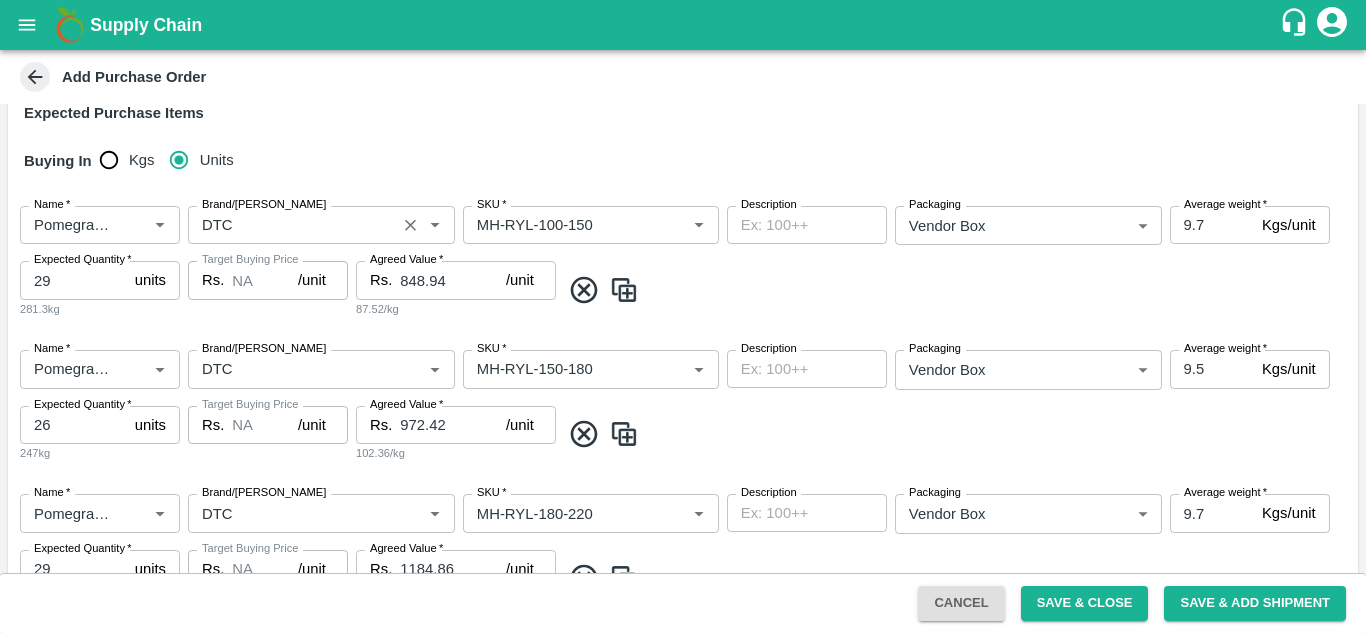 scroll, scrollTop: 374, scrollLeft: 0, axis: vertical 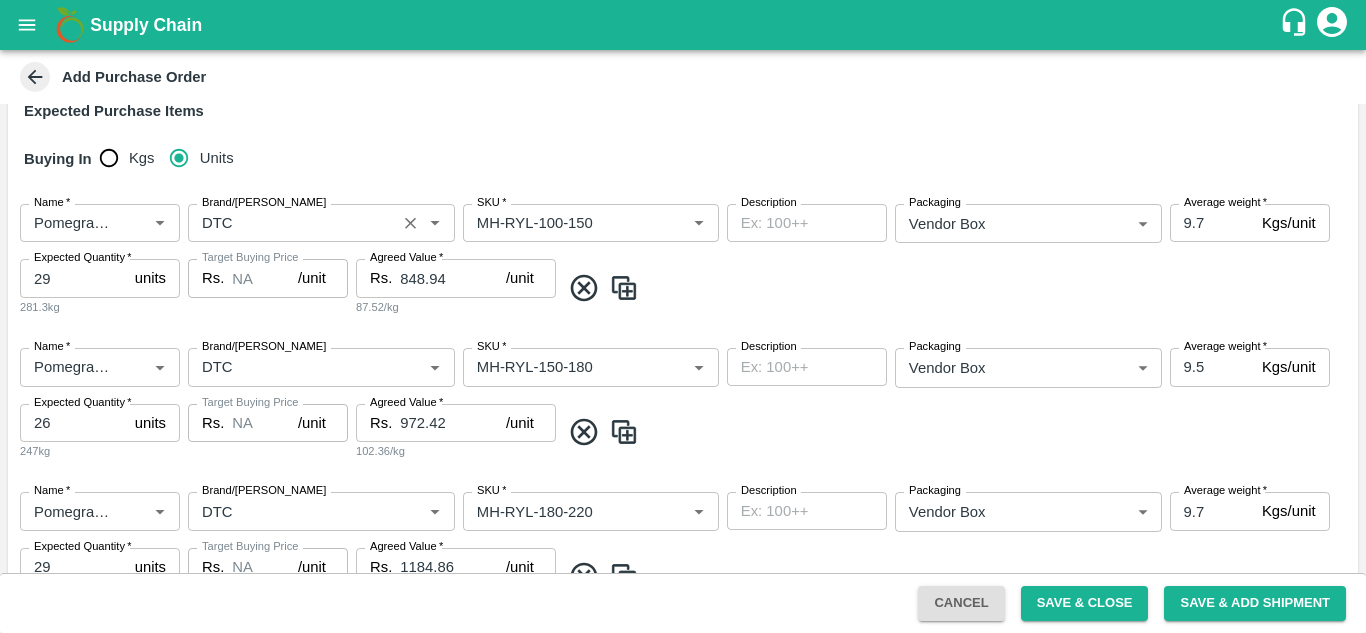 click on "Brand/Marka" at bounding box center [292, 223] 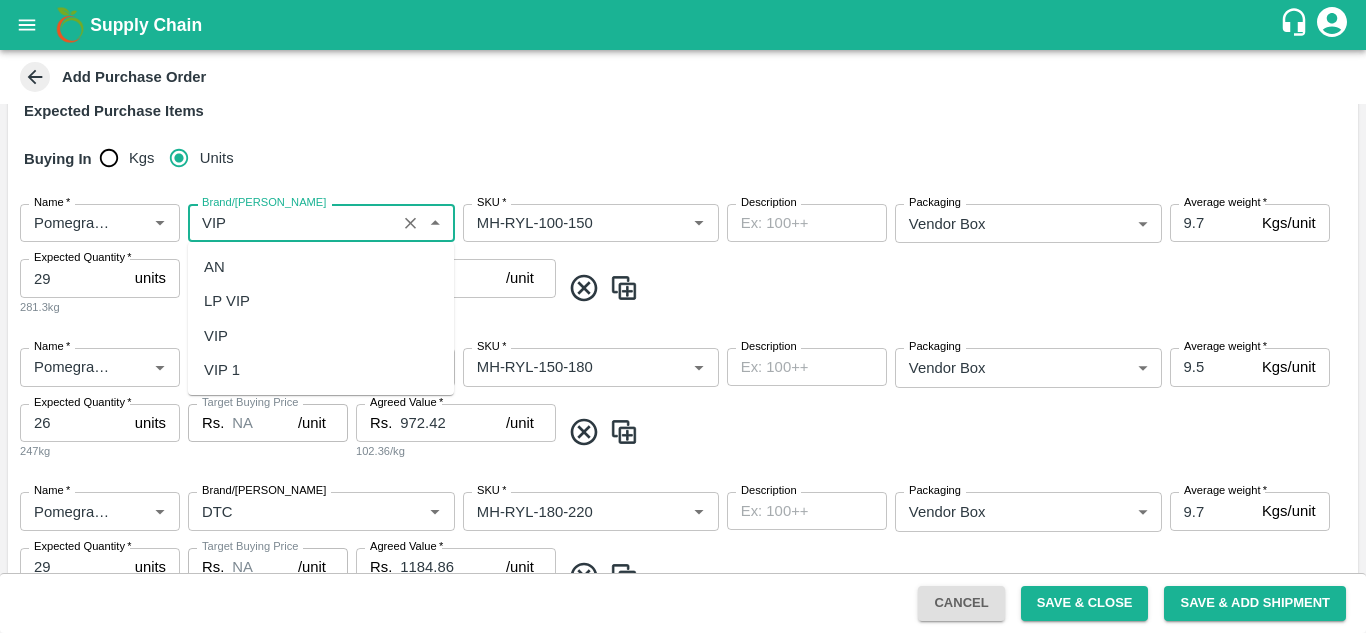scroll, scrollTop: 0, scrollLeft: 0, axis: both 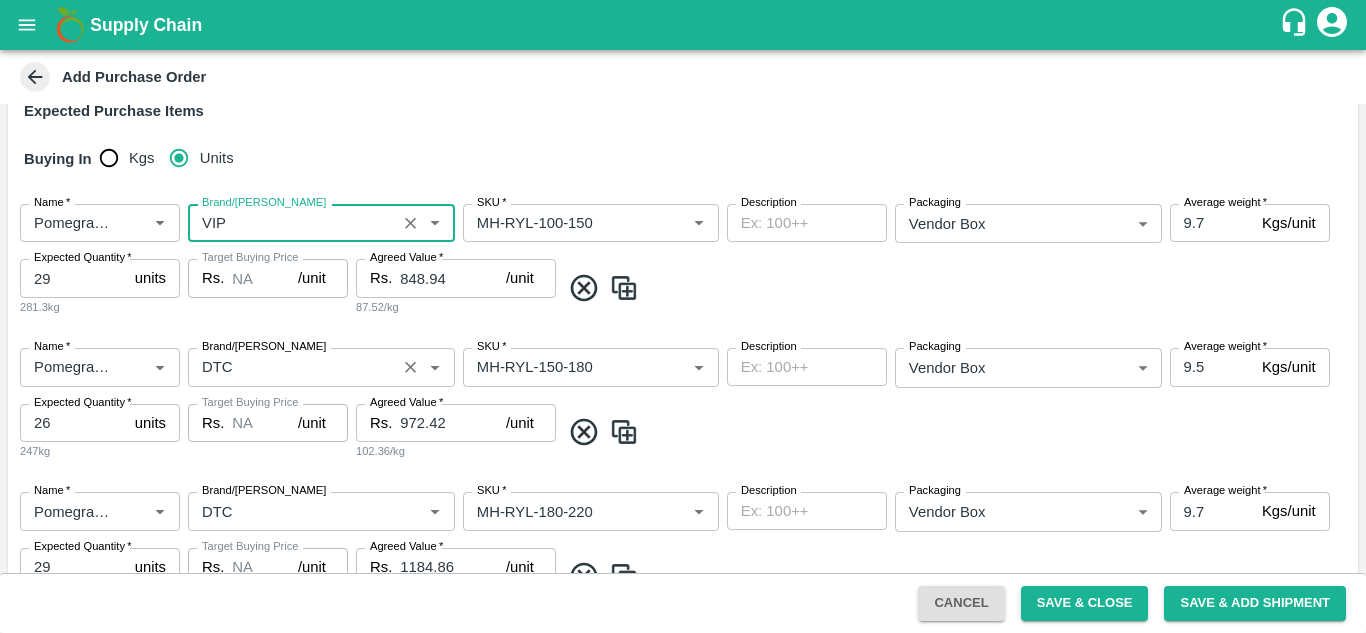 click on "Brand/Marka" at bounding box center [264, 347] 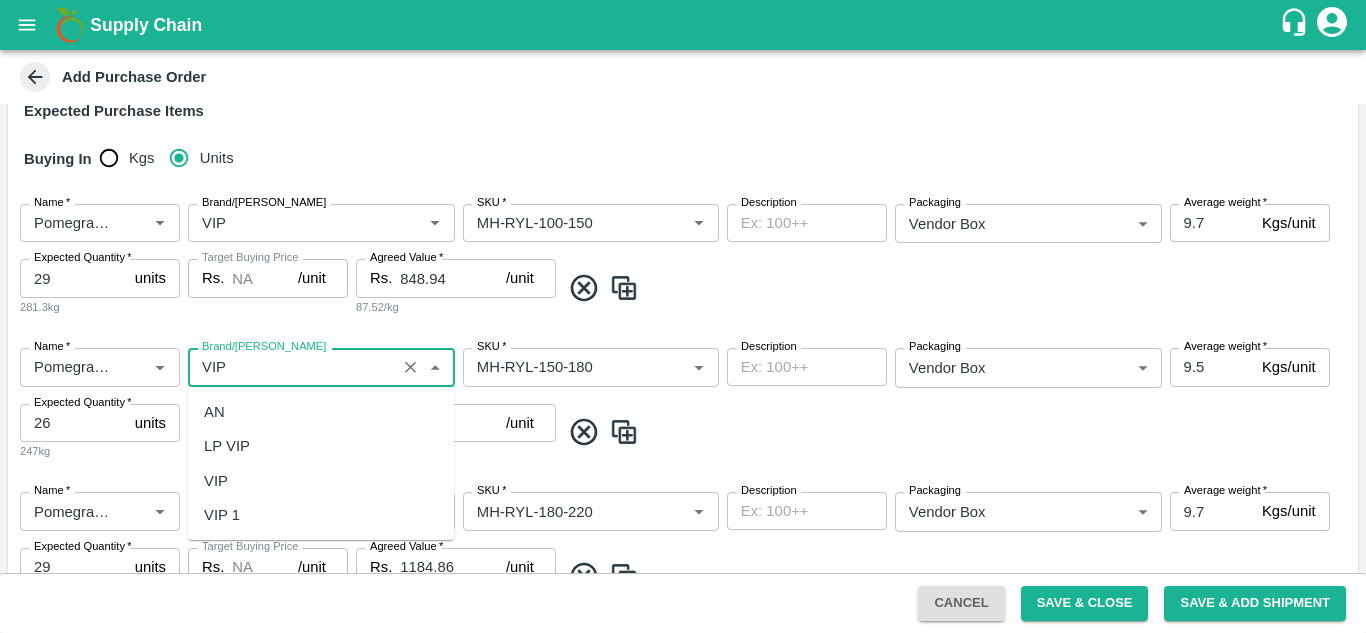 scroll, scrollTop: 0, scrollLeft: 0, axis: both 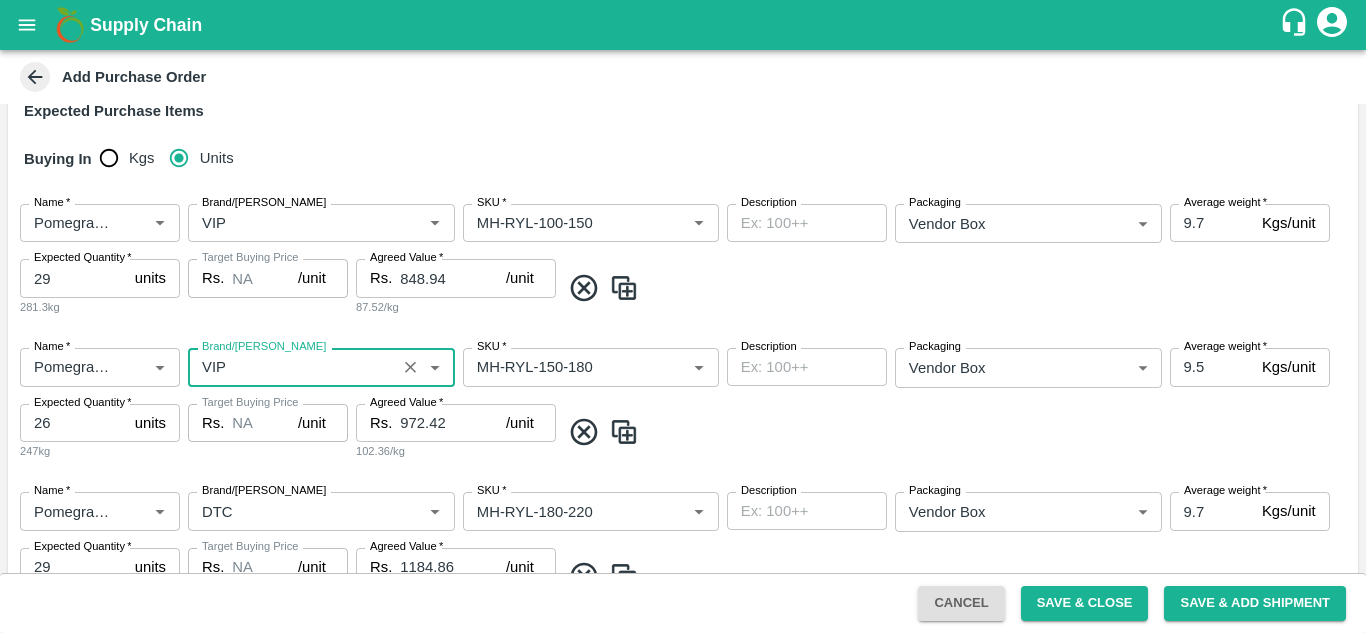 type on "VIP" 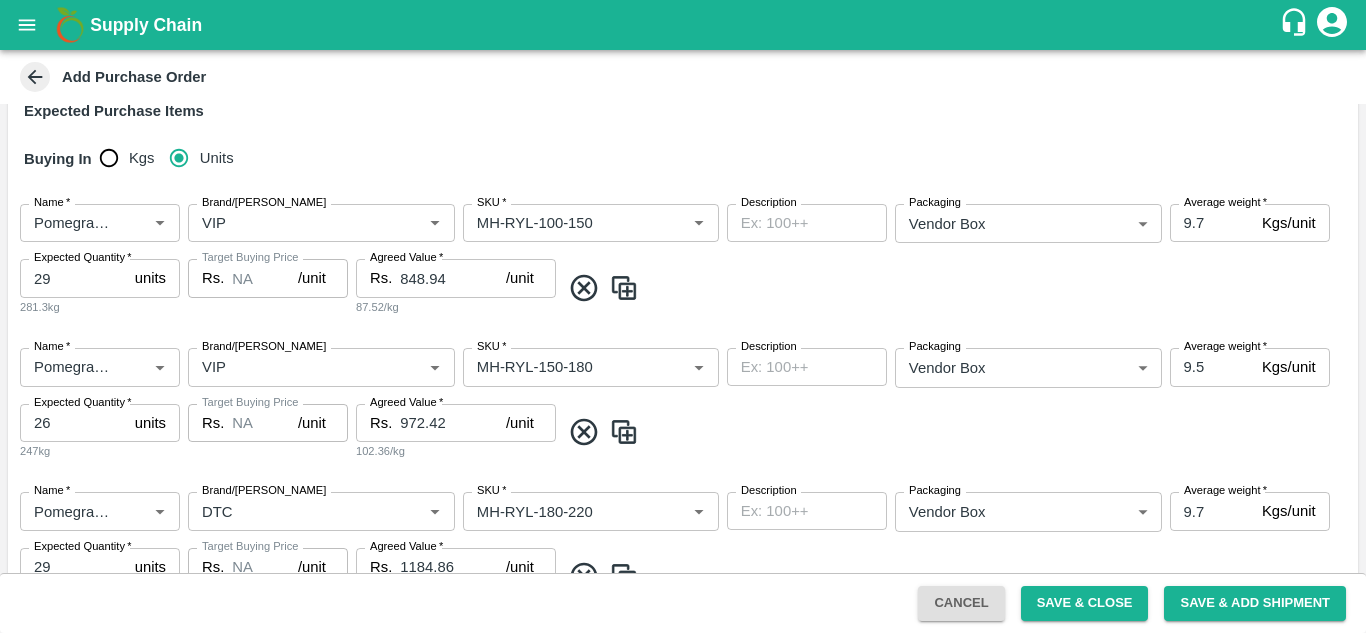 click on "Name   * Name   * Brand/Marka Brand/Marka SKU   * SKU   * Description x Description Packaging Vendor Box 276 Packaging Average weight   * 9.5 Kgs/unit Average weight Expected Quantity   * 26 units Expected Quantity 247kg Target Buying Price Rs. NA /unit Target Buying Price Agreed Value   * Rs. 972.42 /unit Agreed Value 102.36/kg" at bounding box center (683, 404) 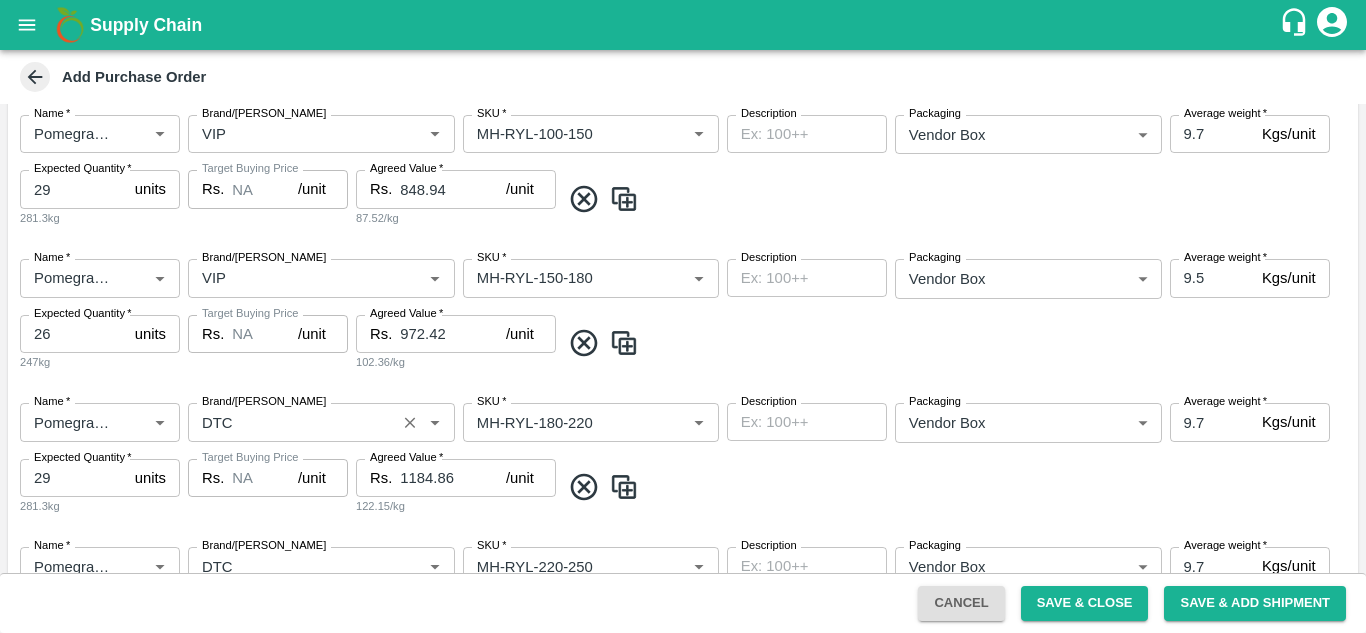 scroll, scrollTop: 464, scrollLeft: 0, axis: vertical 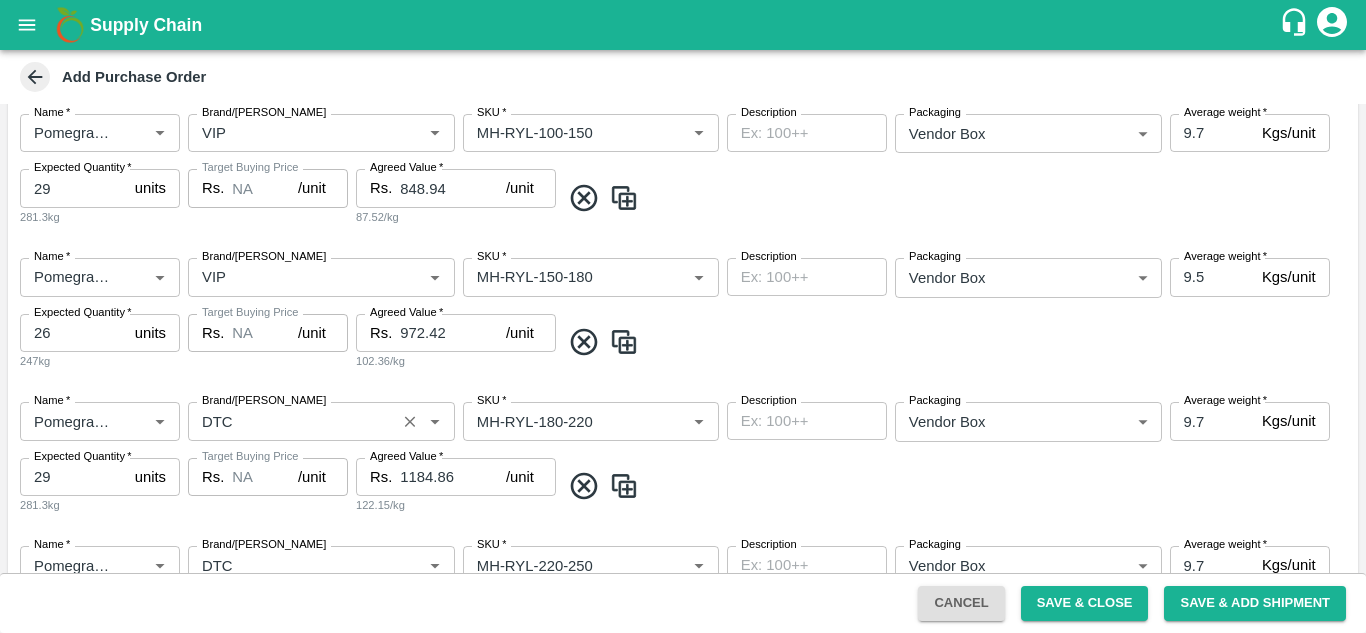 click on "Brand/Marka" at bounding box center [292, 421] 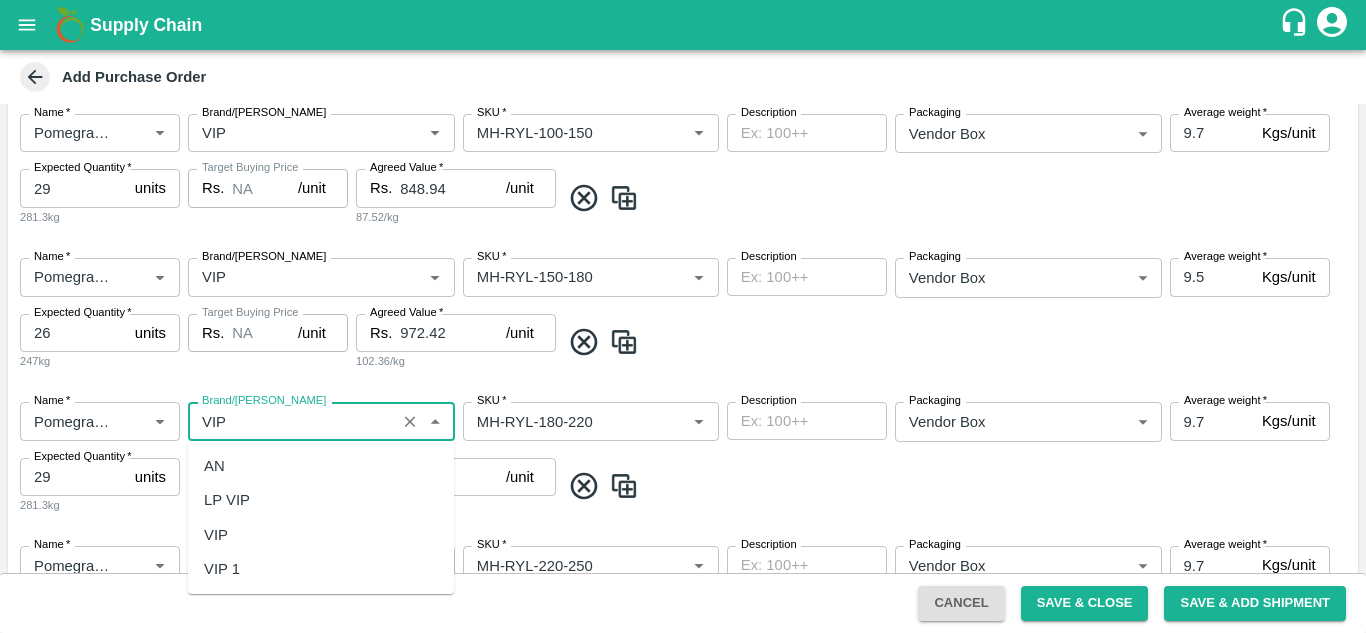 scroll, scrollTop: 0, scrollLeft: 0, axis: both 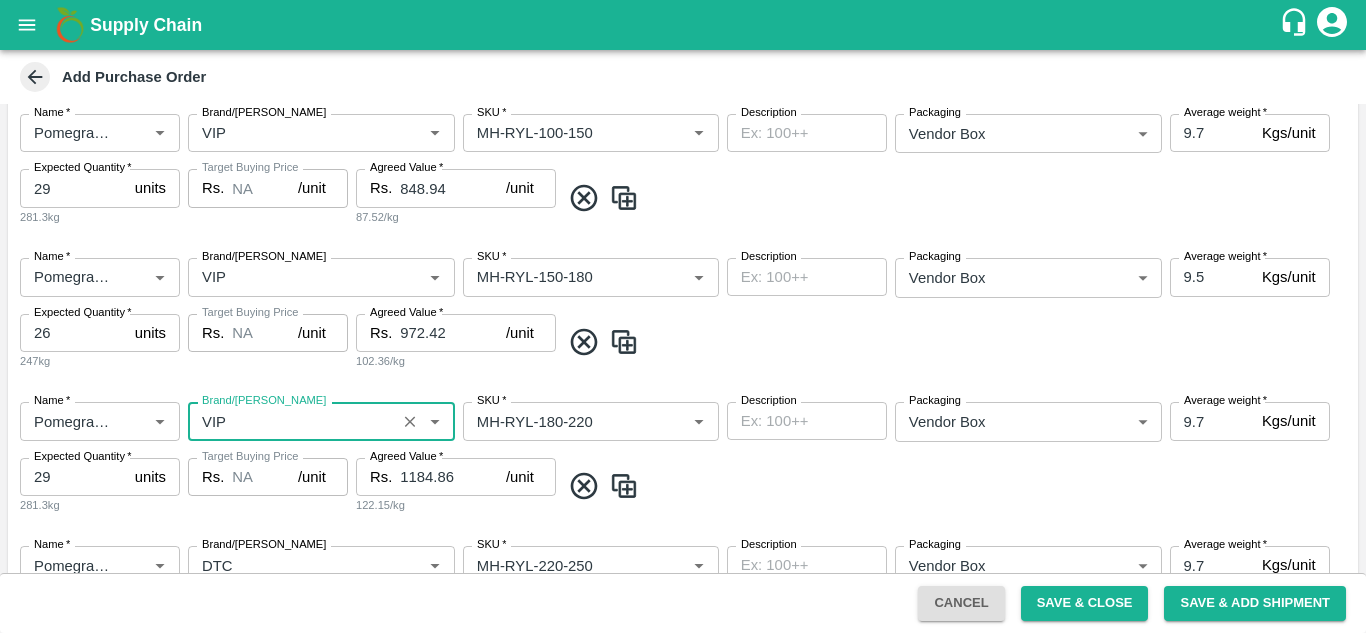 type on "VIP" 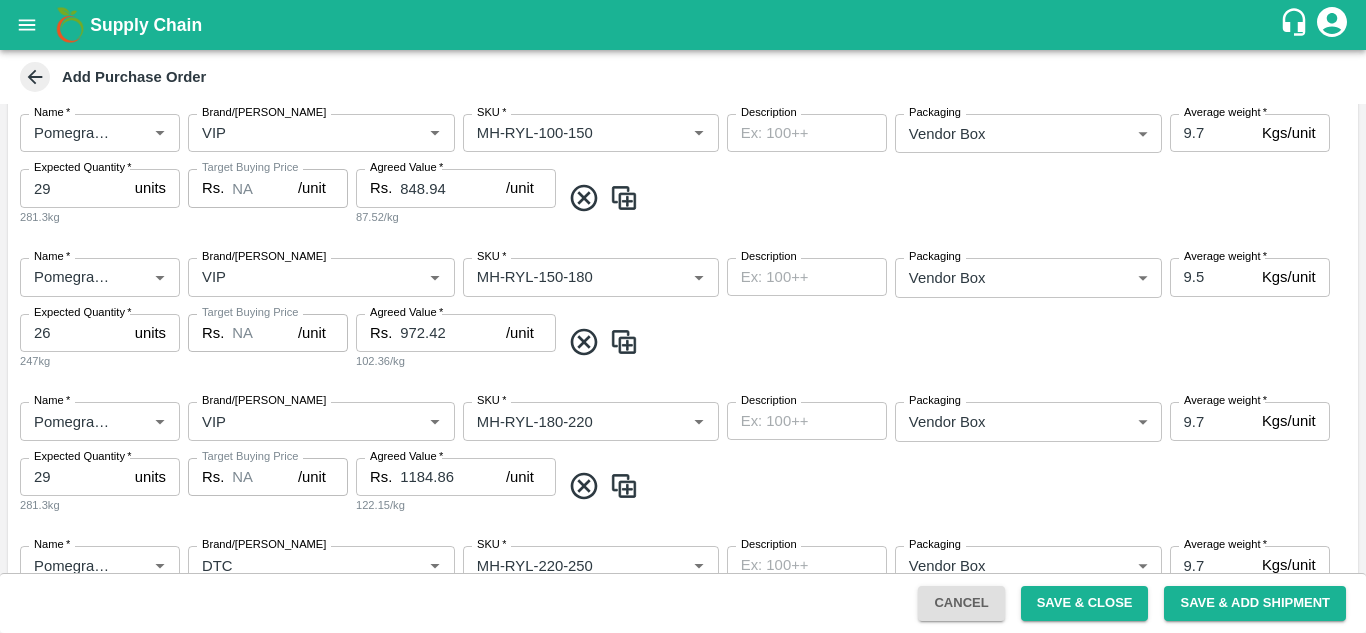 click on "Target Buying Price Rs. NA /unit Target Buying Price" at bounding box center (268, 486) 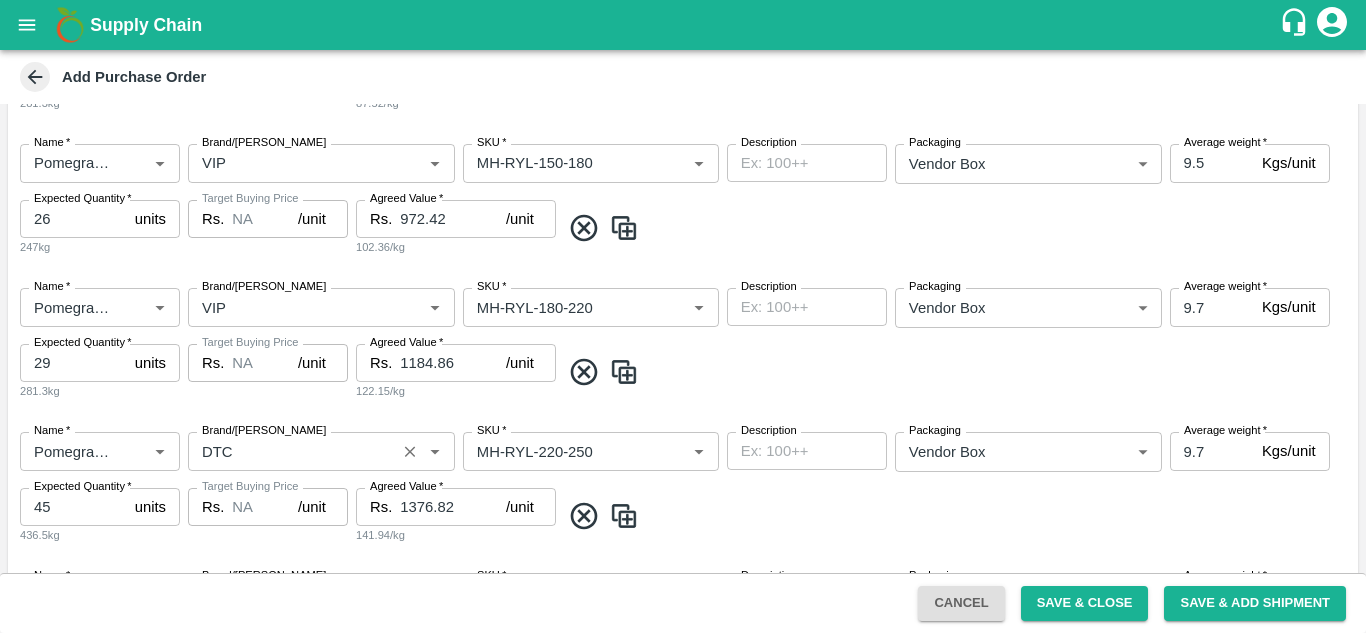scroll, scrollTop: 583, scrollLeft: 0, axis: vertical 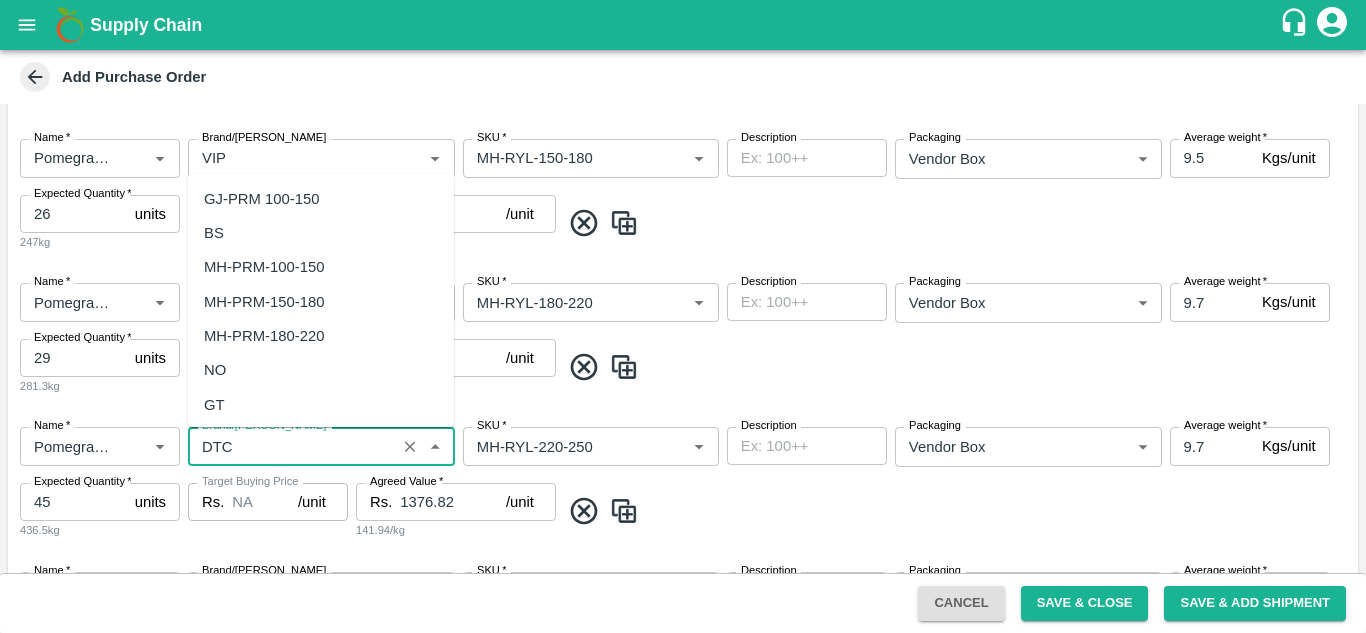 click on "Brand/Marka" at bounding box center [292, 446] 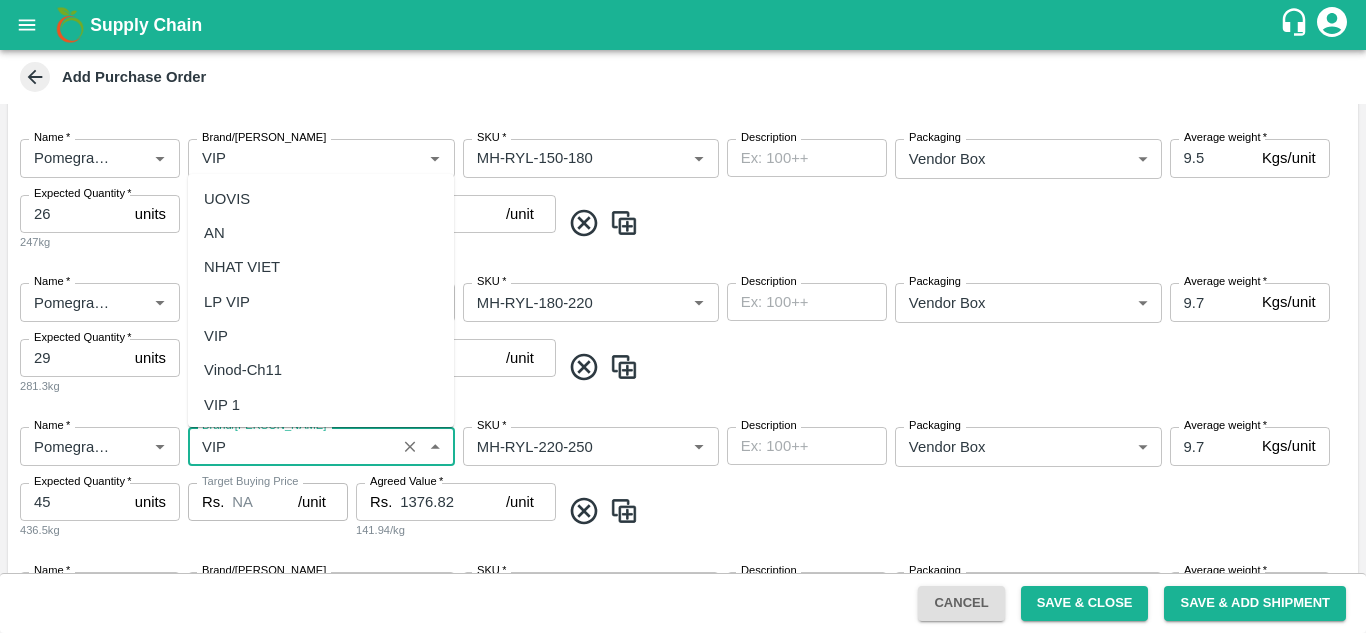 scroll, scrollTop: 0, scrollLeft: 0, axis: both 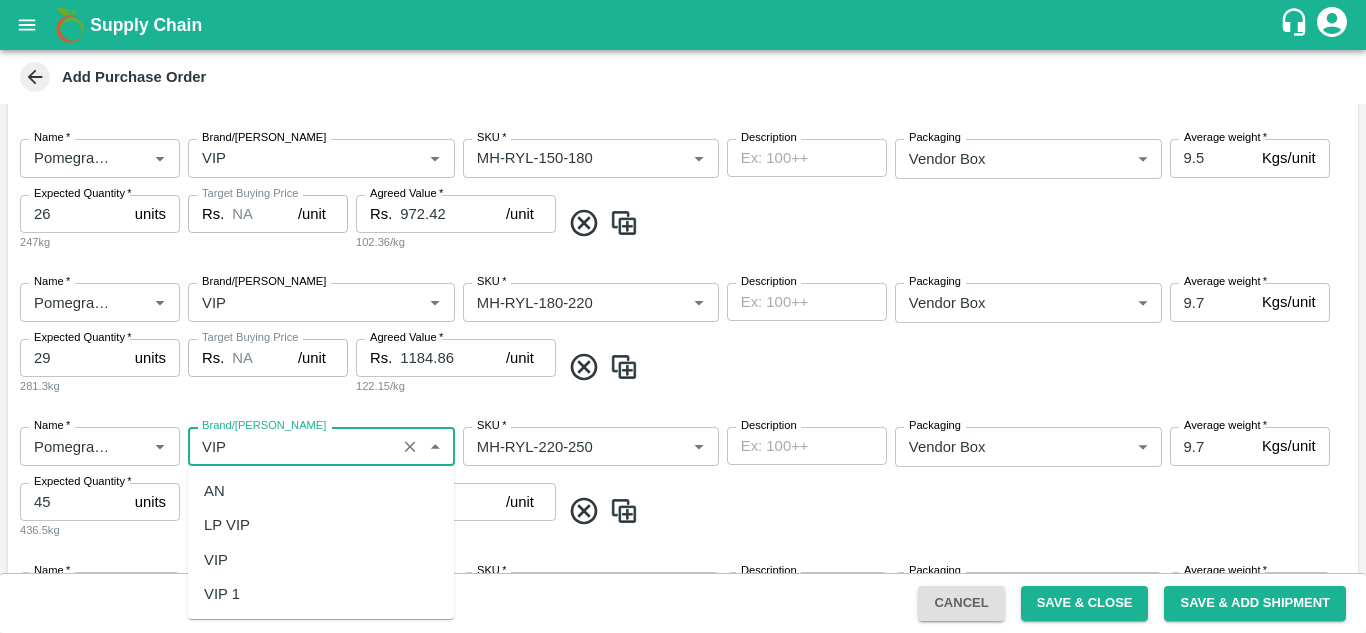 click on "VIP" at bounding box center (216, 560) 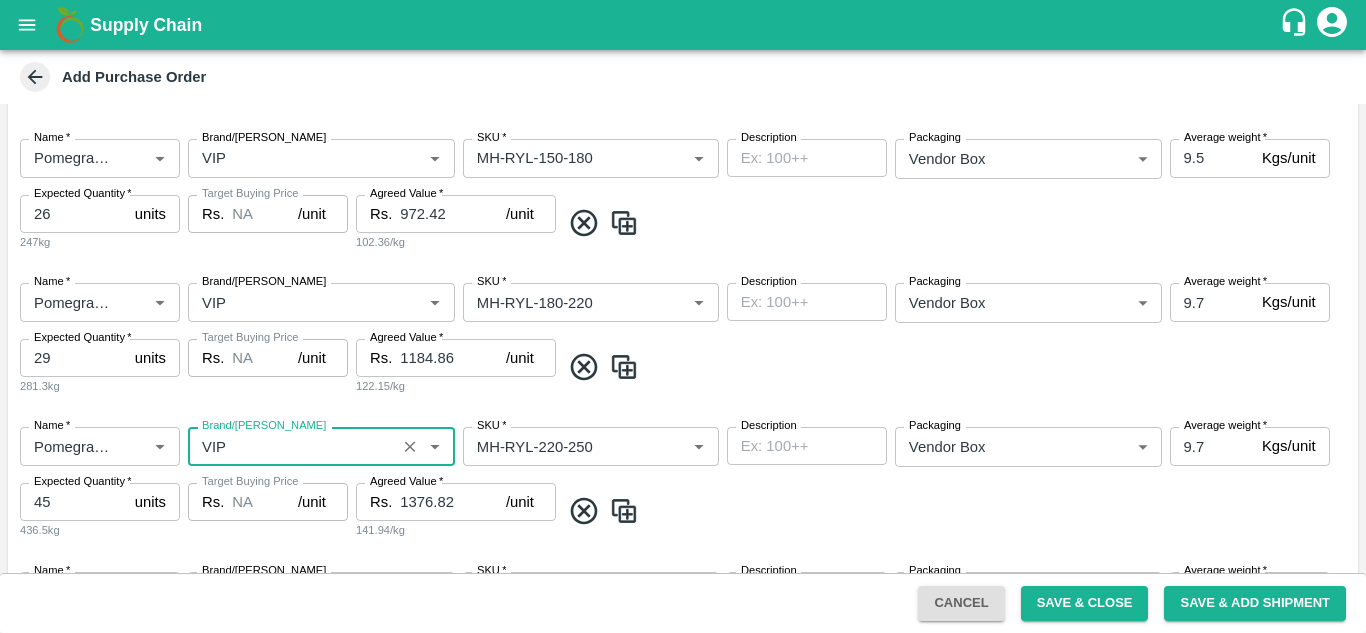 type on "VIP" 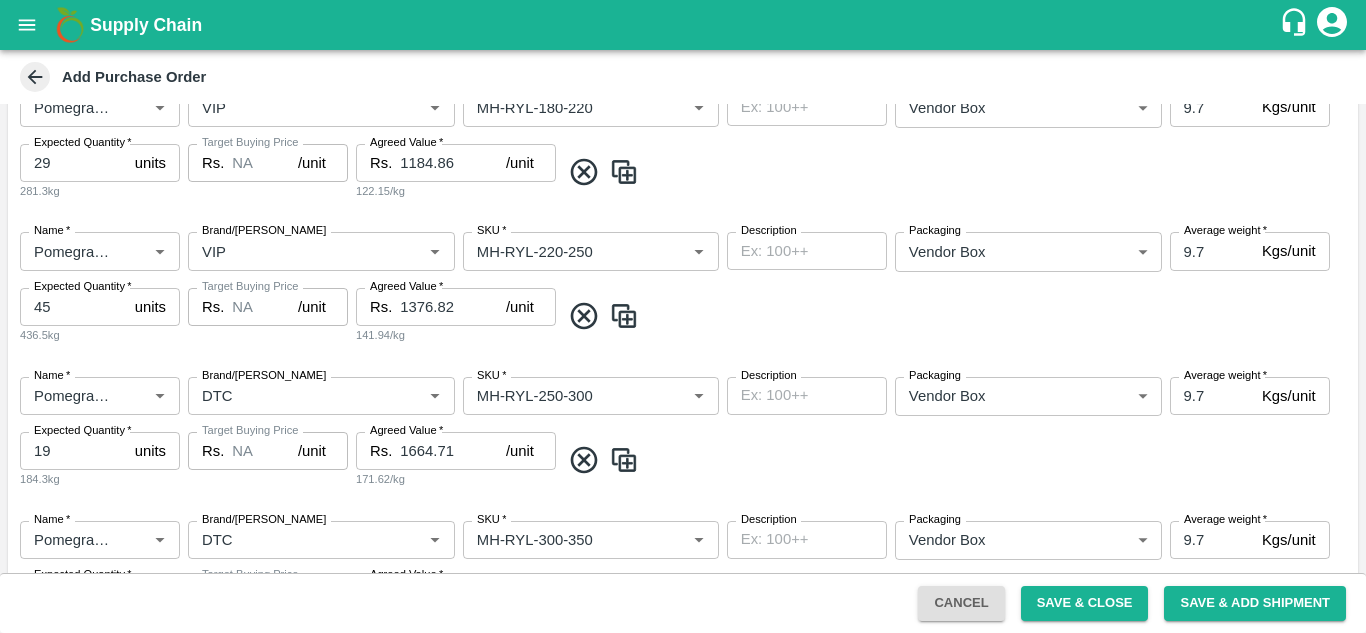 scroll, scrollTop: 788, scrollLeft: 0, axis: vertical 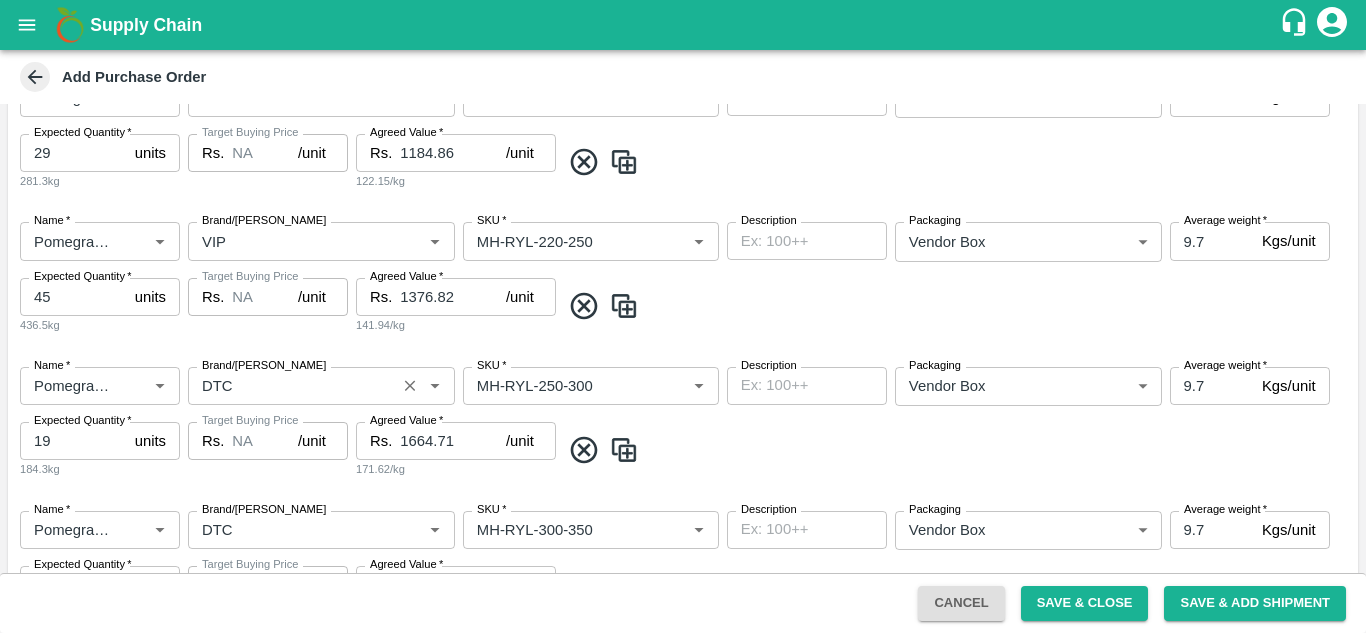 click on "Brand/Marka" at bounding box center [321, 386] 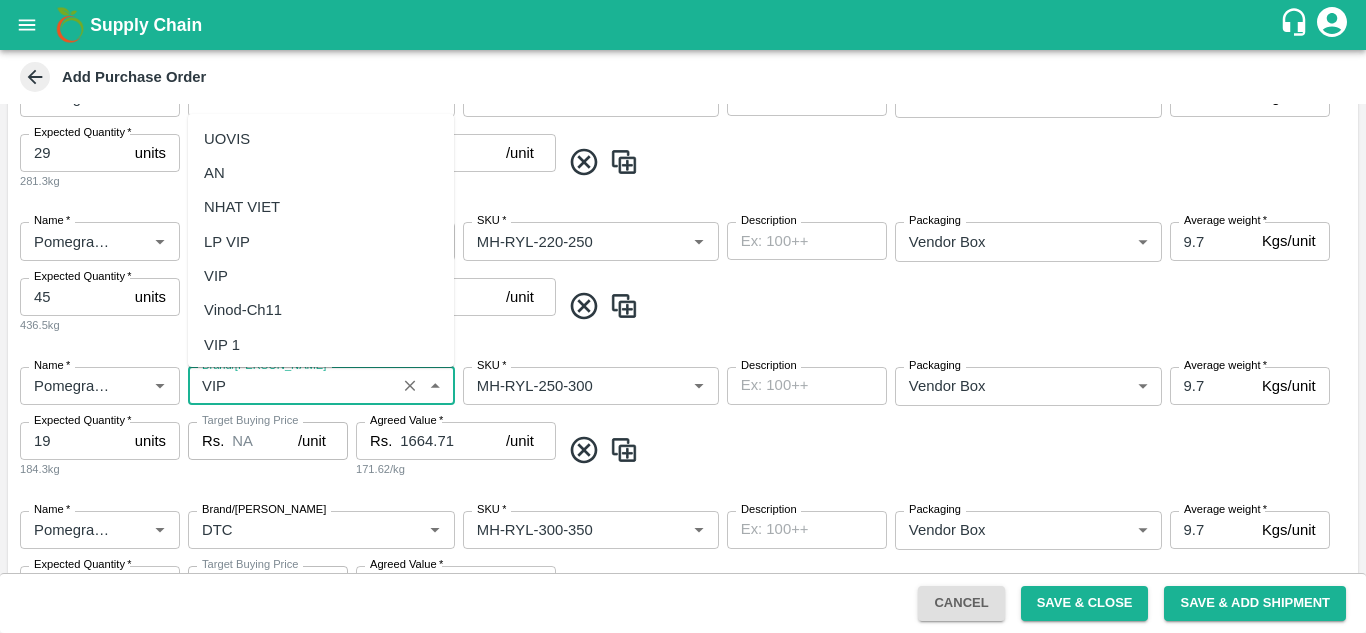 scroll, scrollTop: 0, scrollLeft: 0, axis: both 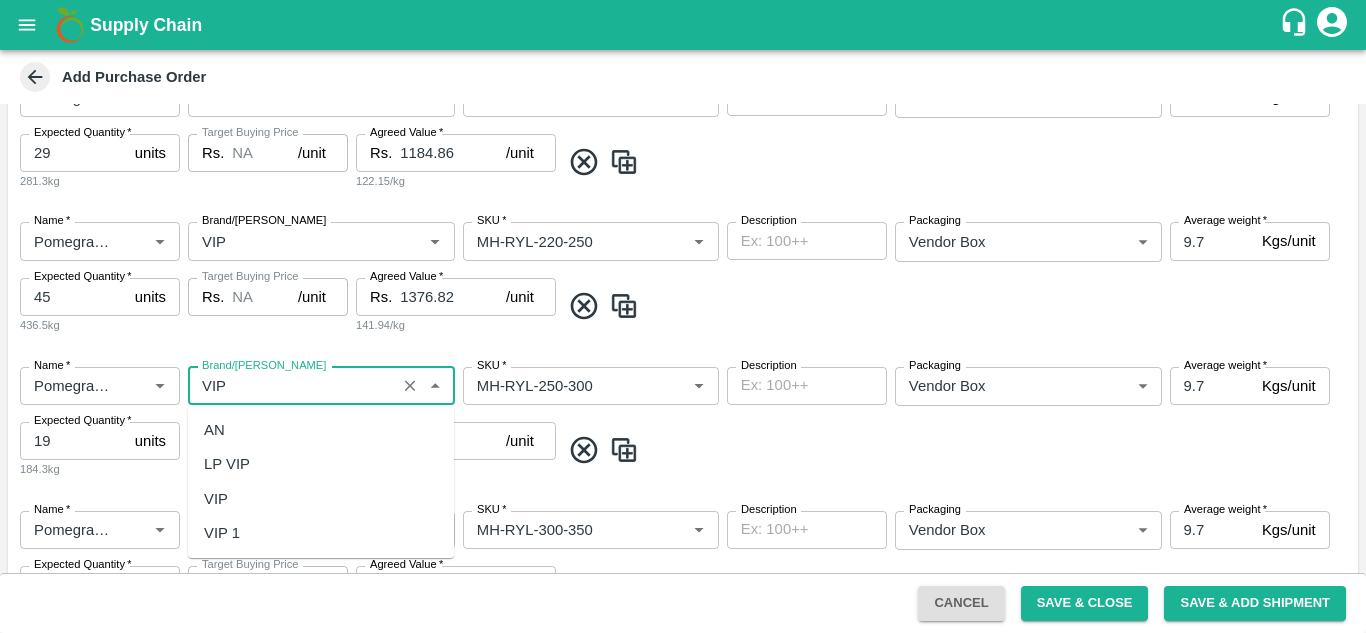 click on "VIP" at bounding box center [216, 499] 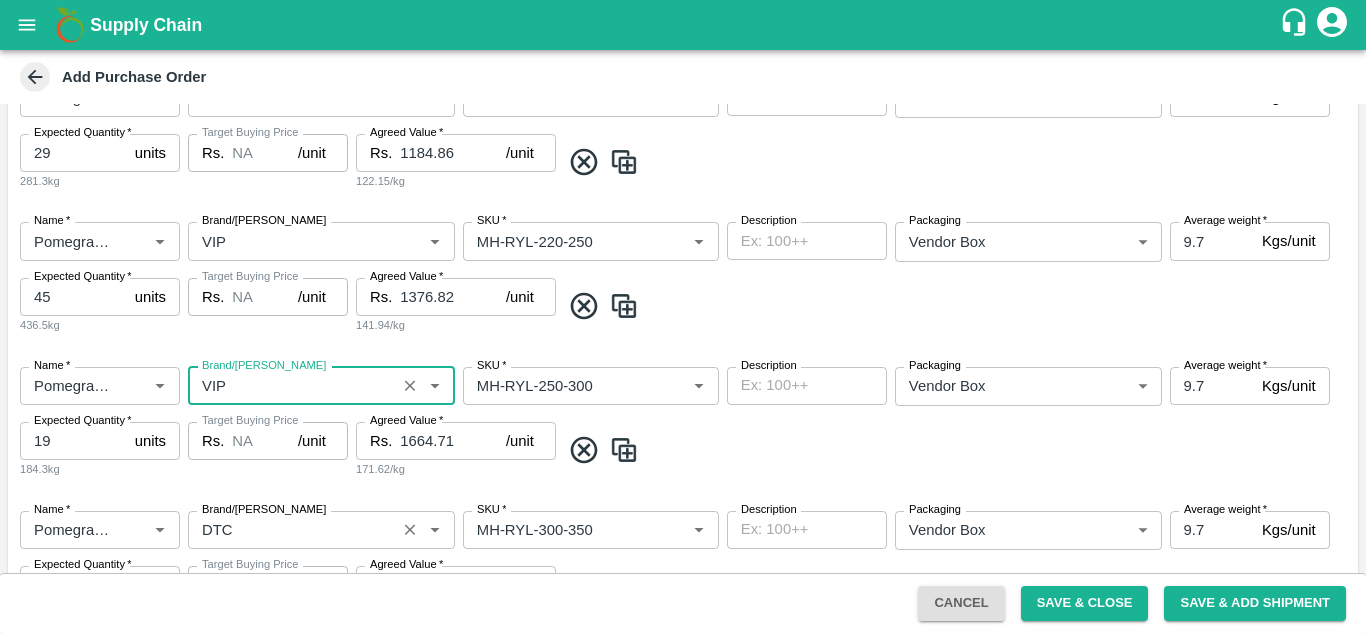 type on "VIP" 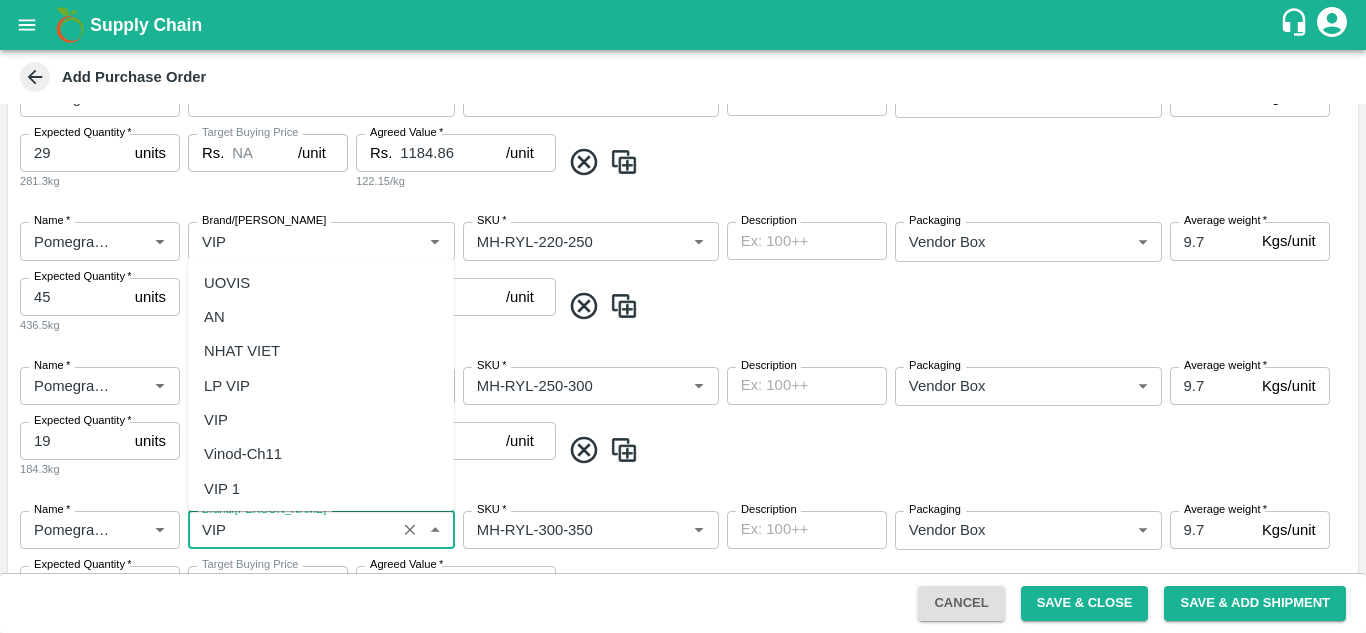 scroll, scrollTop: 0, scrollLeft: 0, axis: both 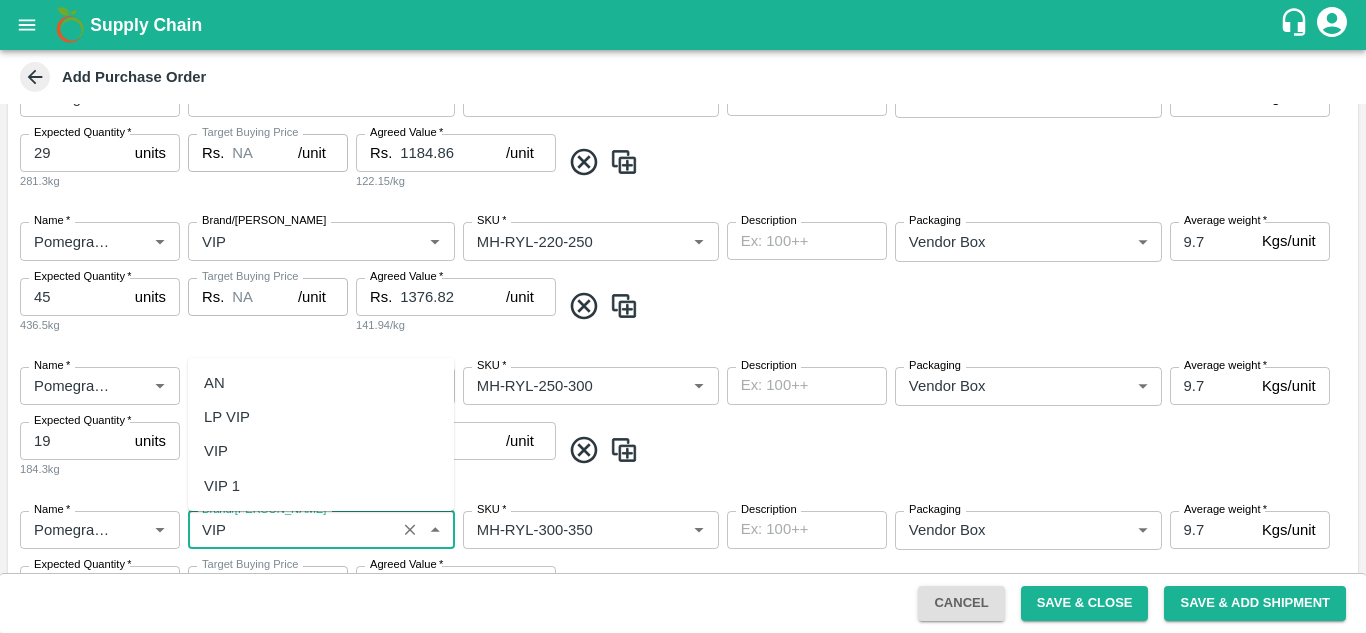 click on "VIP" at bounding box center [321, 451] 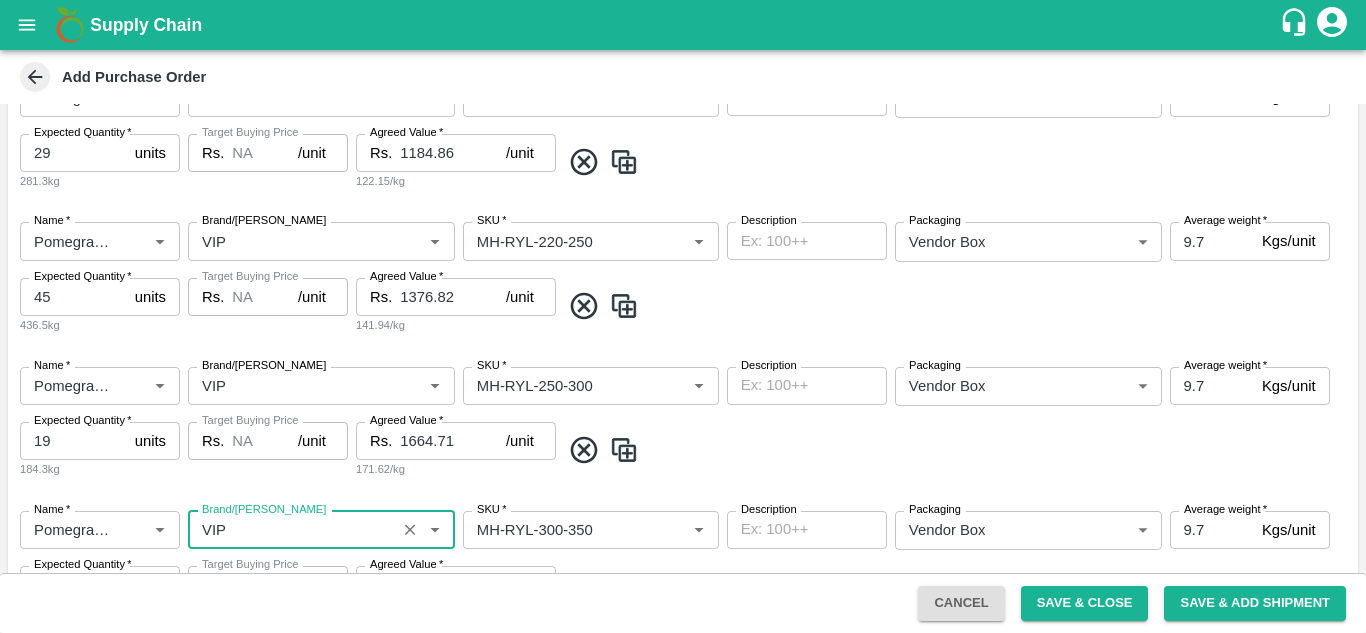 type on "VIP" 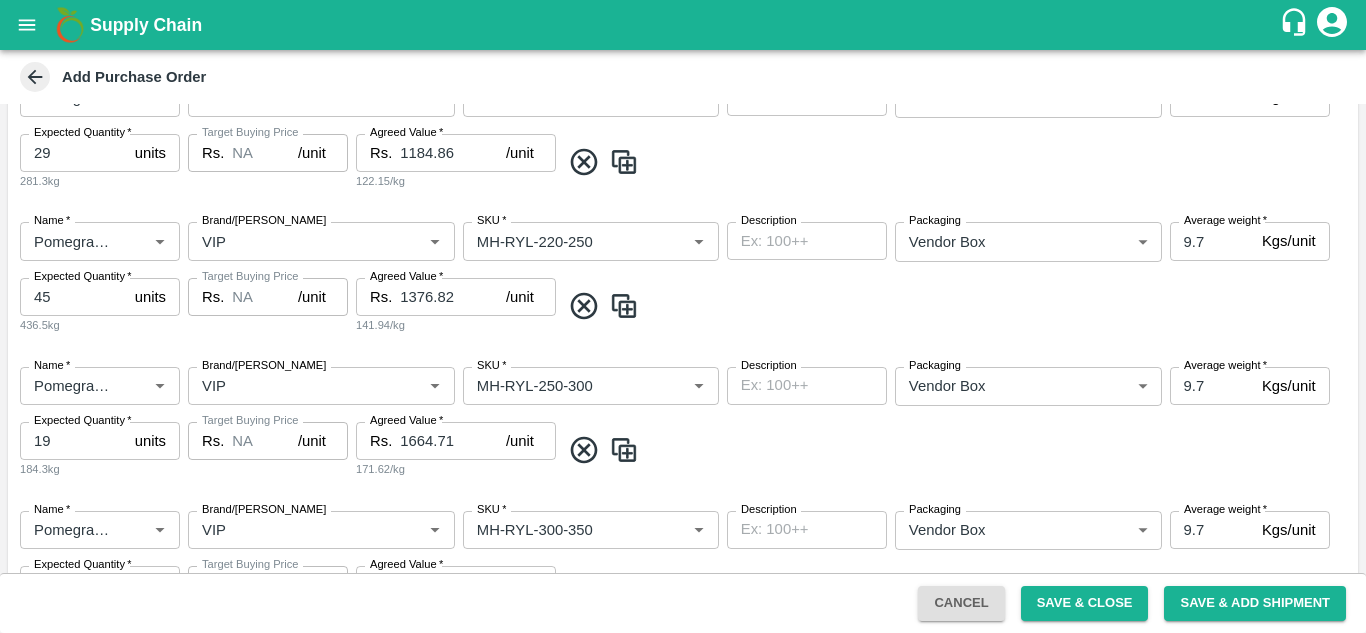 click on "Target Buying Price Rs. NA /unit Target Buying Price" at bounding box center [268, 450] 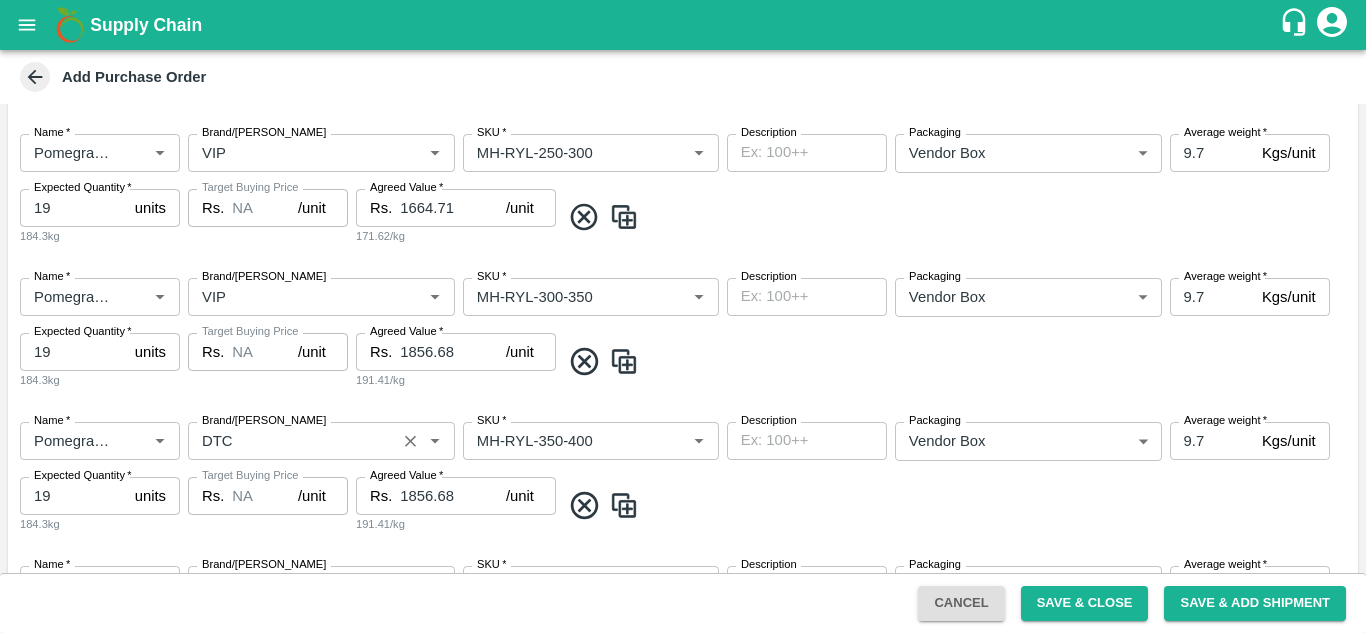 scroll, scrollTop: 1031, scrollLeft: 0, axis: vertical 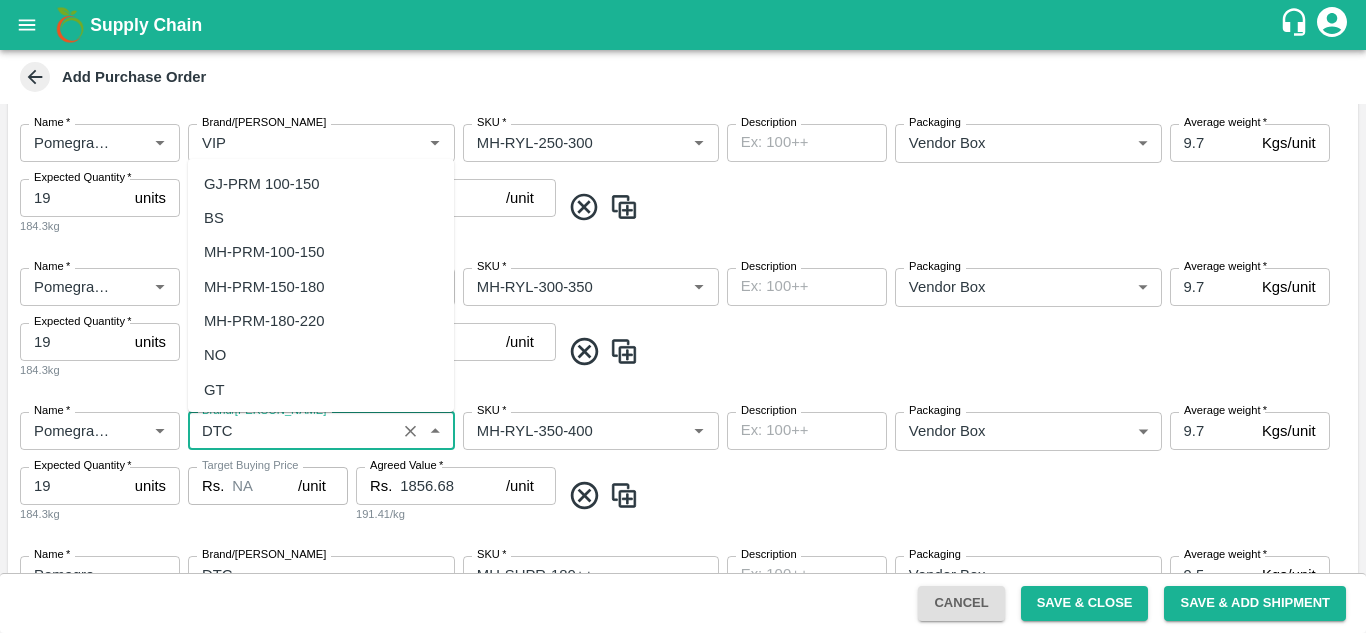 click on "Brand/Marka" at bounding box center [292, 431] 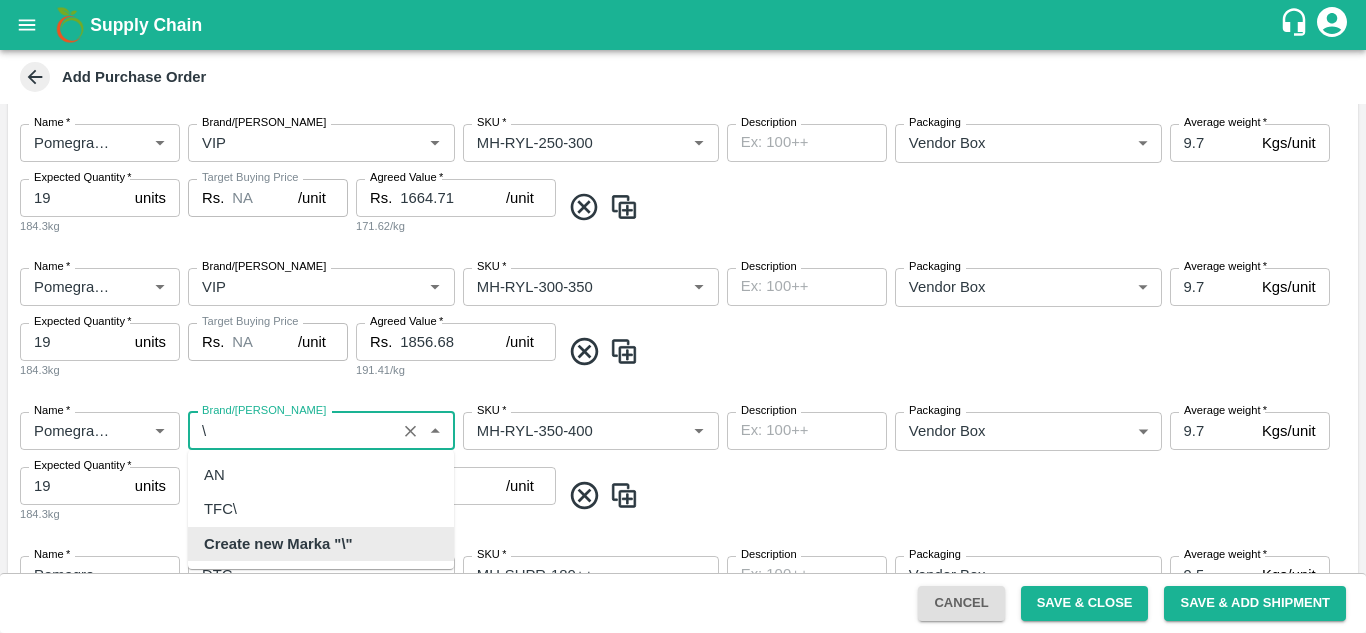 type on "\" 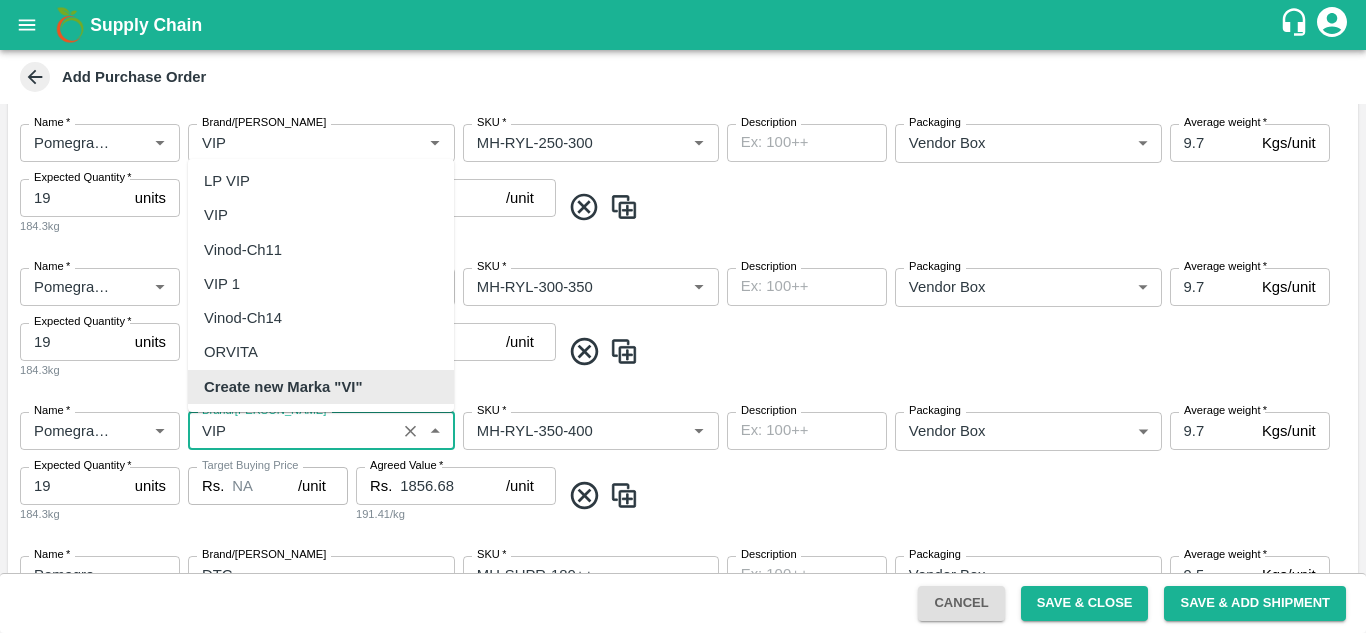 scroll, scrollTop: 0, scrollLeft: 0, axis: both 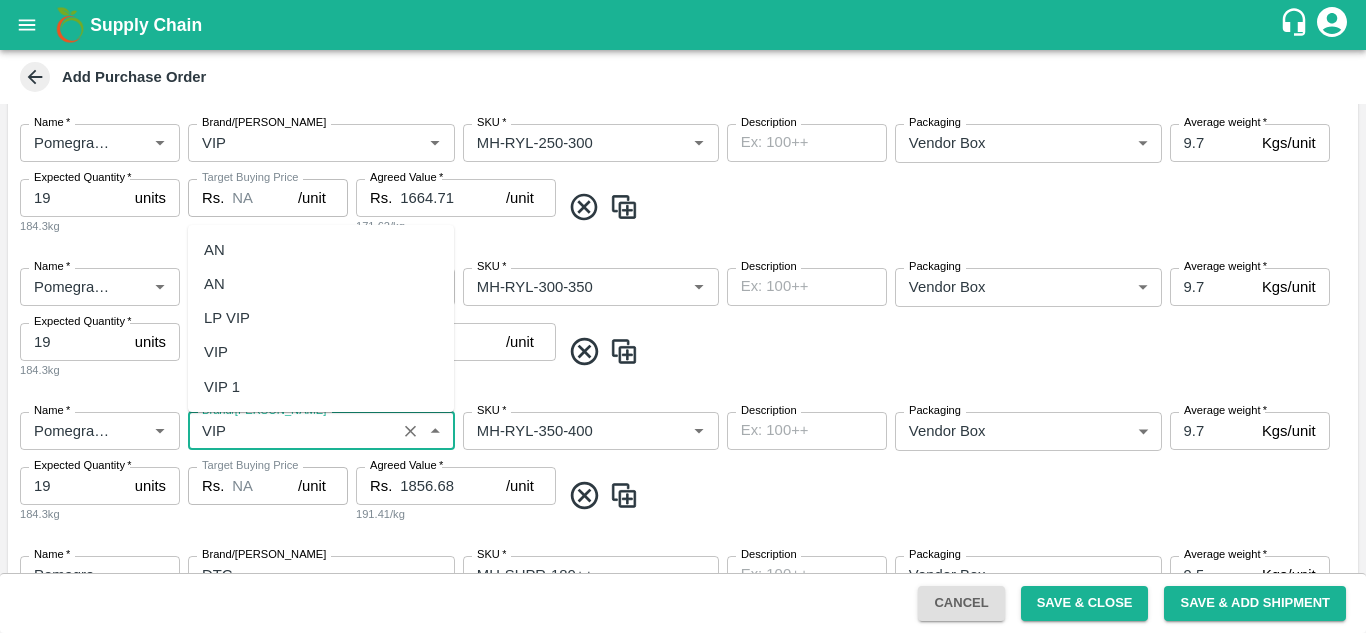 click on "VIP" at bounding box center [216, 352] 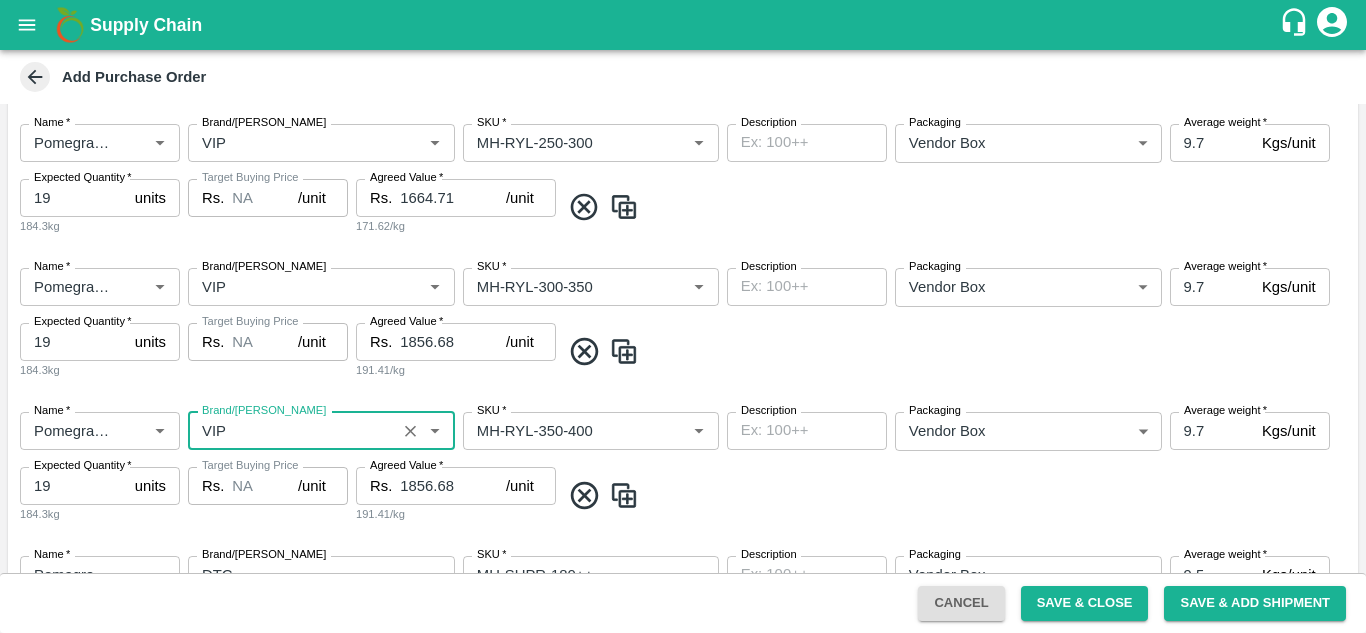 type on "VIP" 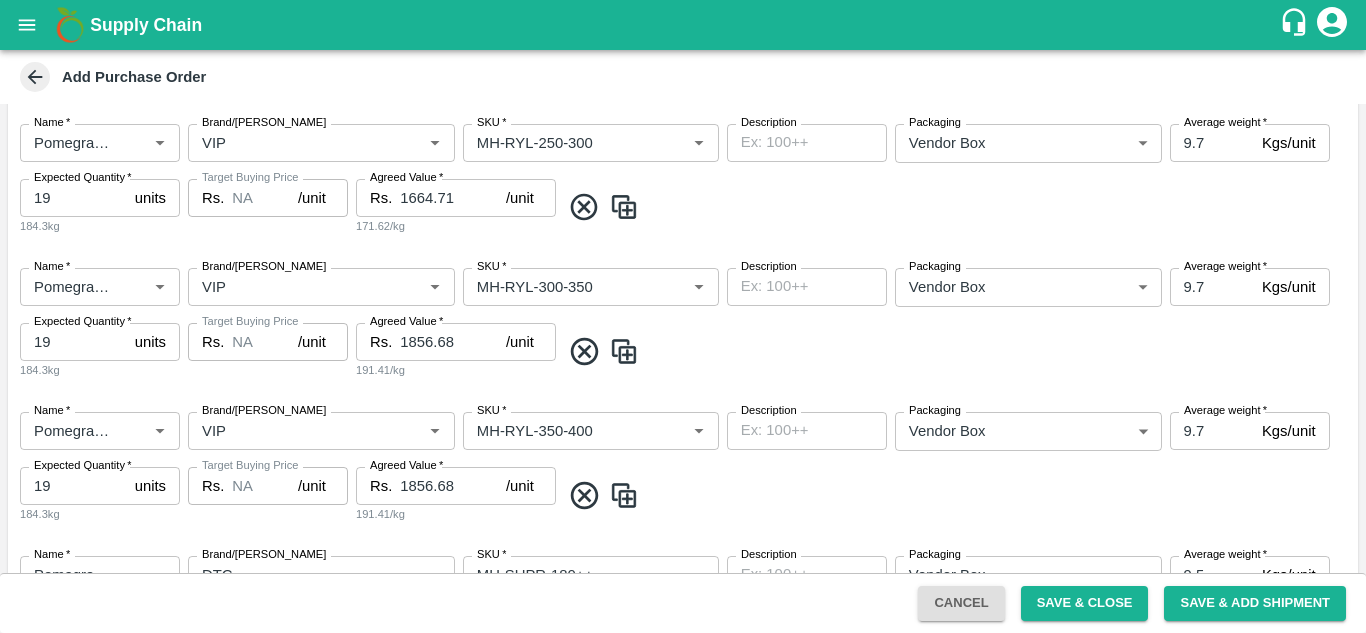 click on "Target Buying Price Rs. NA /unit Target Buying Price" at bounding box center (268, 351) 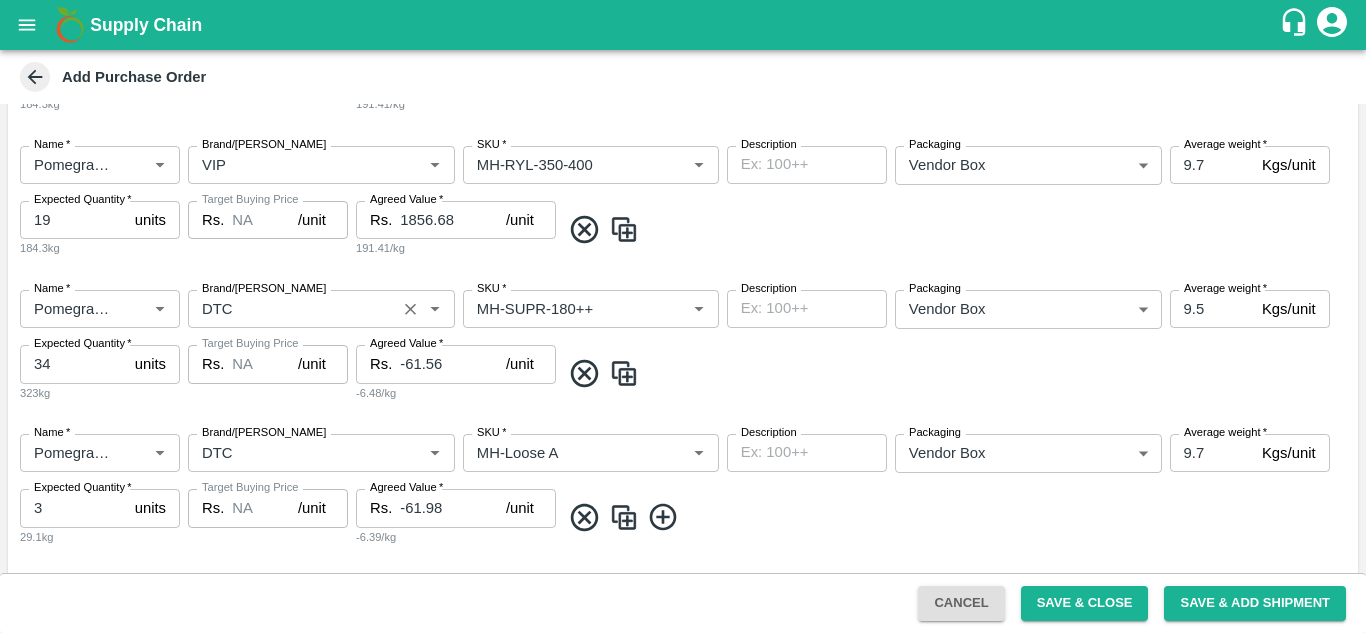 scroll, scrollTop: 1319, scrollLeft: 0, axis: vertical 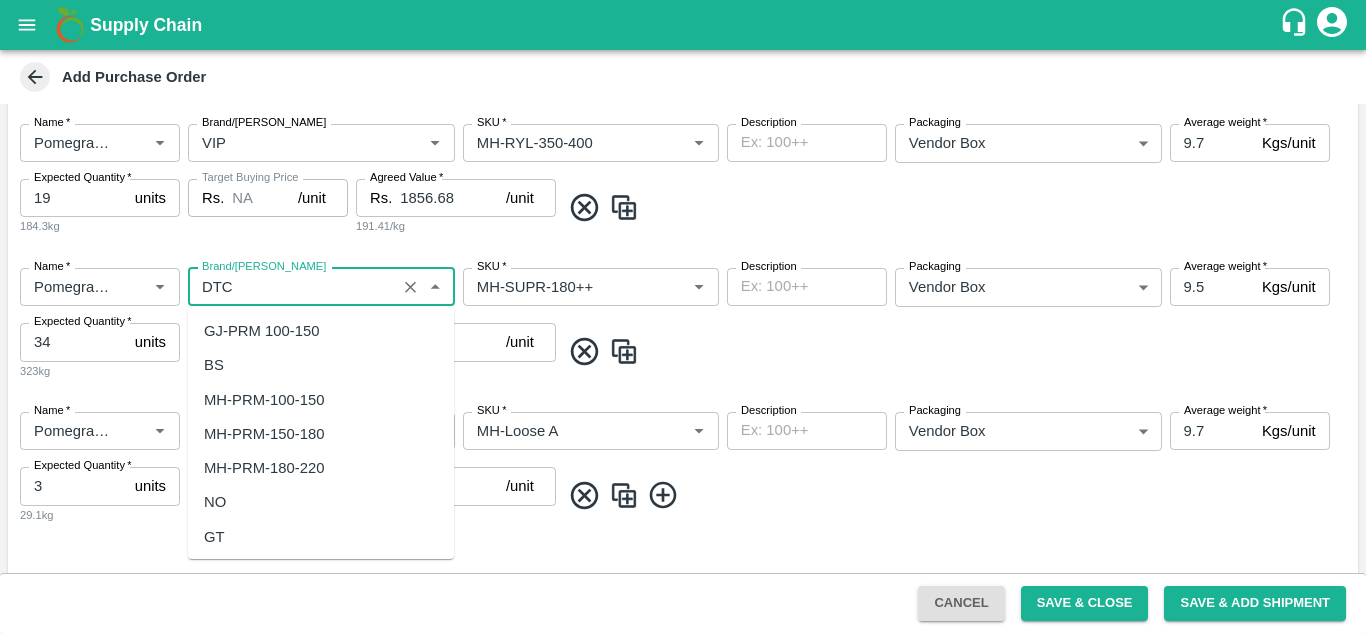 click on "Brand/Marka" at bounding box center (292, 287) 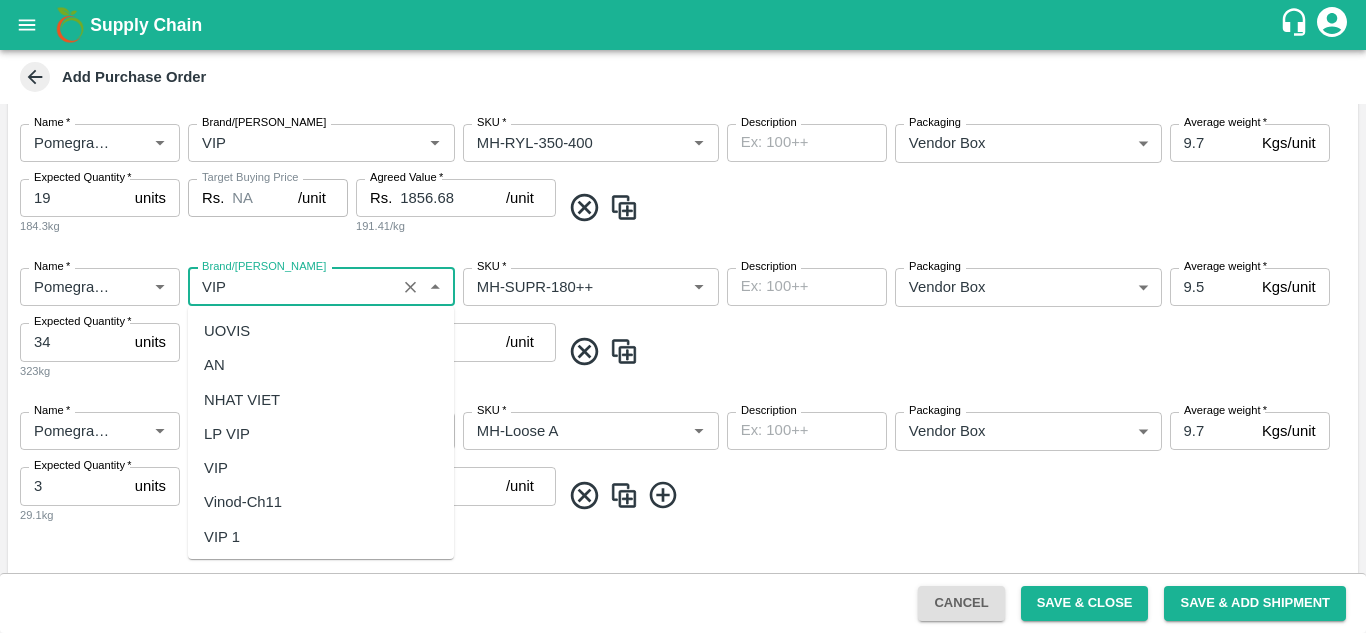scroll, scrollTop: 0, scrollLeft: 0, axis: both 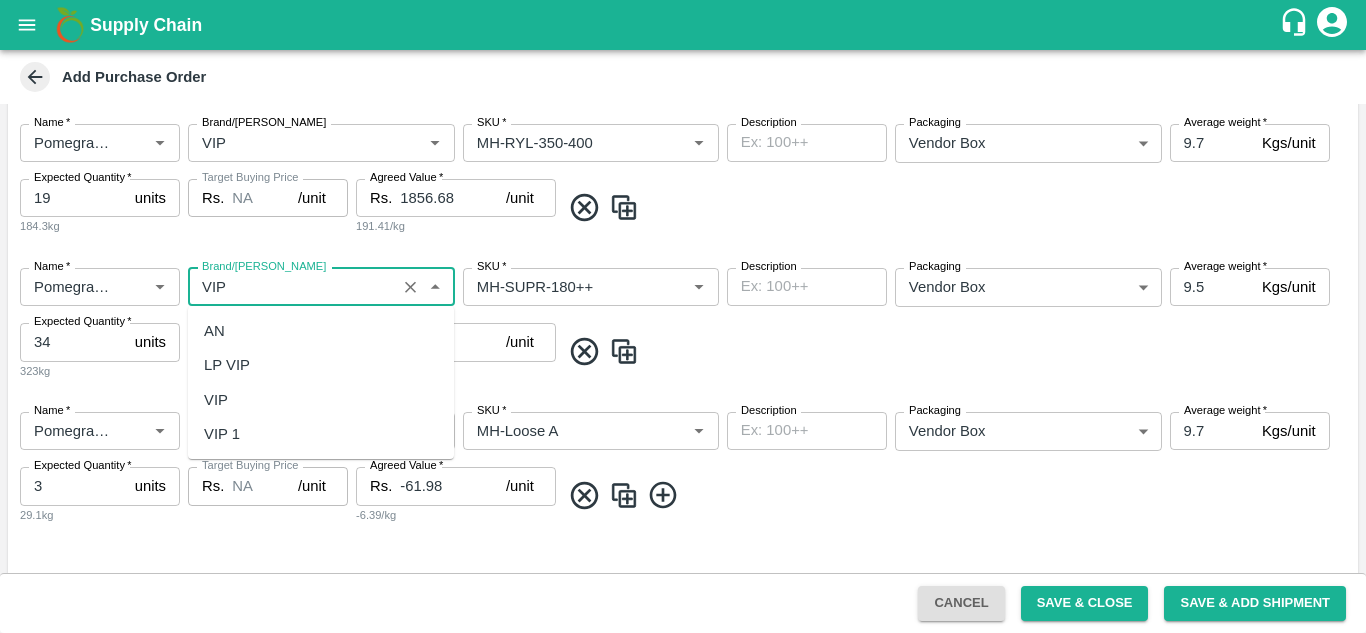 click on "VIP" at bounding box center [216, 400] 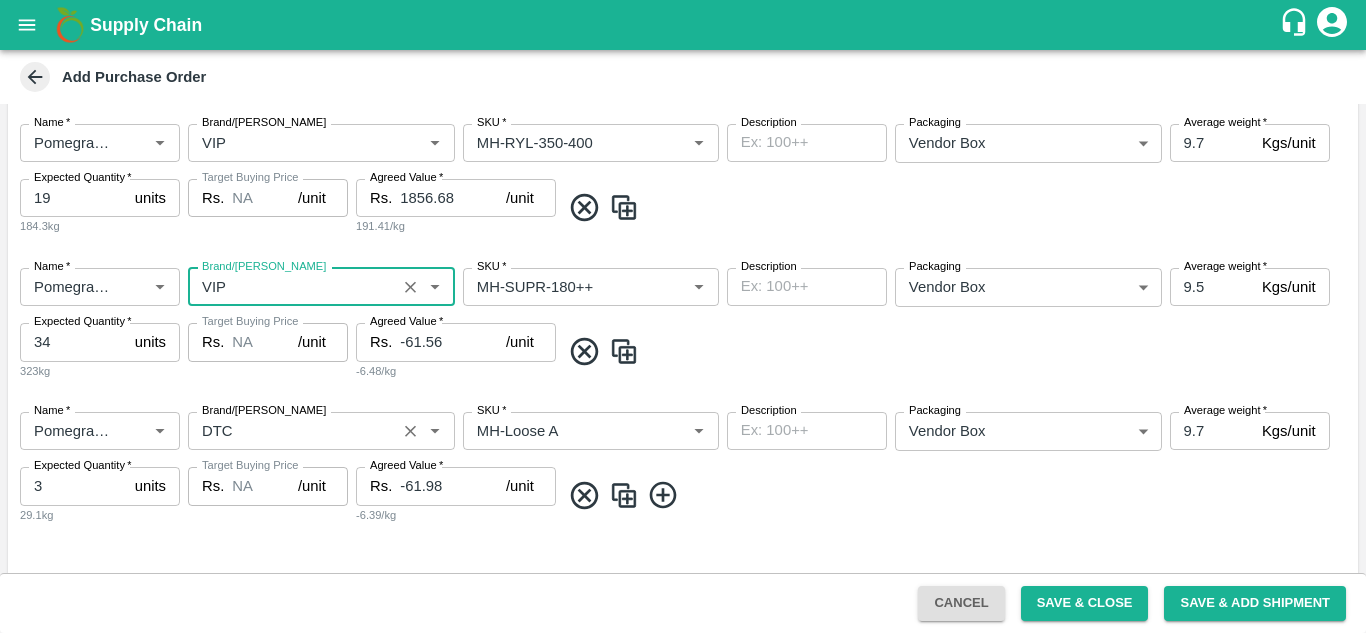 type on "VIP" 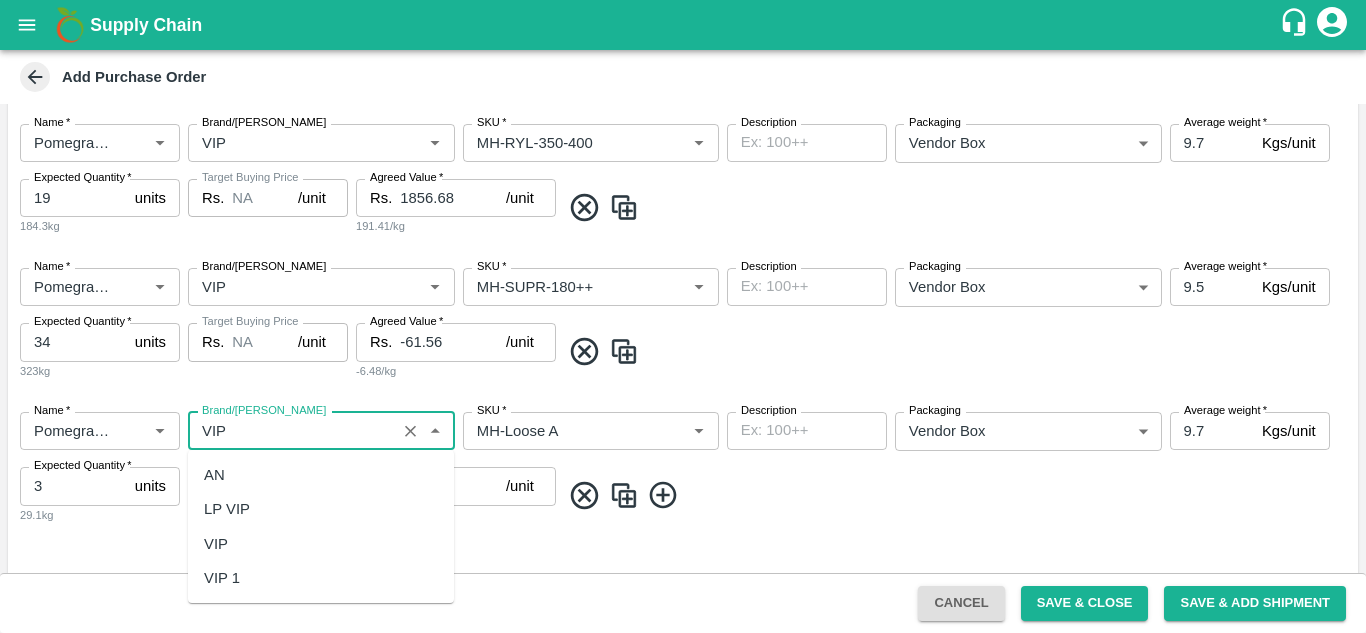 scroll, scrollTop: 0, scrollLeft: 0, axis: both 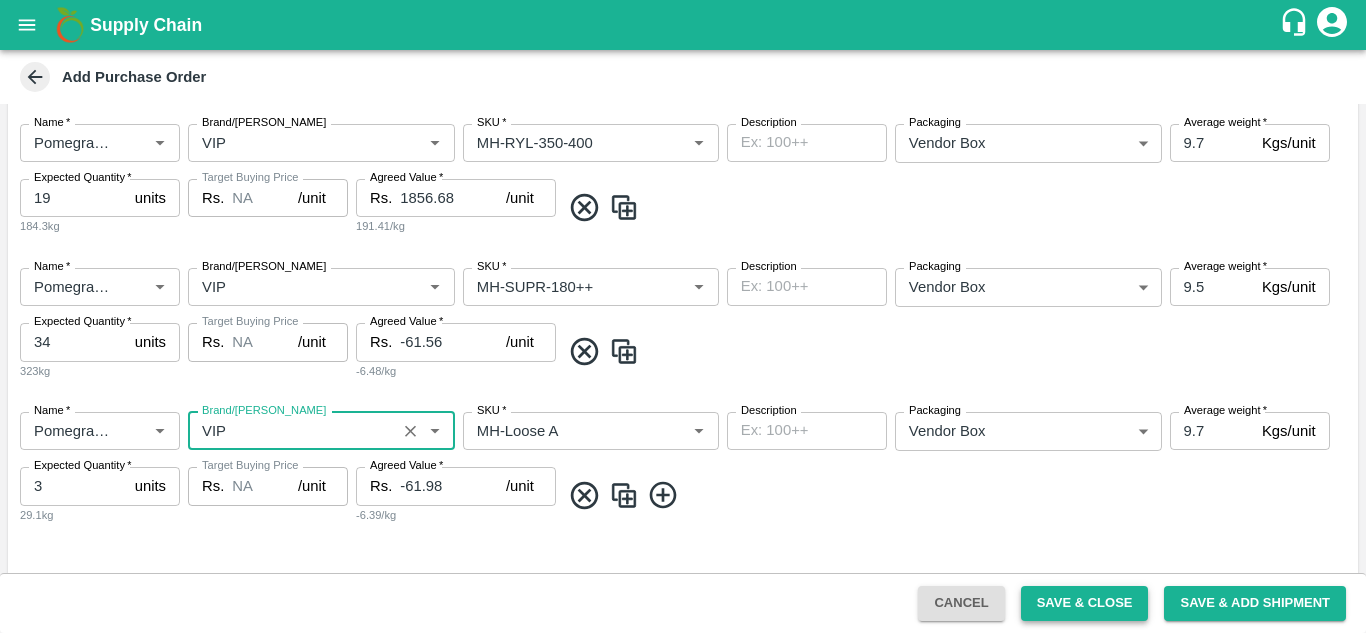 type on "VIP" 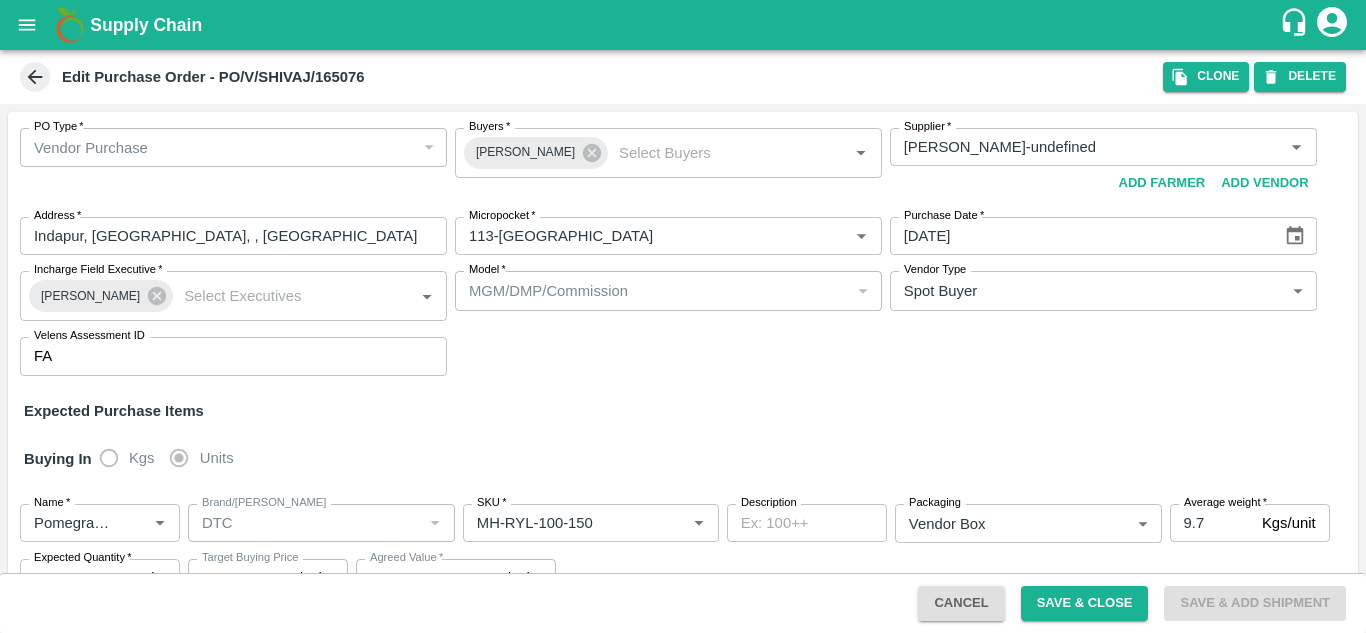 click 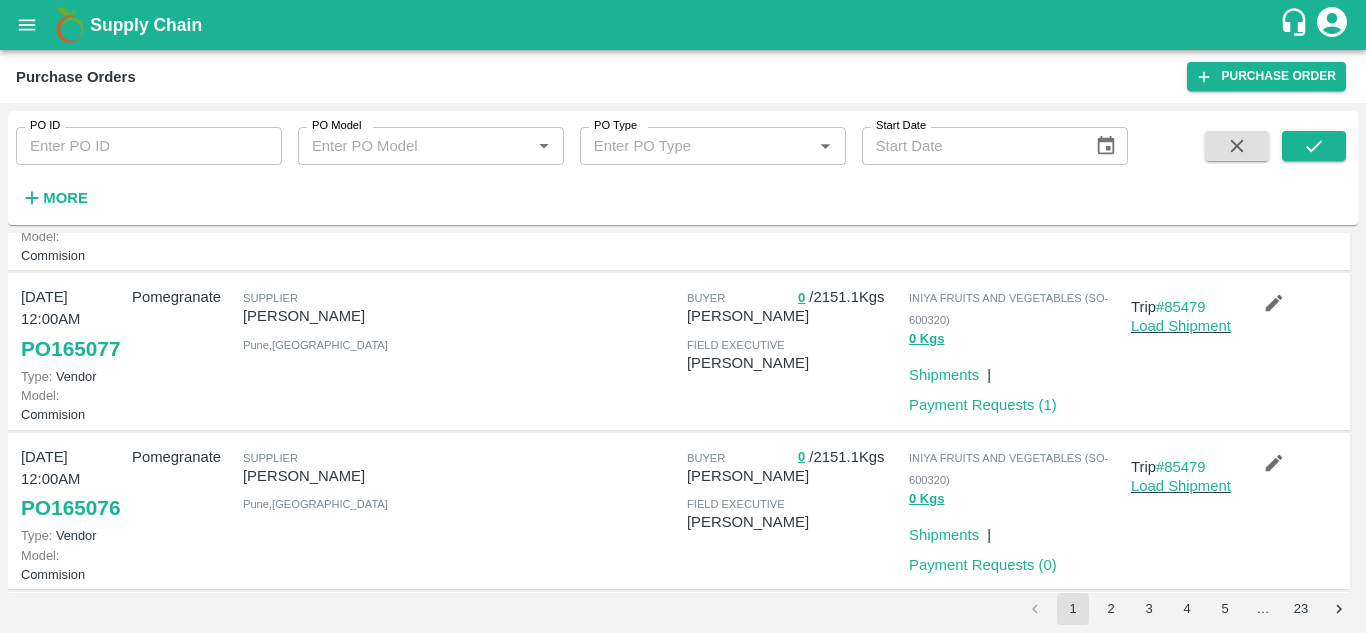 scroll, scrollTop: 0, scrollLeft: 0, axis: both 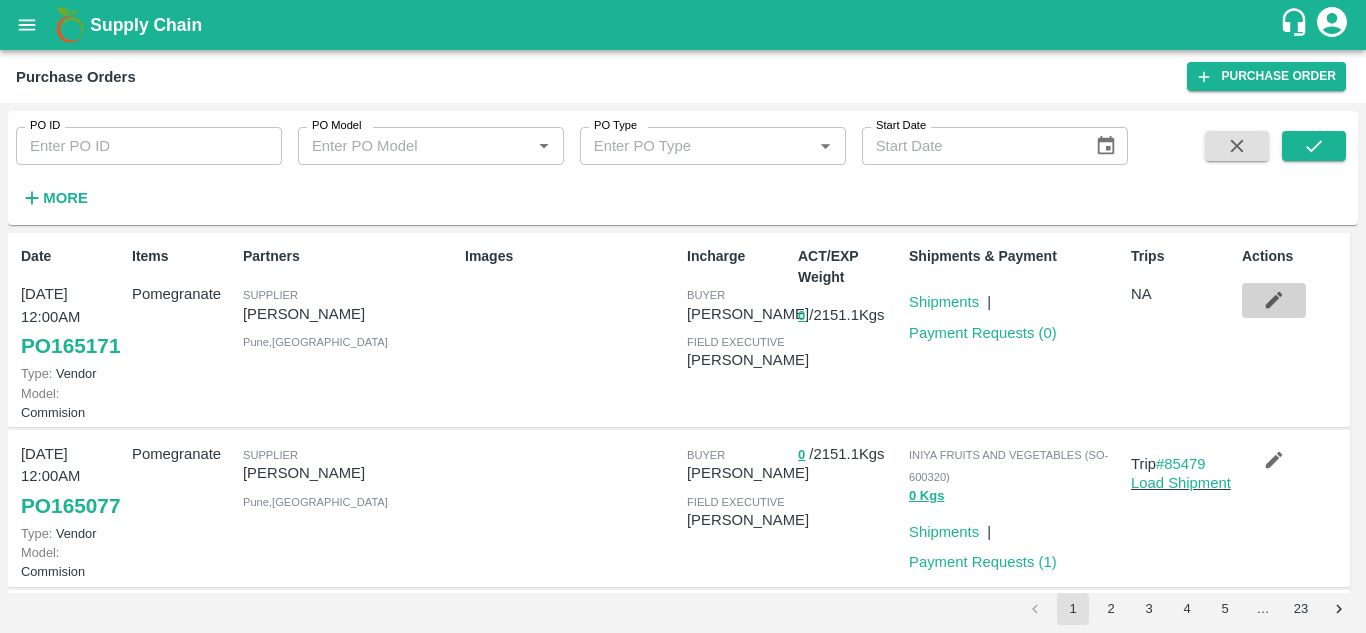 click 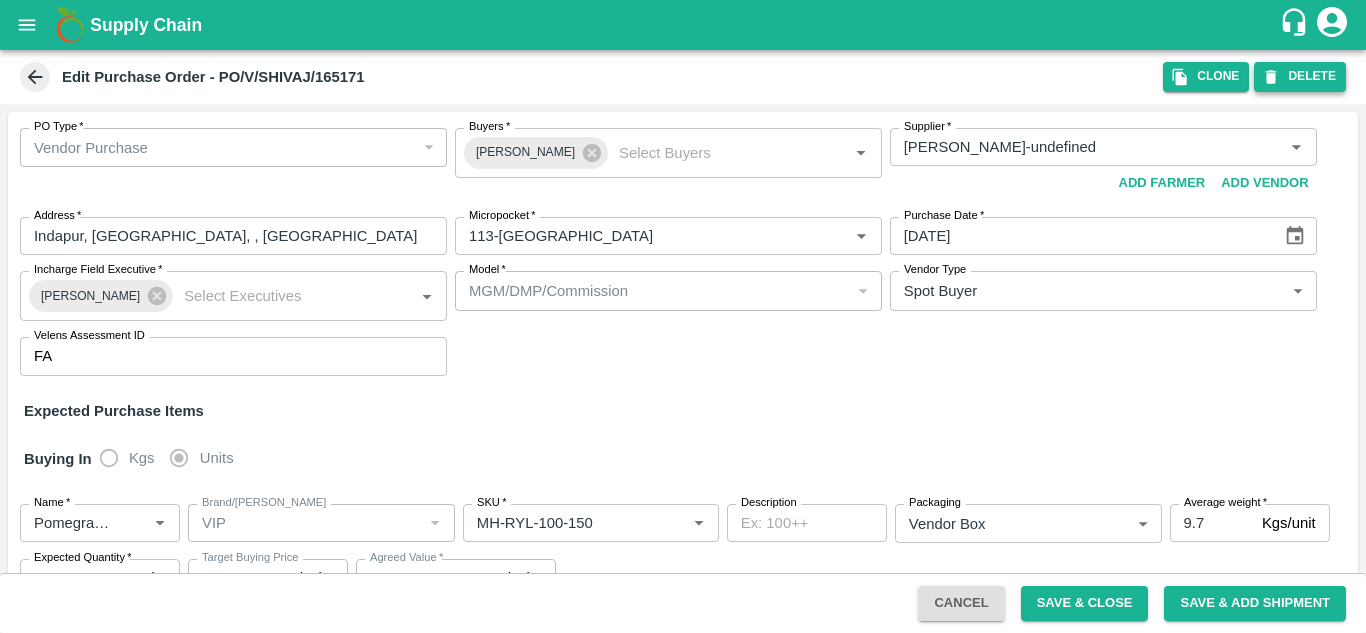 click on "DELETE" at bounding box center [1300, 76] 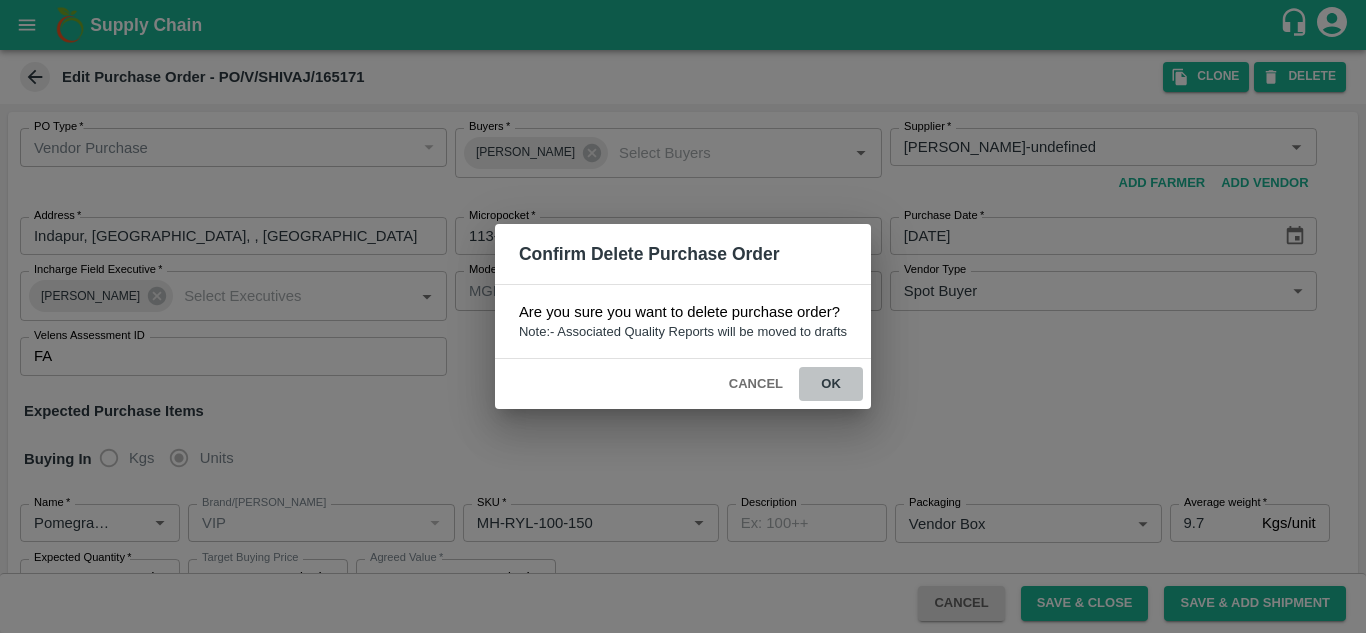 click on "ok" at bounding box center (831, 384) 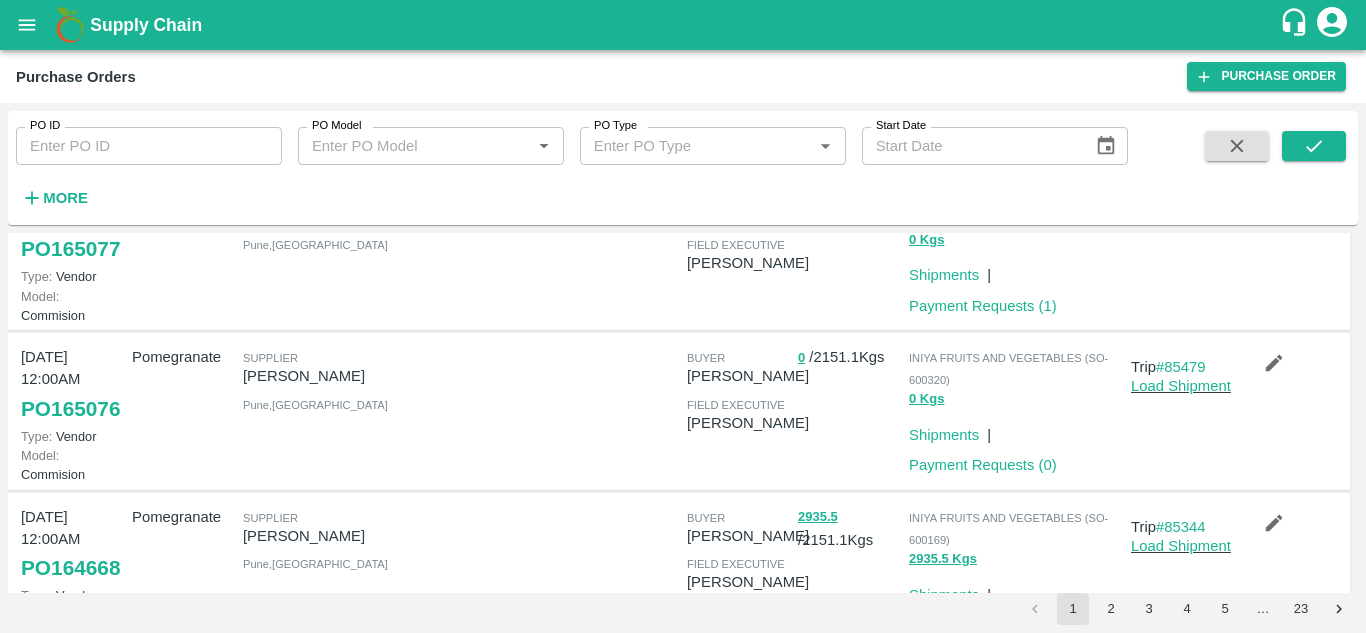 scroll, scrollTop: 114, scrollLeft: 0, axis: vertical 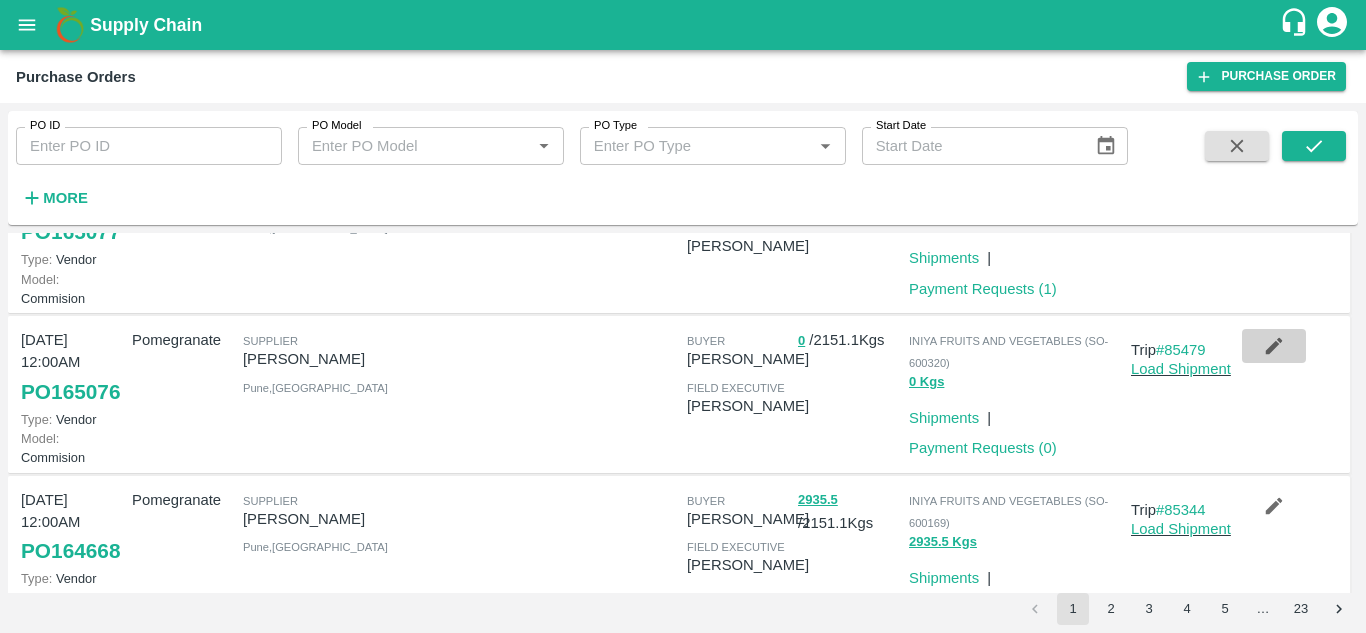 click 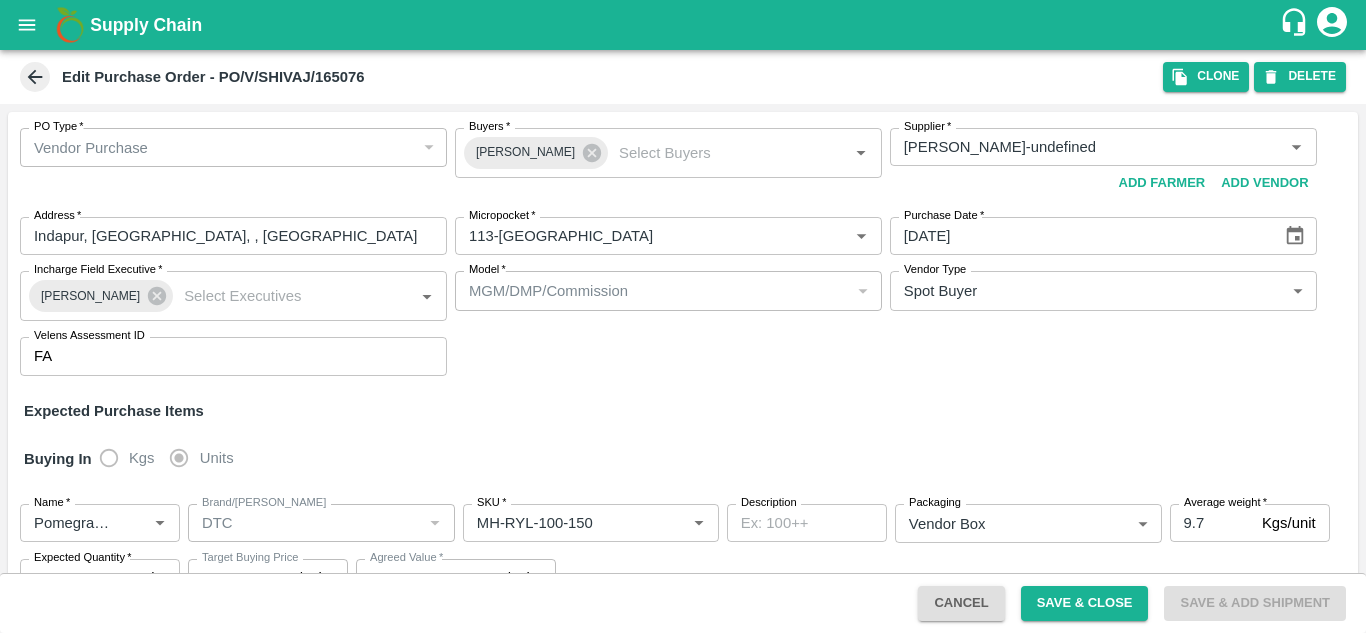 scroll, scrollTop: 122, scrollLeft: 0, axis: vertical 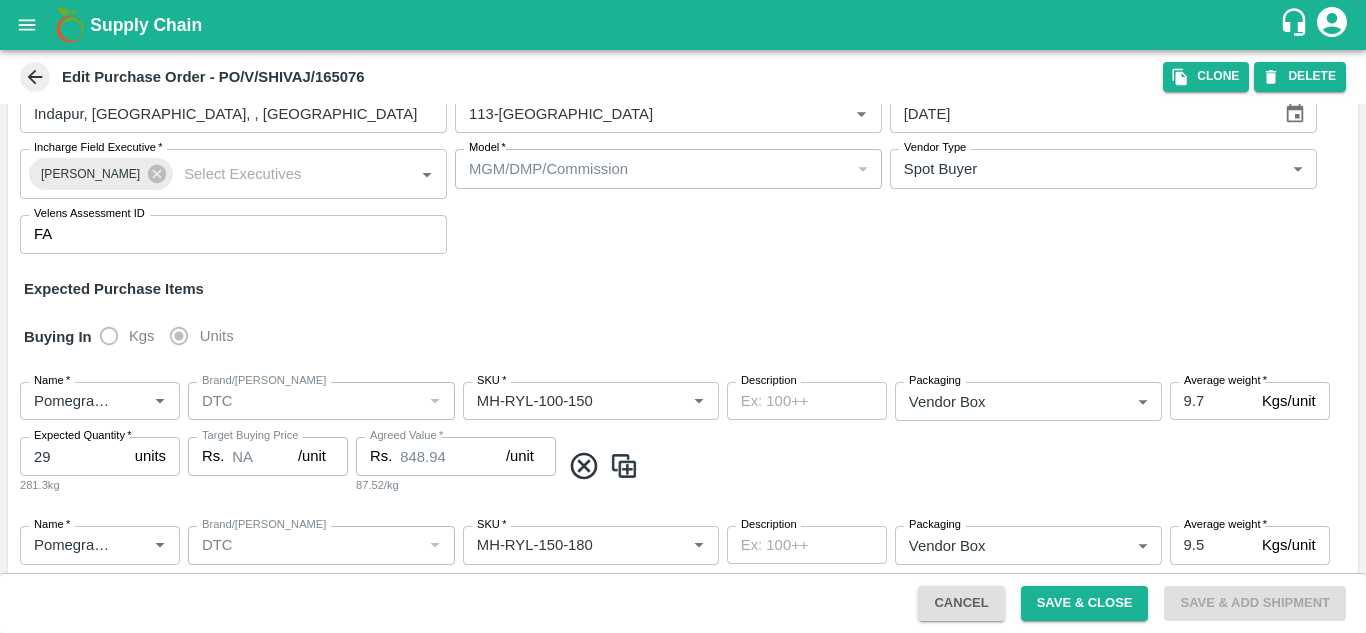 click on "Expected Purchase Items" at bounding box center [683, 289] 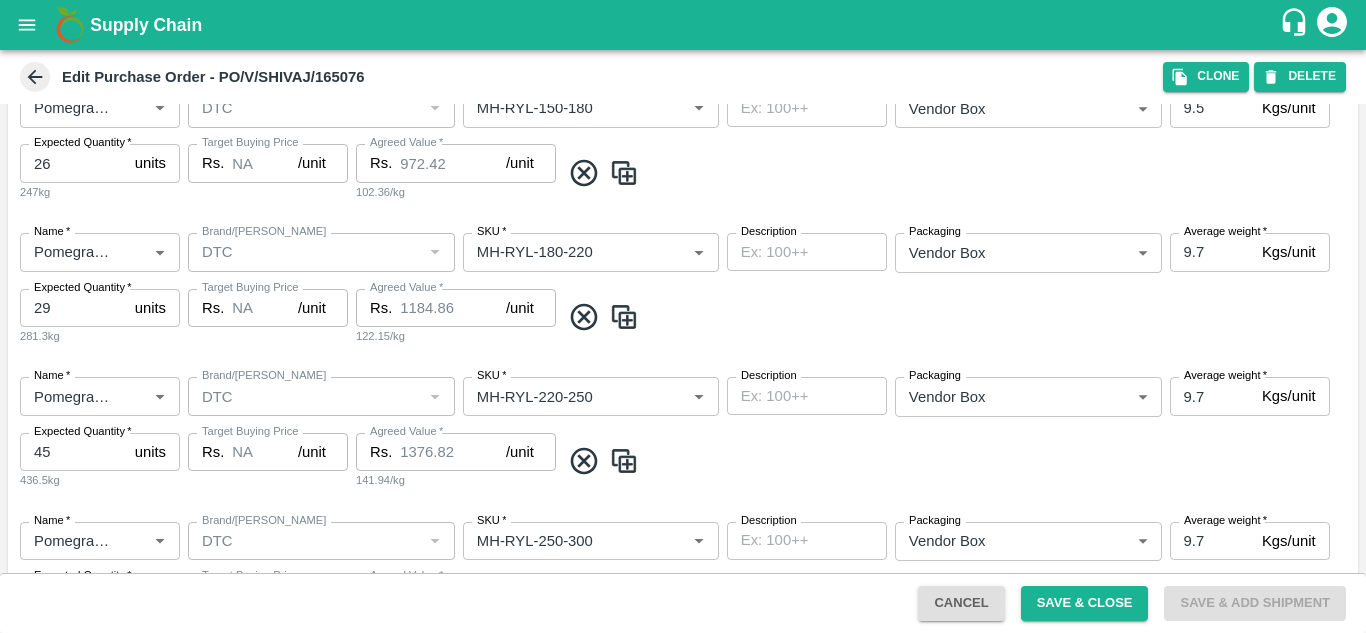 scroll, scrollTop: 1348, scrollLeft: 0, axis: vertical 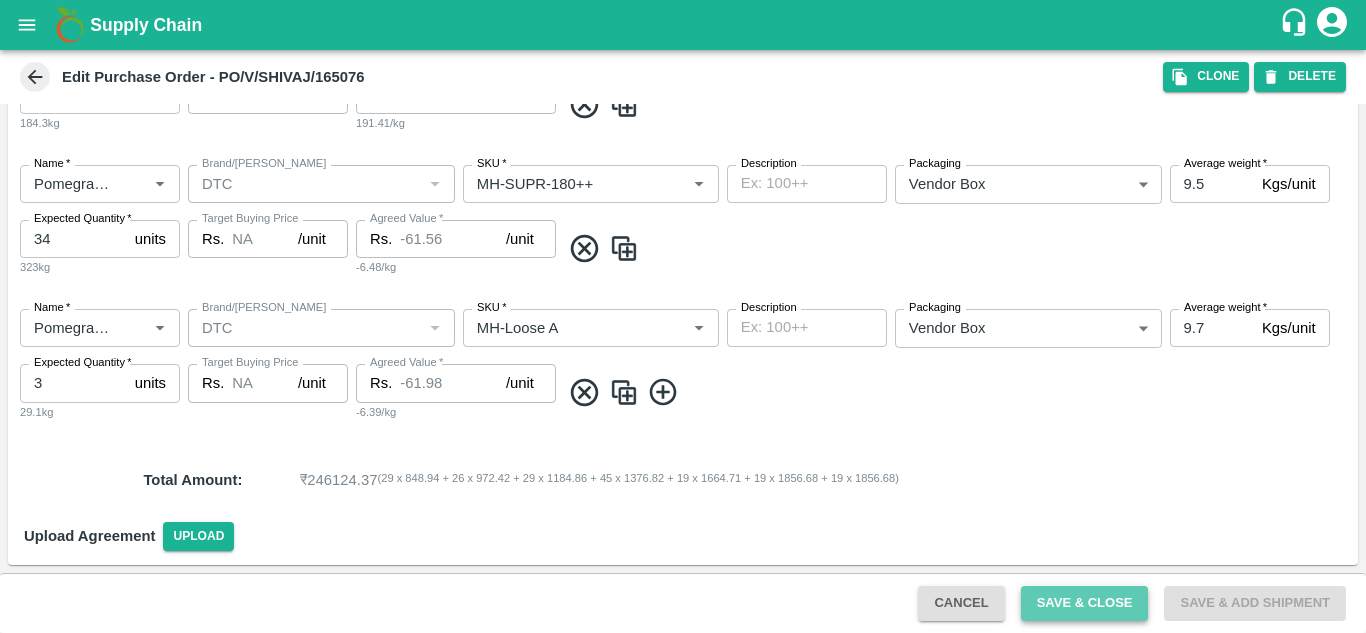 click on "Save & Close" at bounding box center [1085, 603] 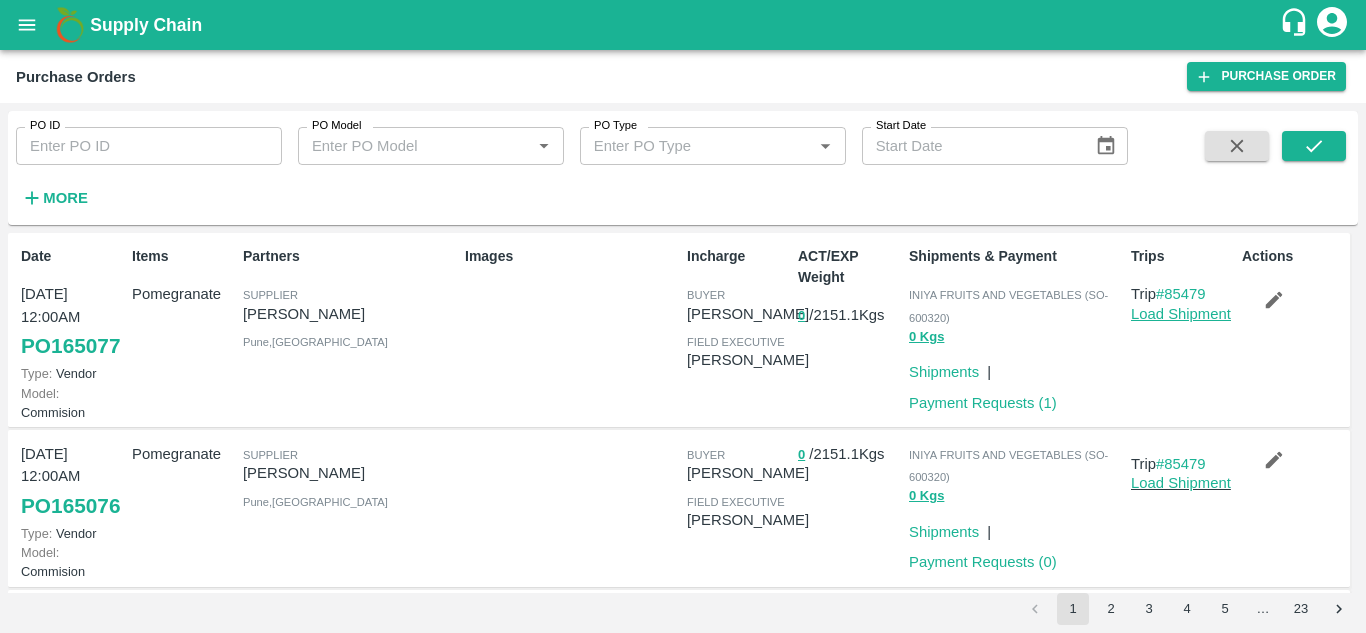 click on "Load Shipment" at bounding box center (1181, 314) 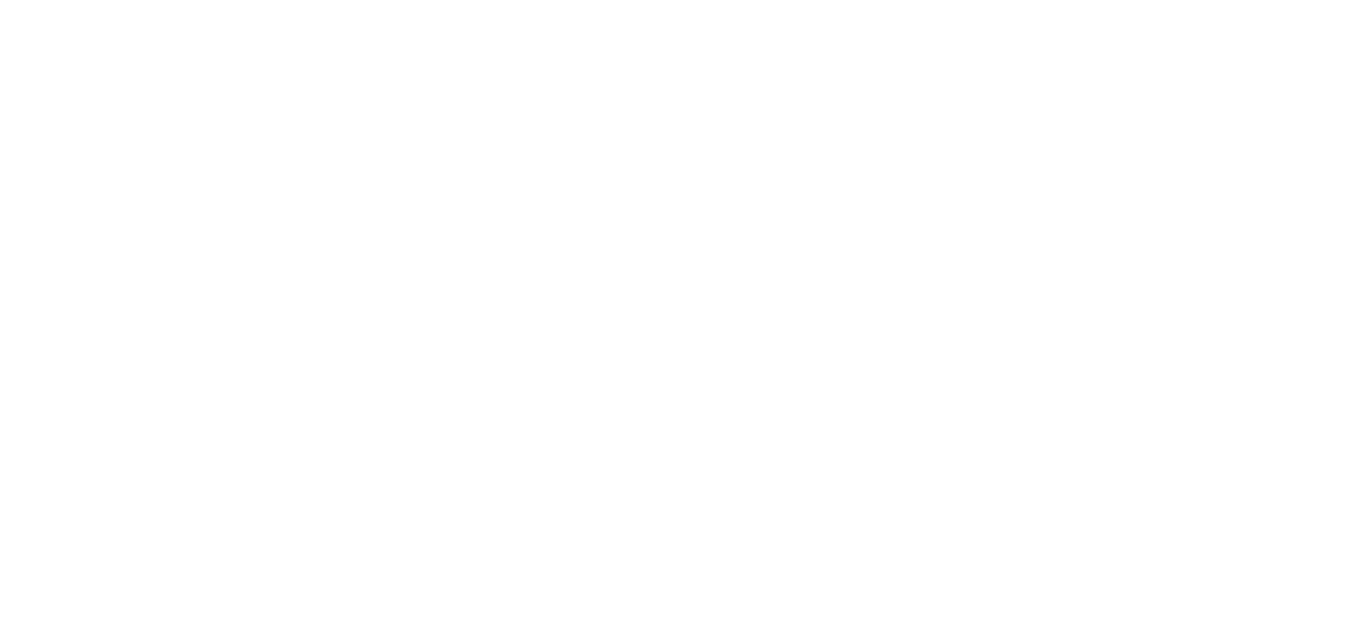 scroll, scrollTop: 0, scrollLeft: 0, axis: both 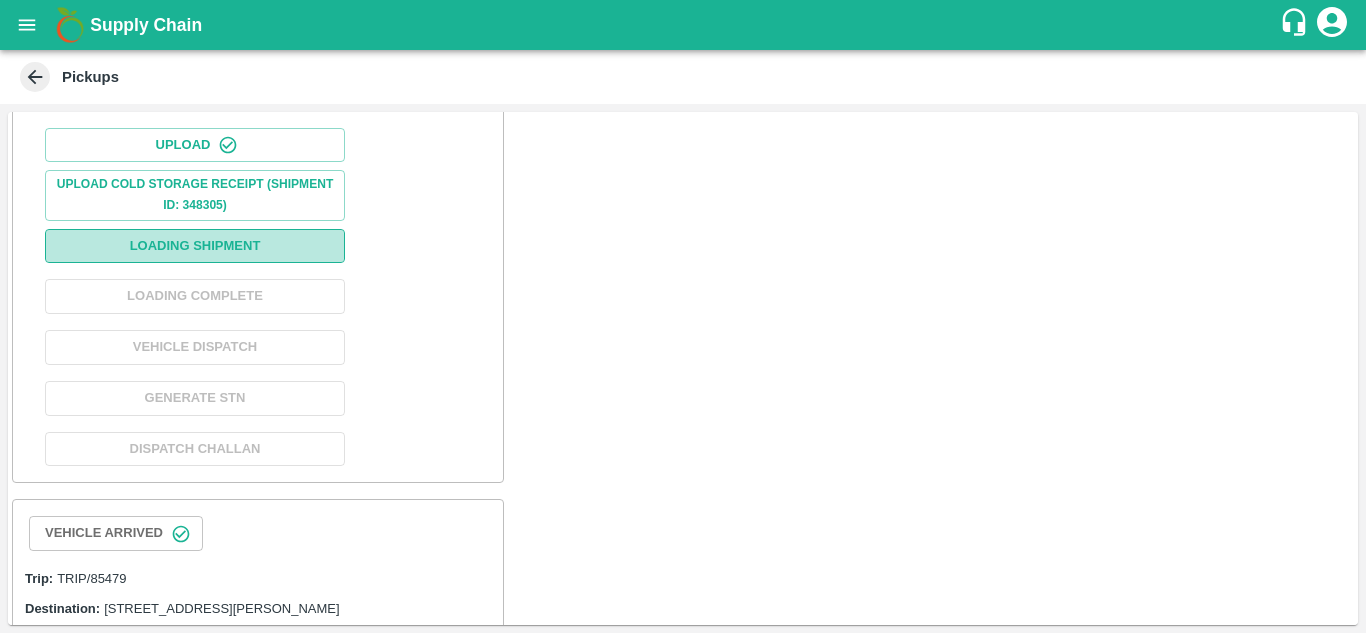 click on "Loading Shipment" at bounding box center (195, 246) 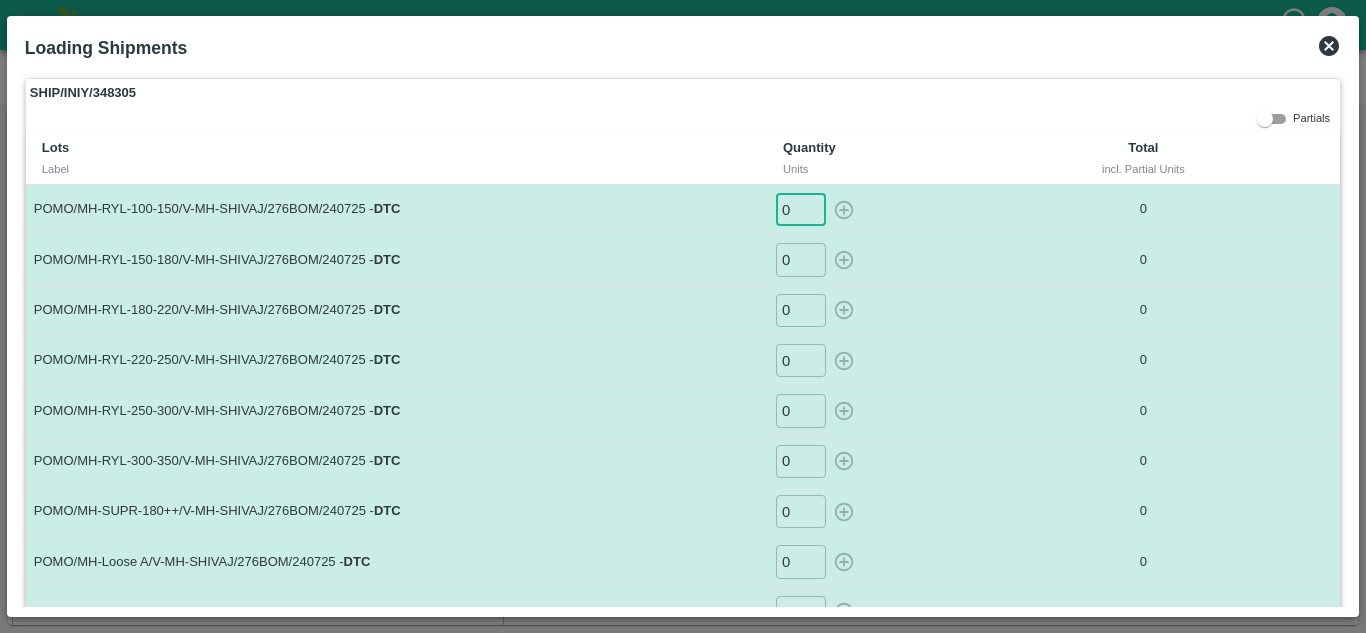 click on "0" at bounding box center [801, 209] 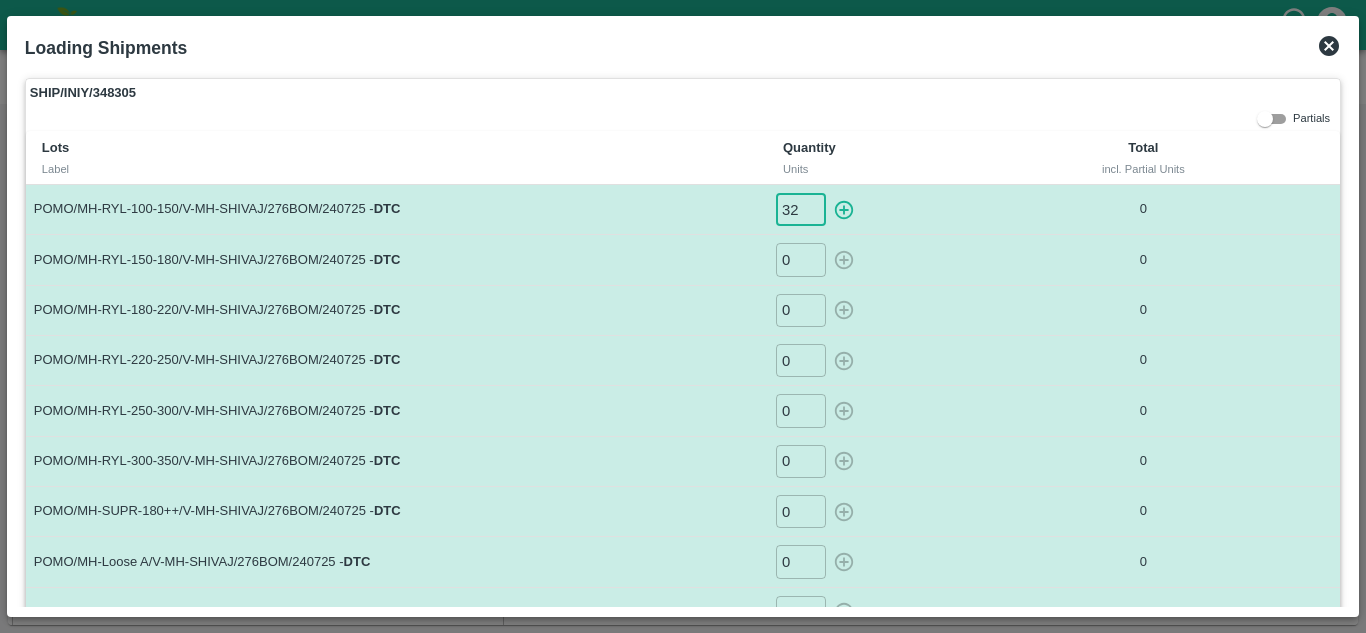type on "32" 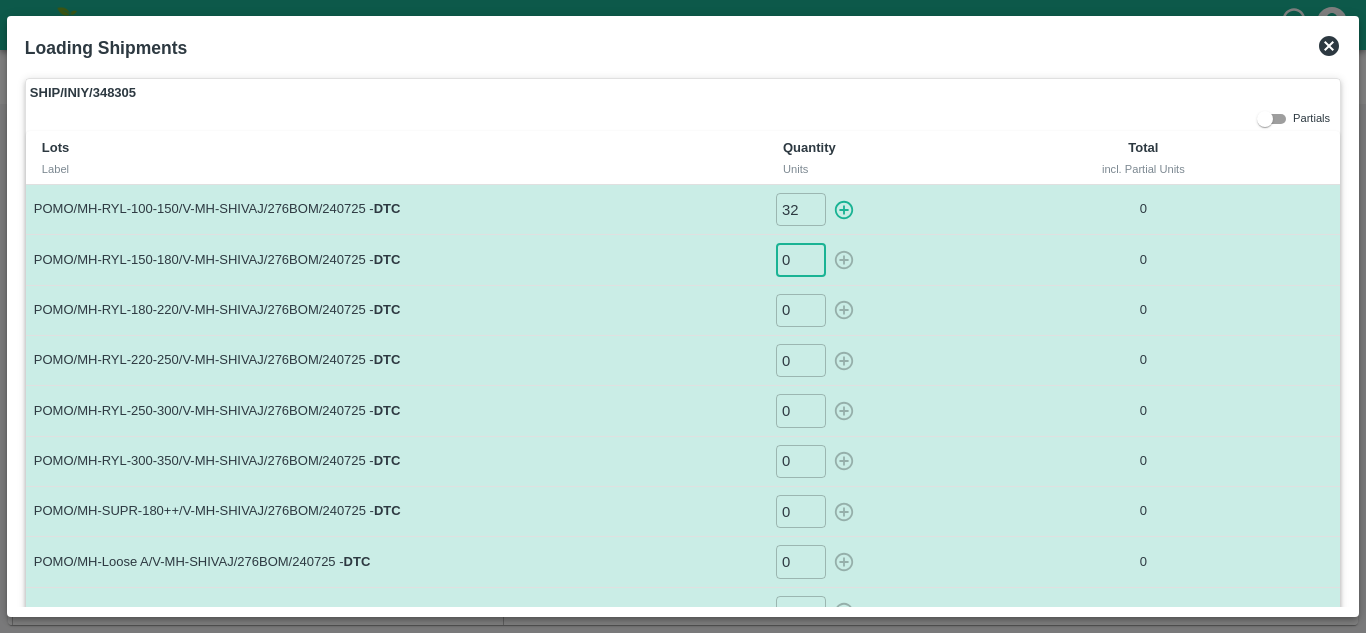 click on "0" at bounding box center [801, 259] 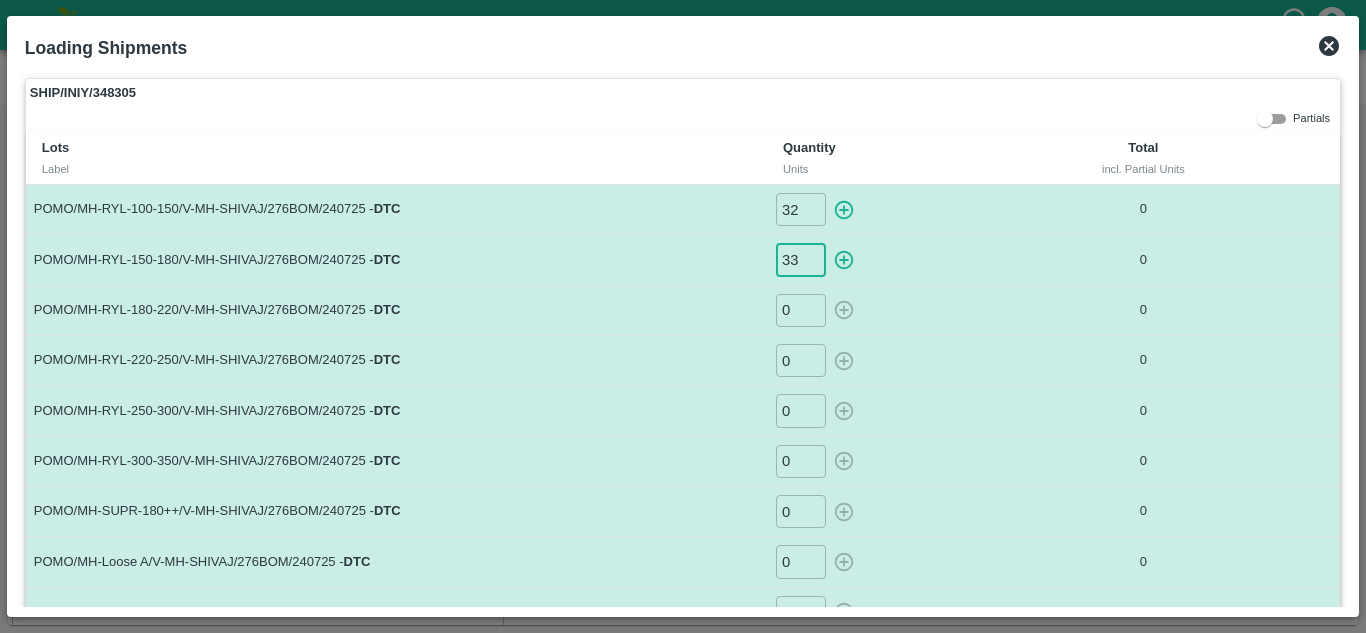 type on "33" 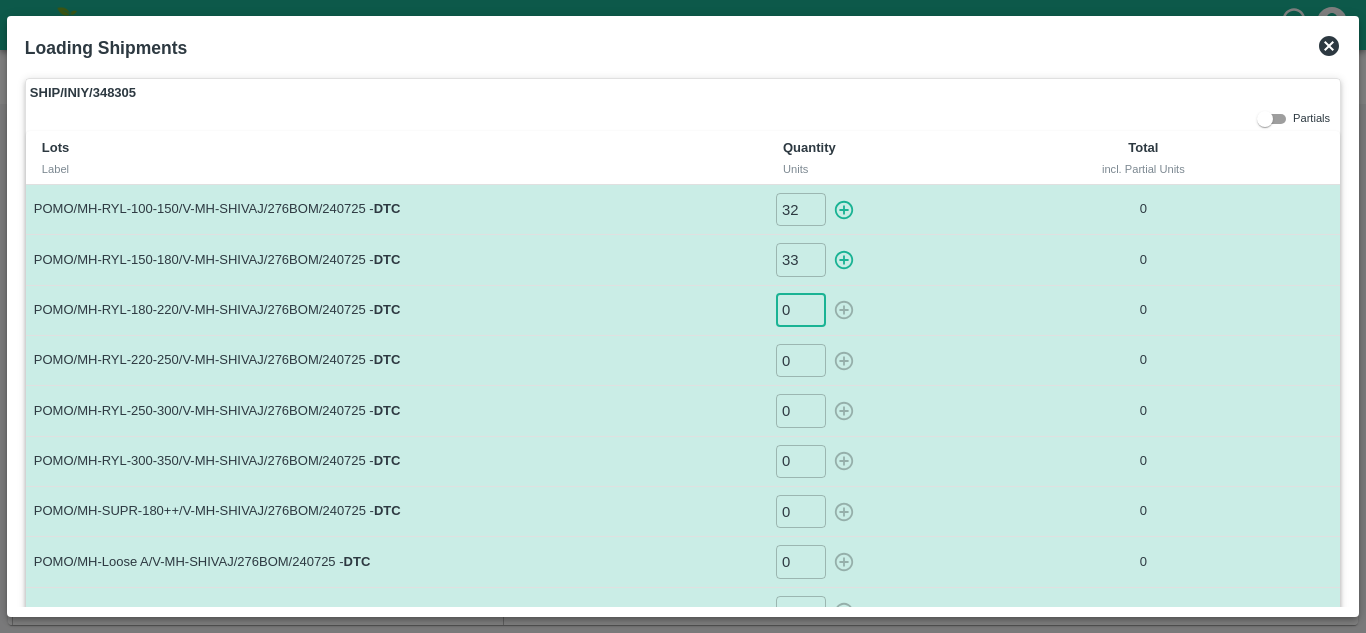 click on "0" at bounding box center (801, 310) 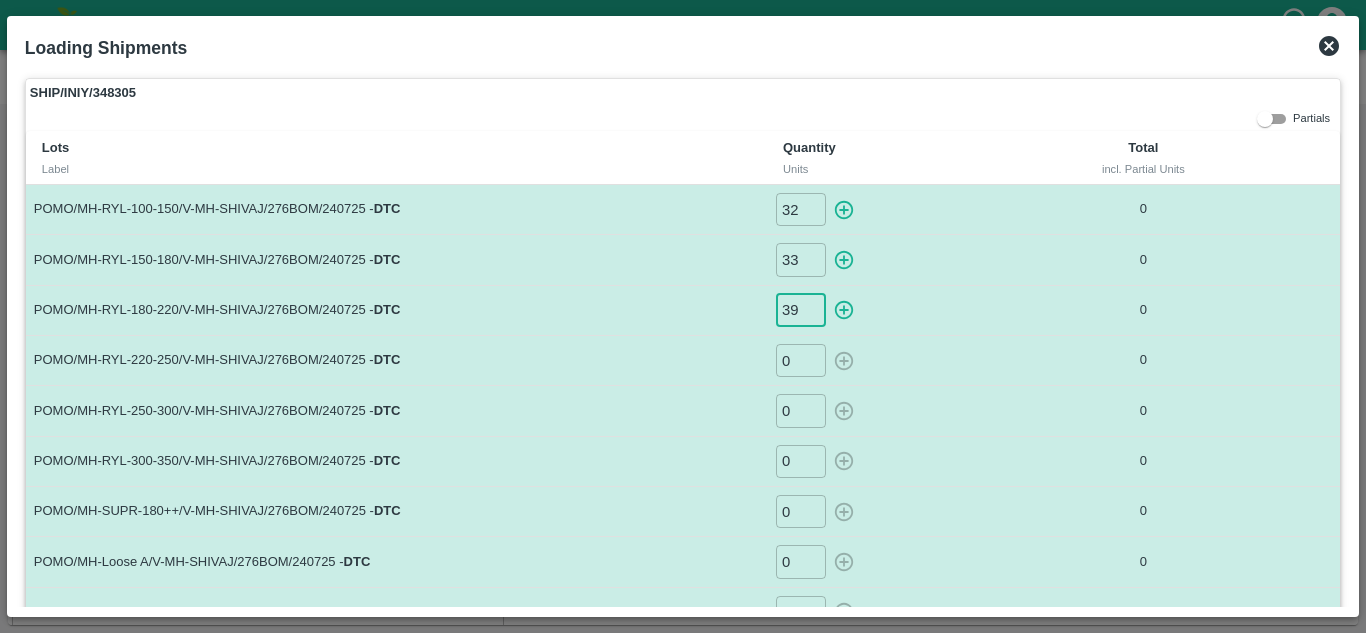 type on "39" 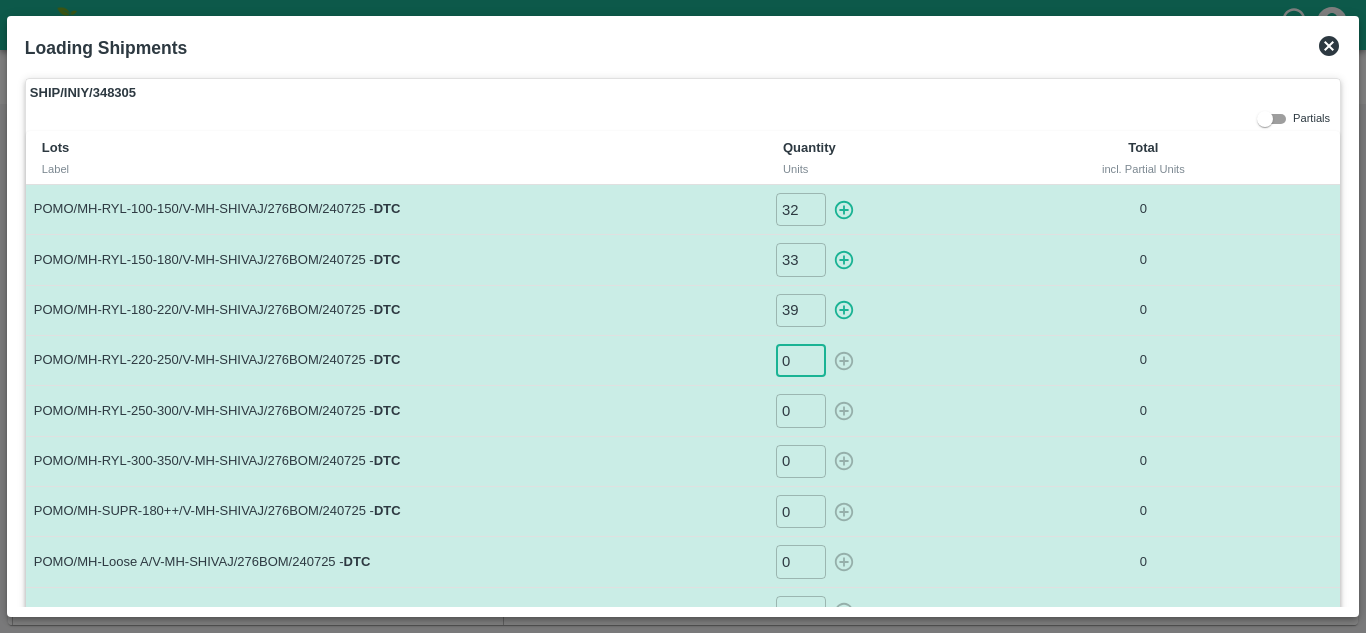click on "0" at bounding box center [801, 360] 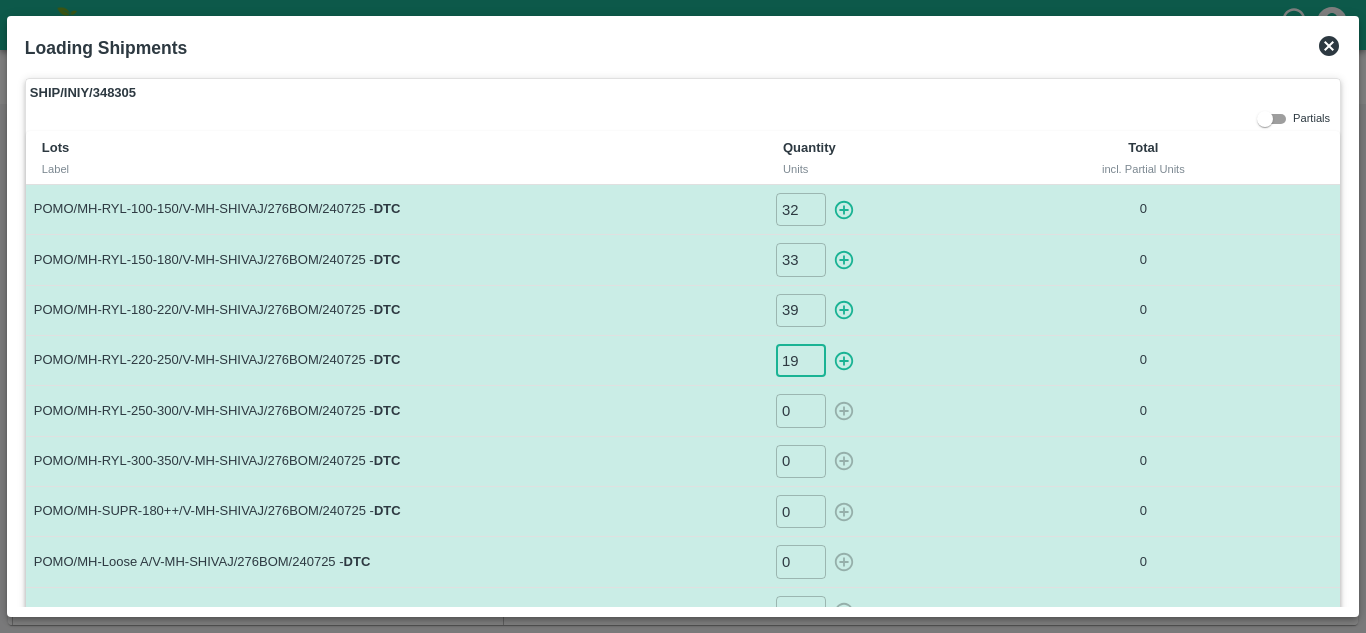 type on "19" 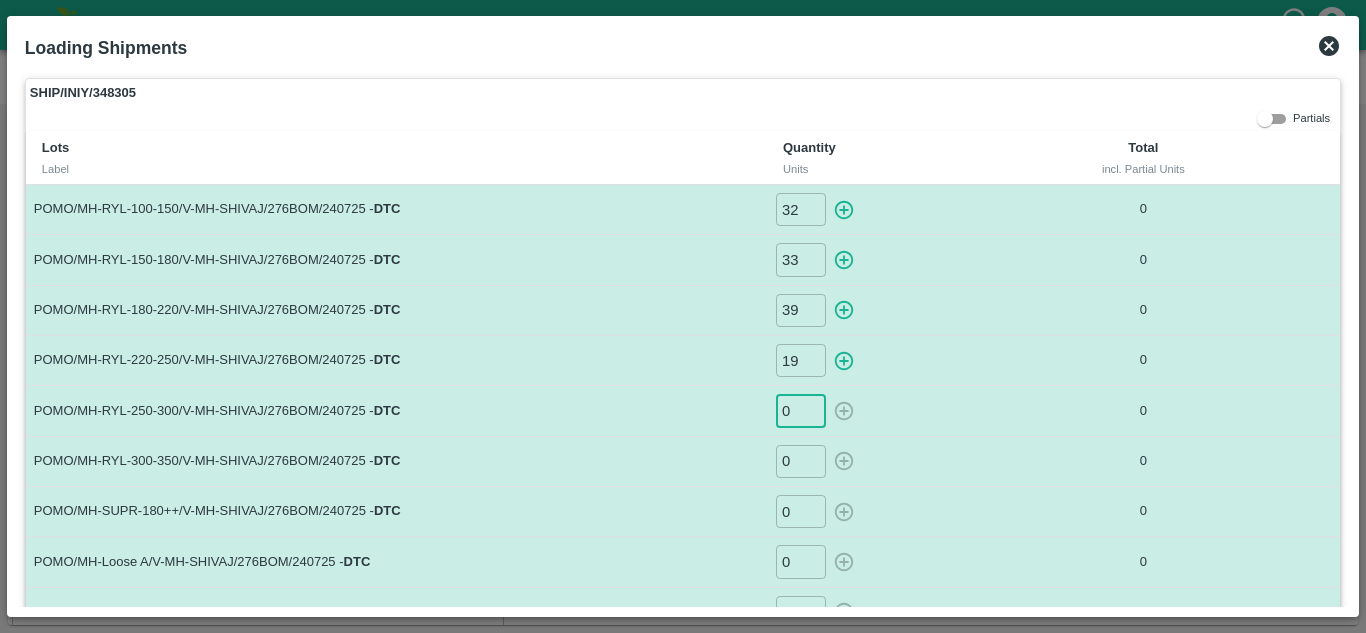 click on "0" at bounding box center [801, 410] 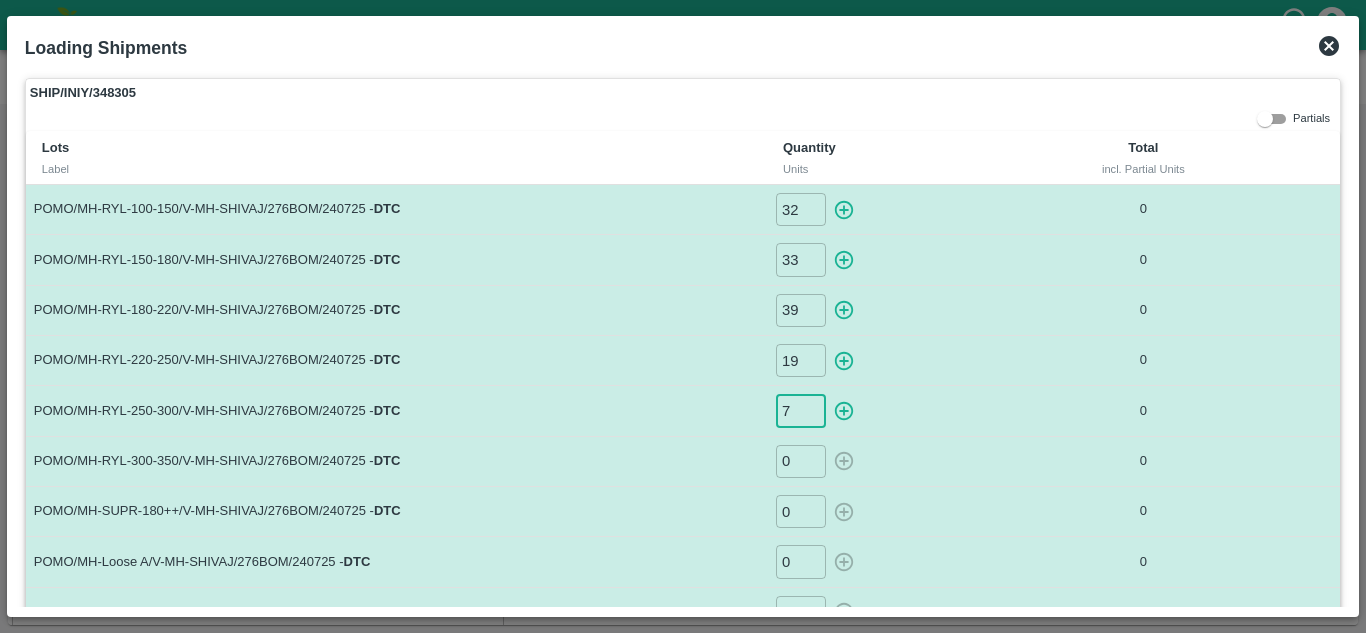 type on "7" 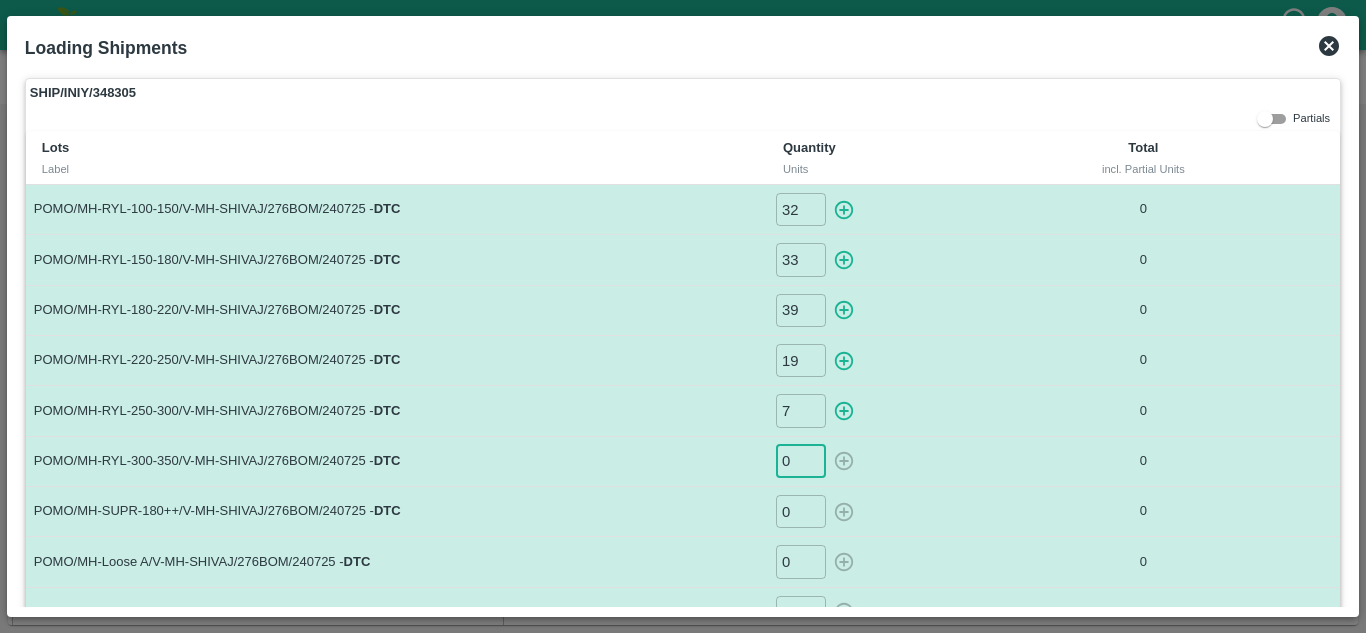 click on "0" at bounding box center (801, 461) 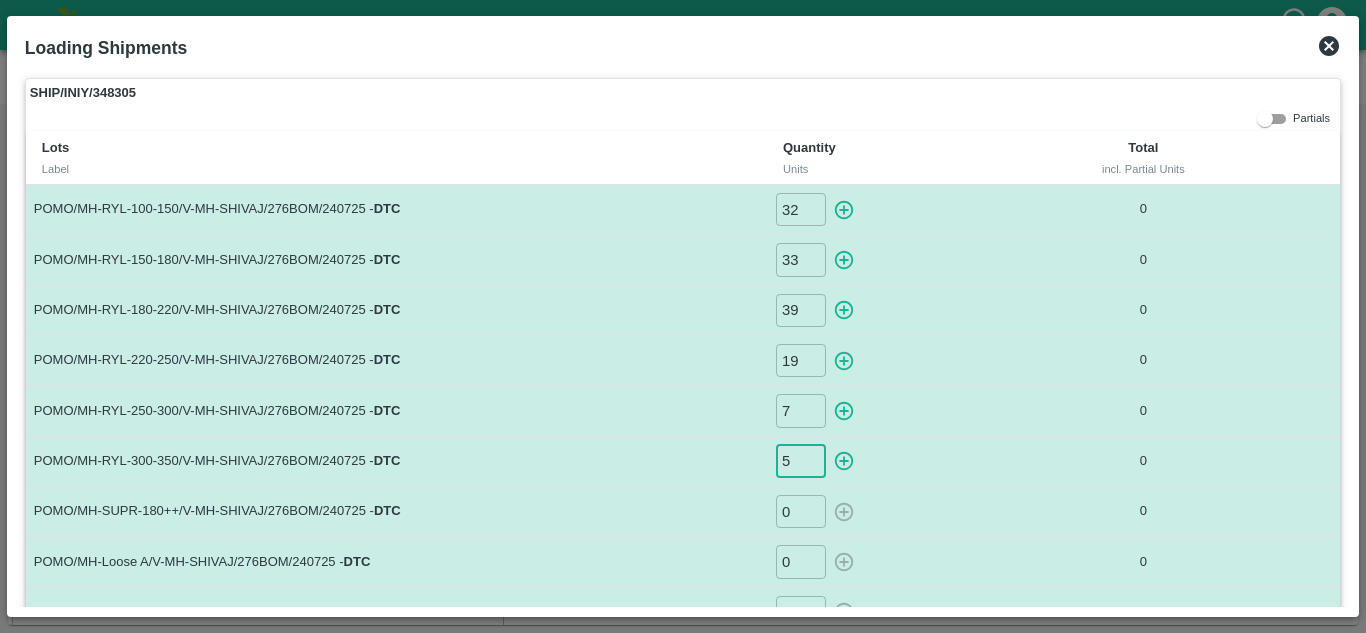 type on "5" 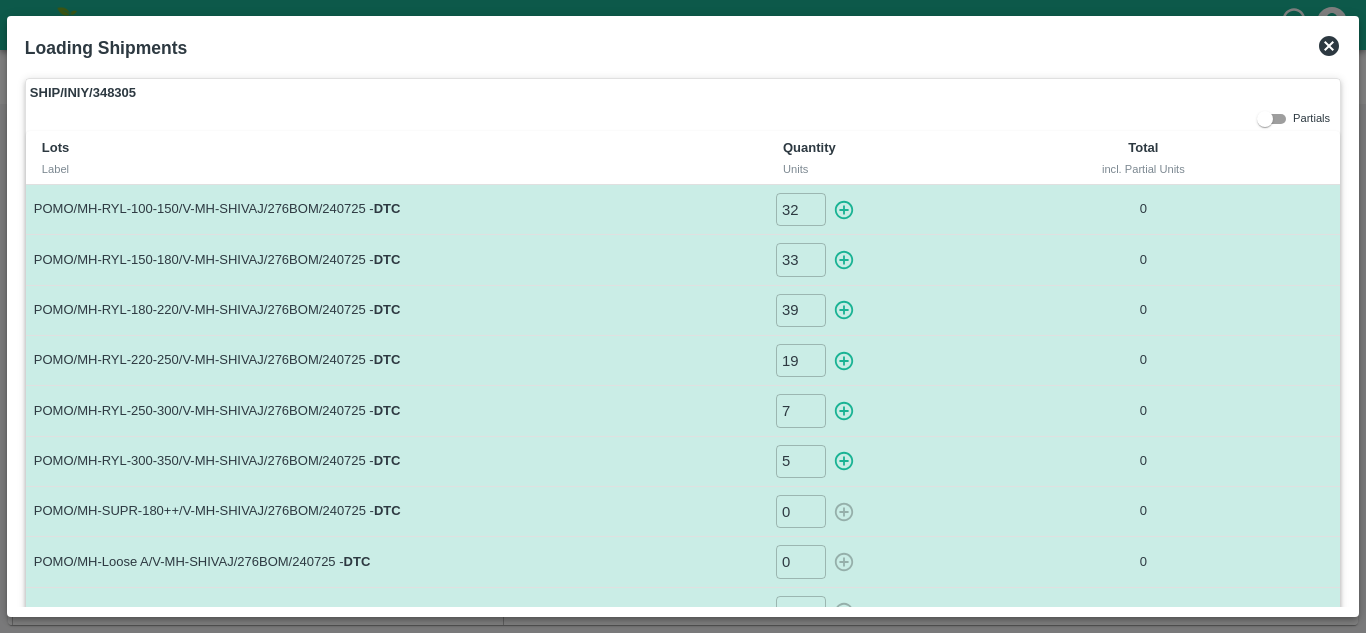 click on "POMO/MH-RYL-220-250/V-MH-SHIVAJ/276BOM/240725   -  DTC" at bounding box center (396, 361) 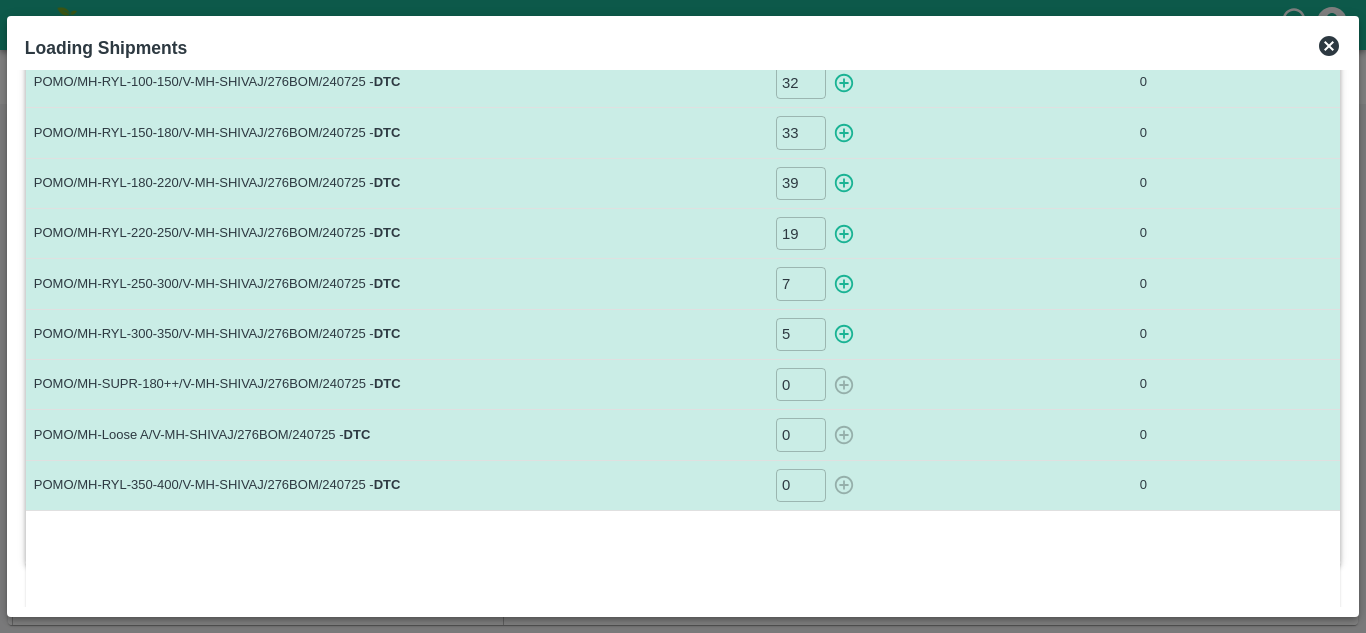 scroll, scrollTop: 129, scrollLeft: 0, axis: vertical 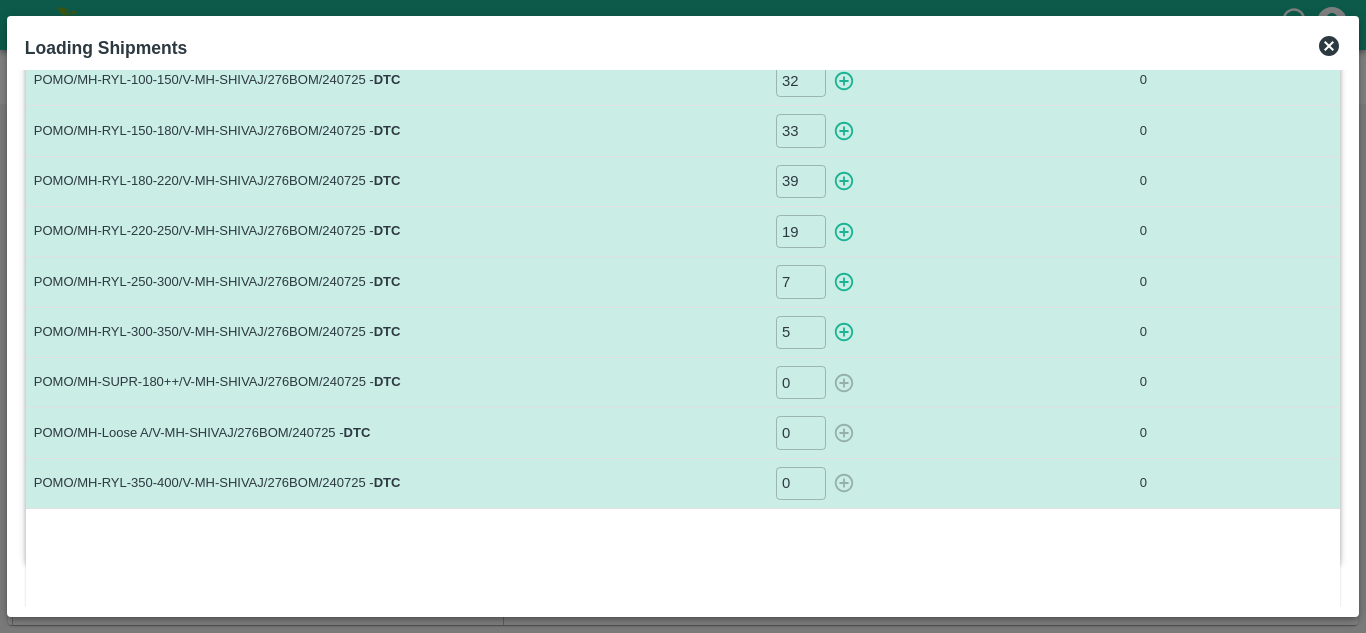 click on "0" at bounding box center [801, 382] 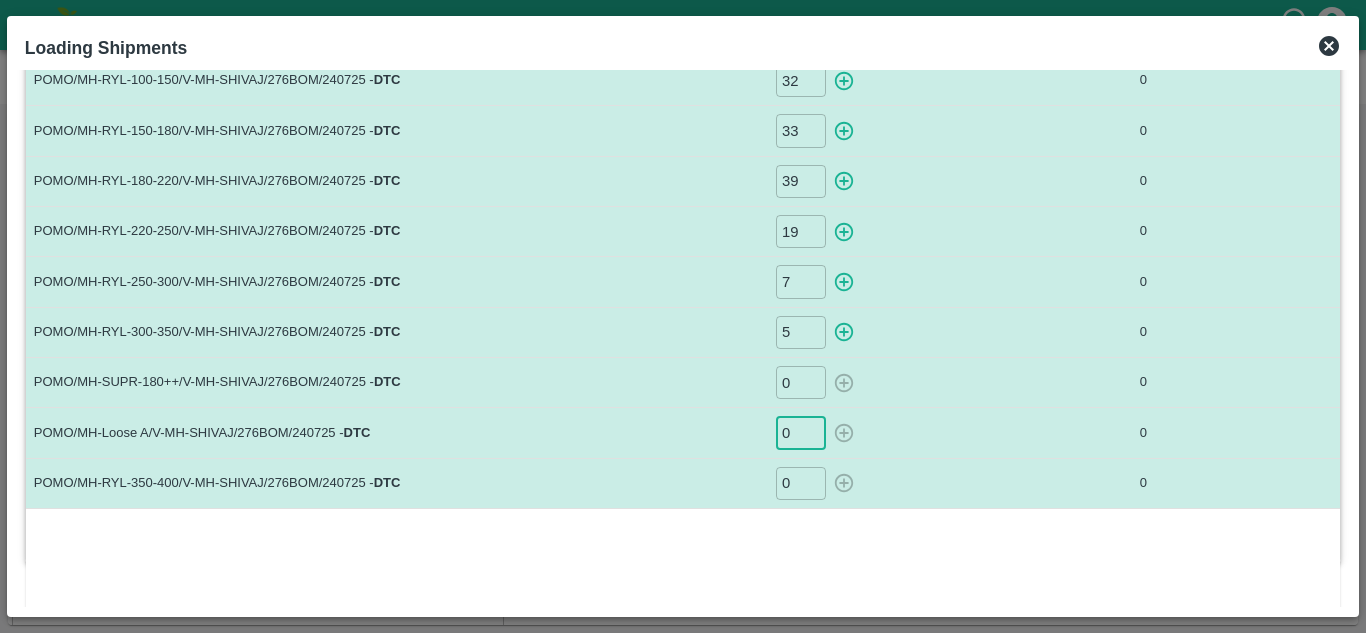 click on "0" at bounding box center (801, 432) 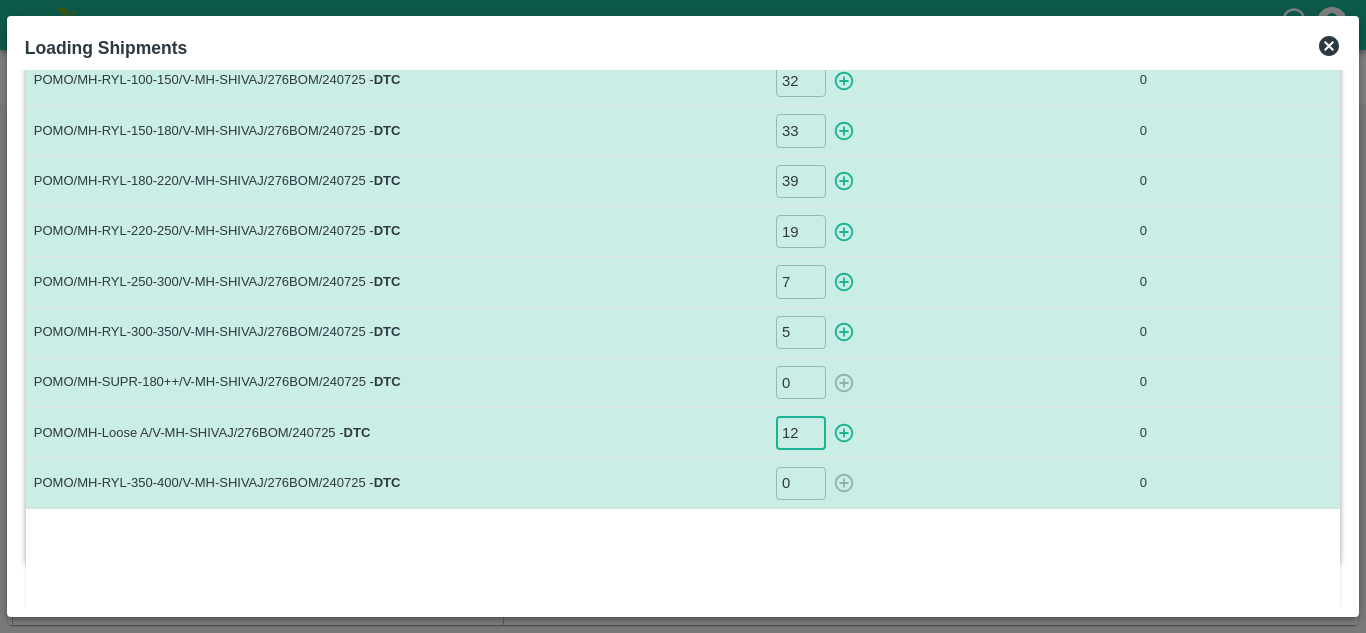 type on "12" 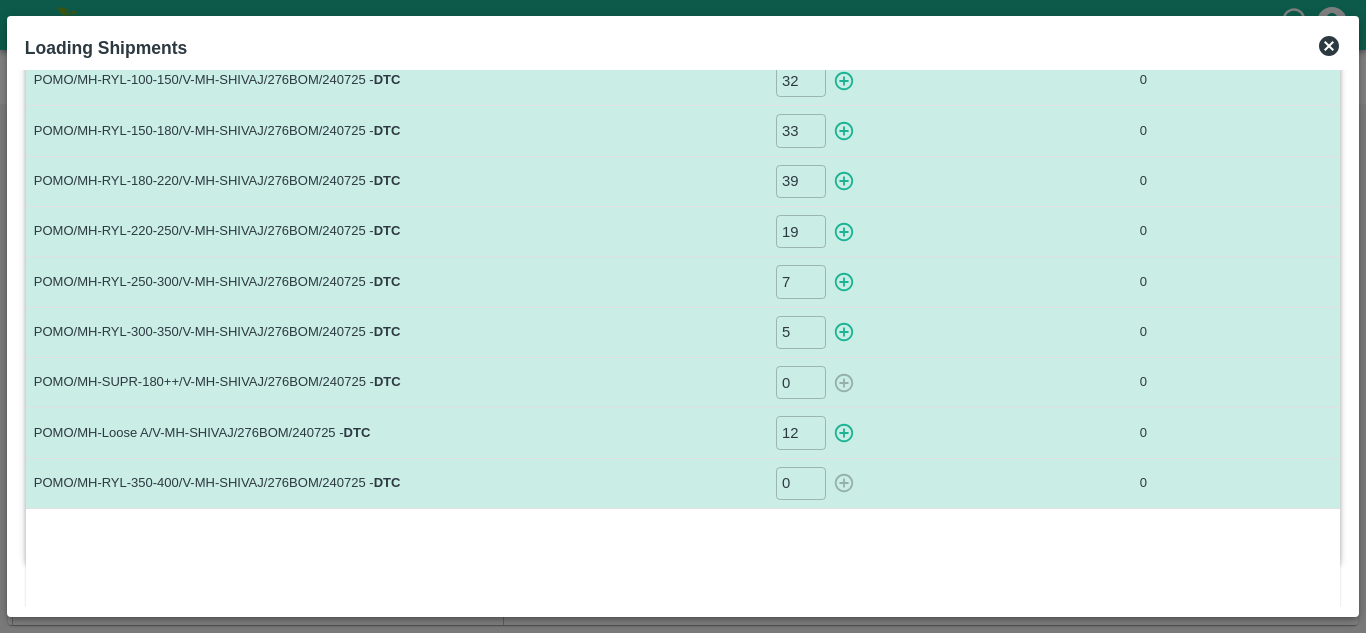 click on "POMO/MH-SUPR-180++/V-MH-SHIVAJ/276BOM/240725   -  DTC" at bounding box center (396, 383) 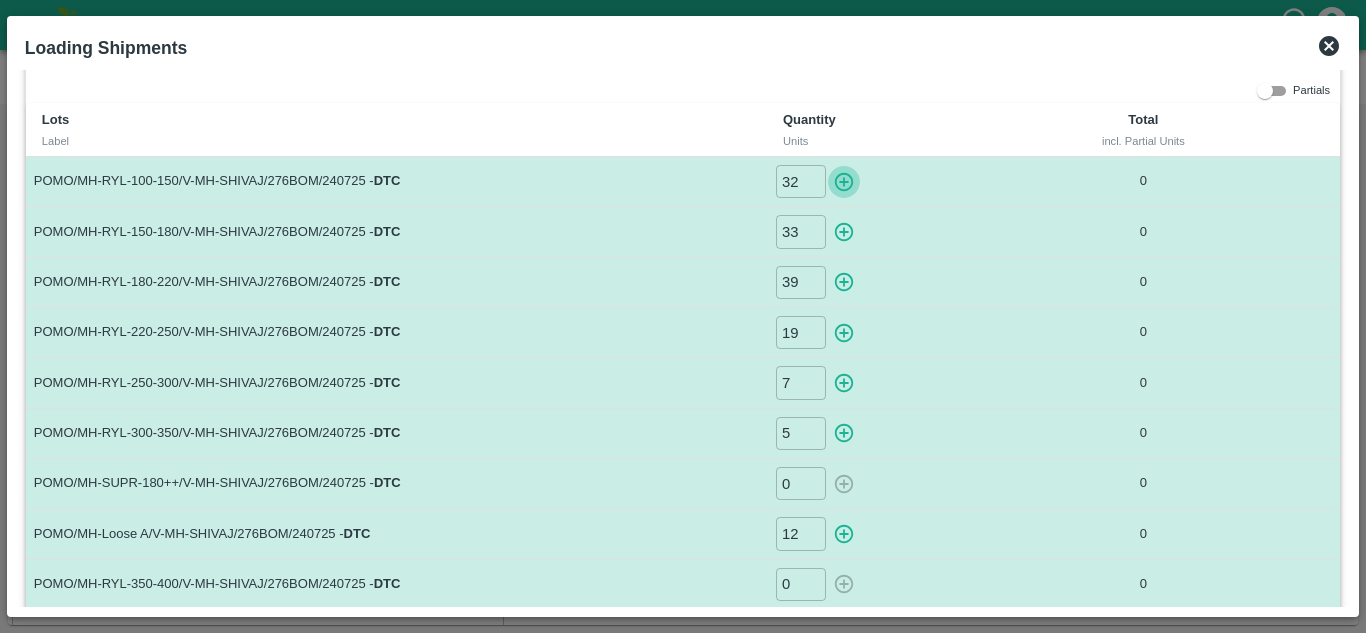 click 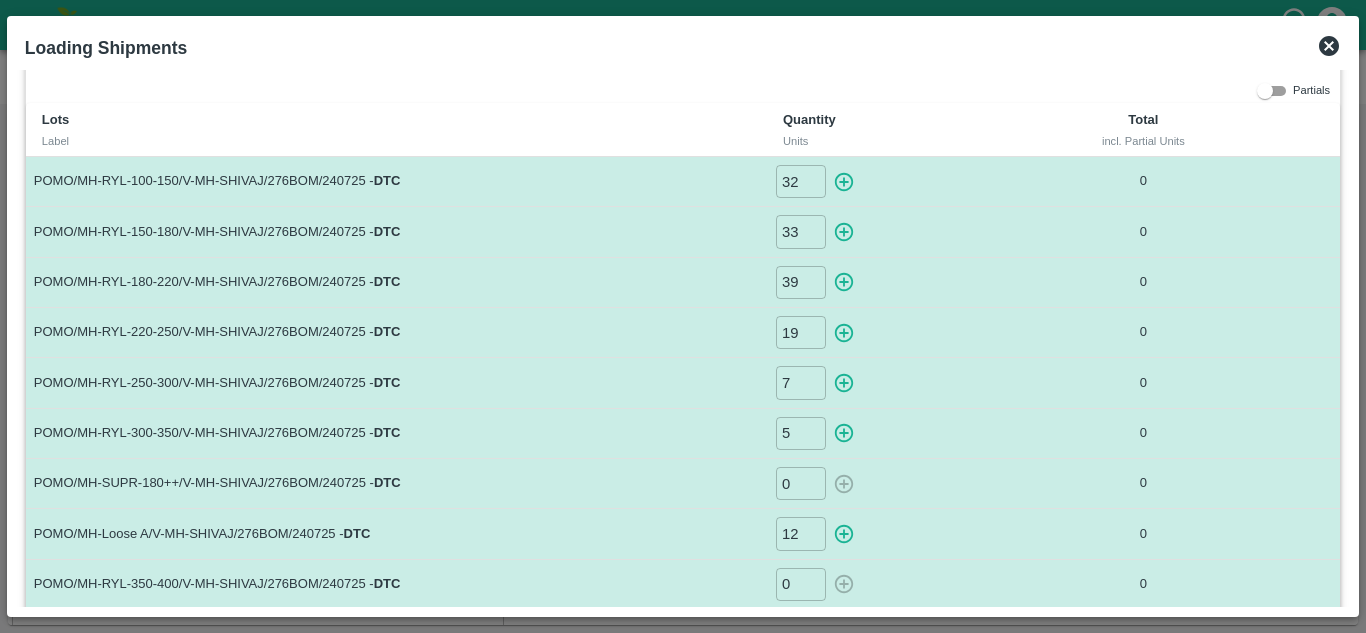 type on "0" 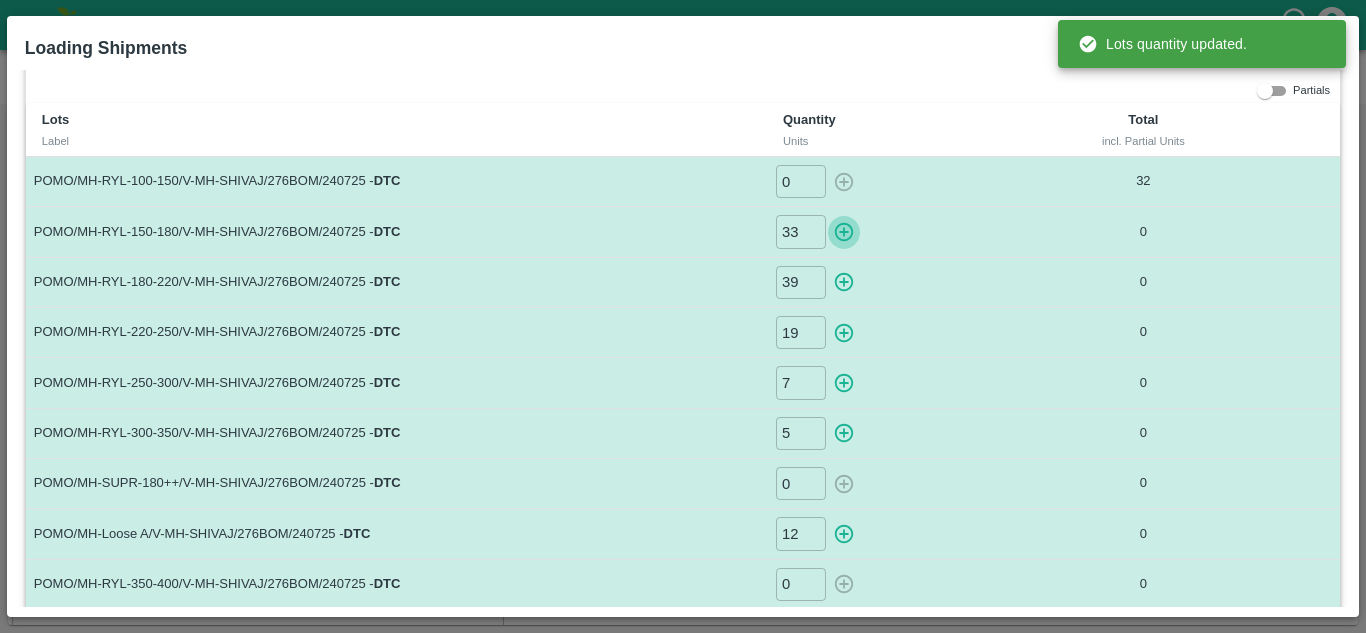 click 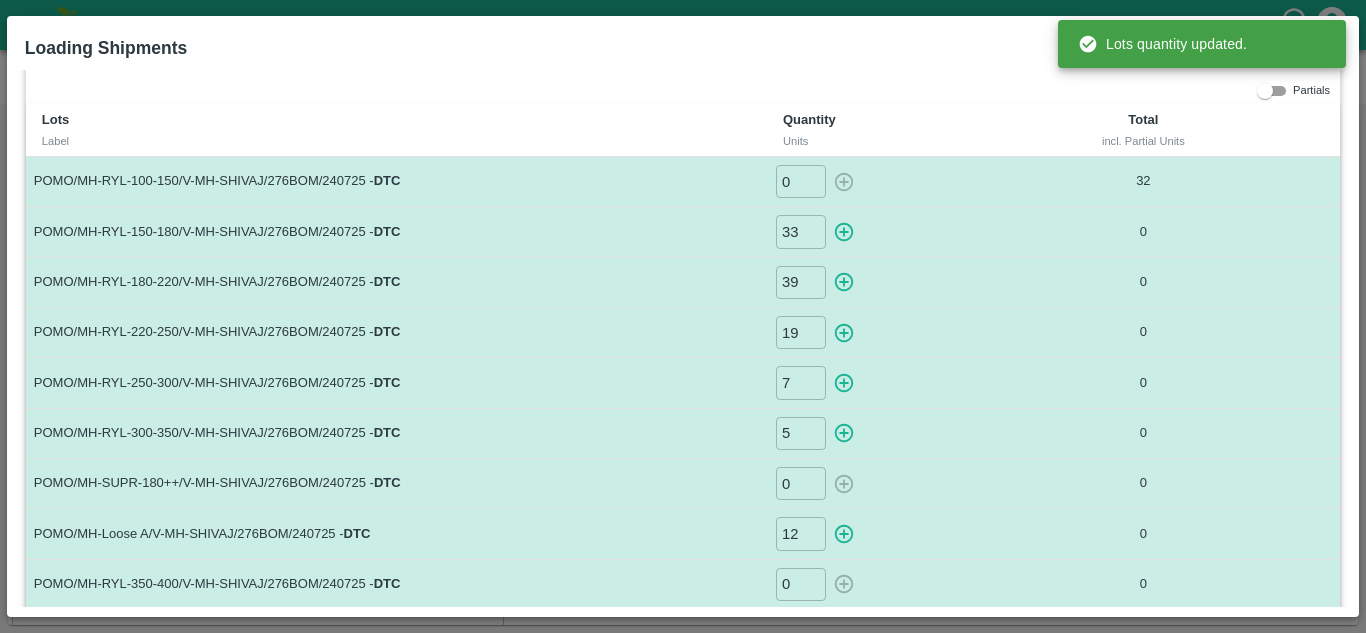 type on "0" 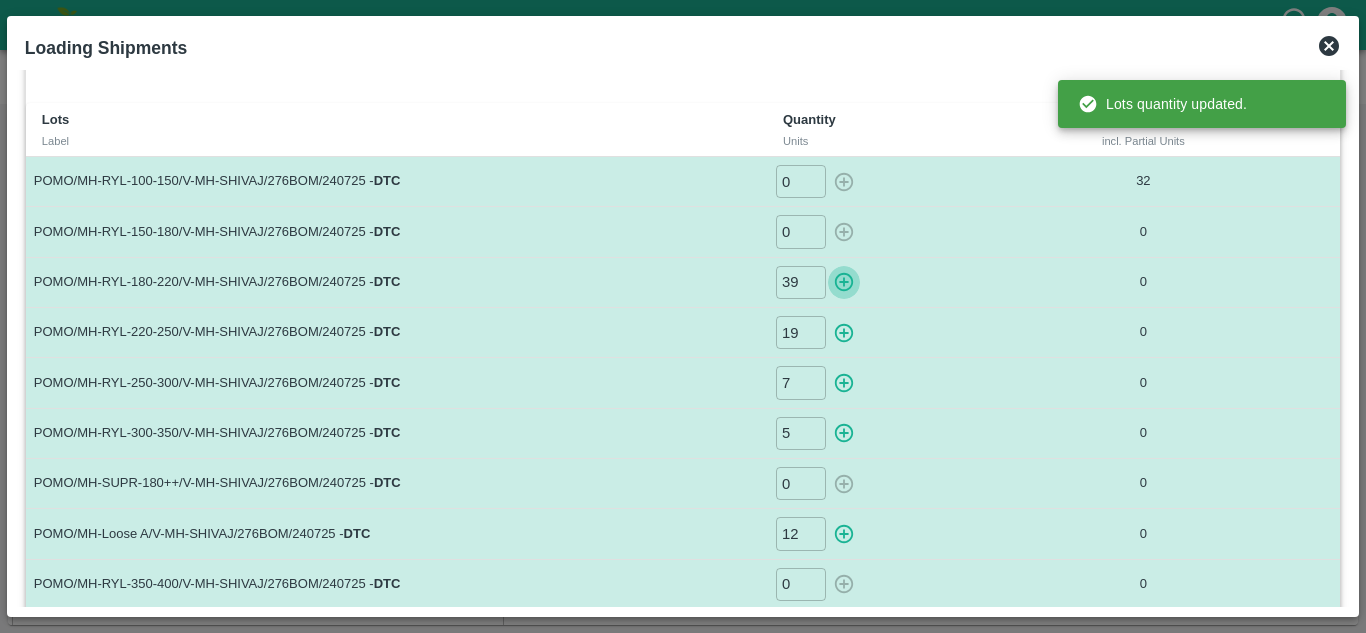 click 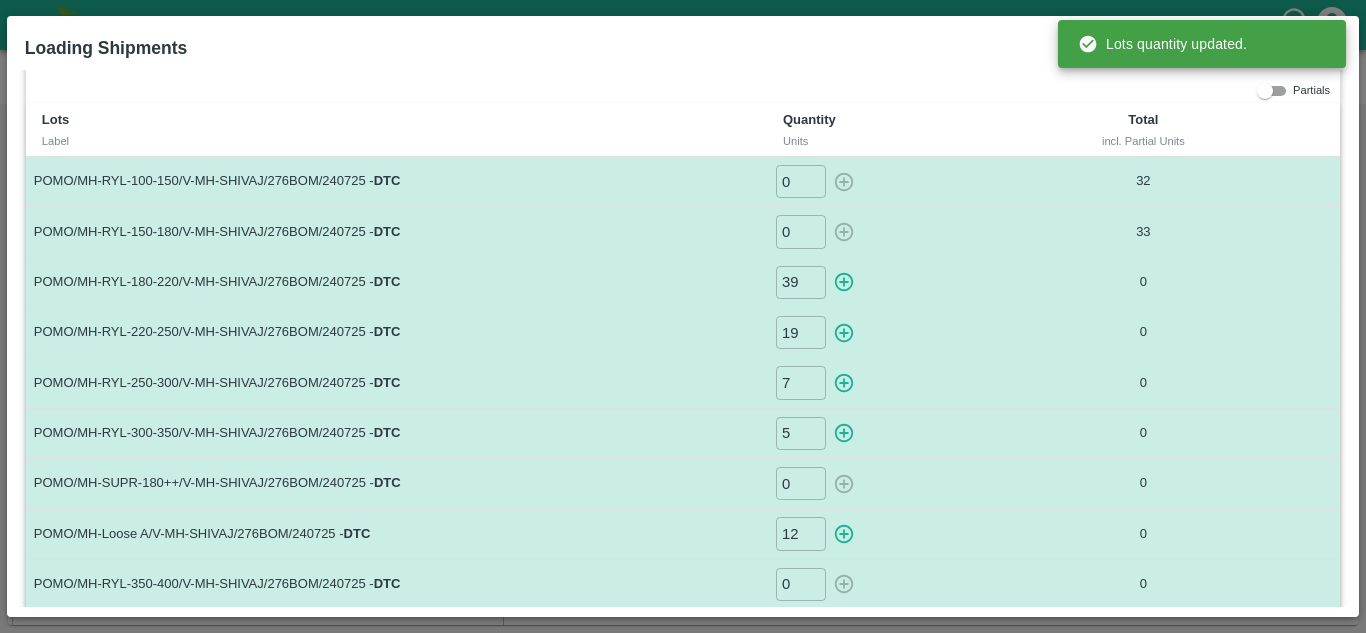 type on "0" 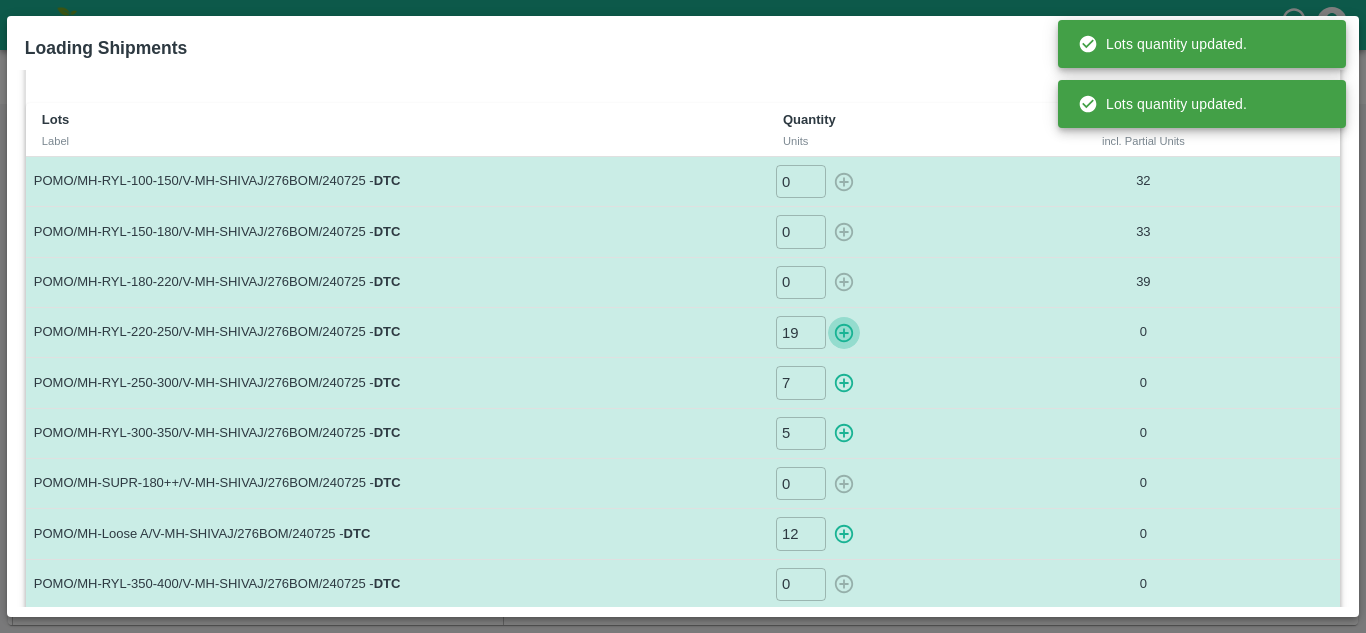 click 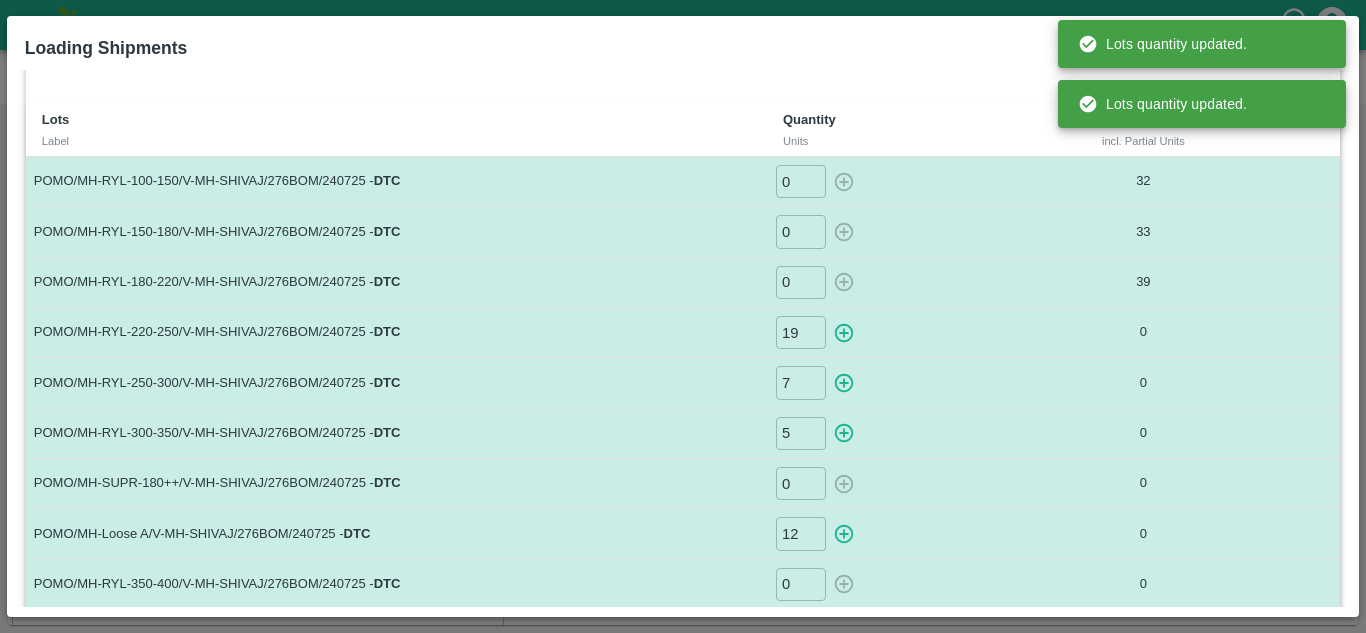 type on "0" 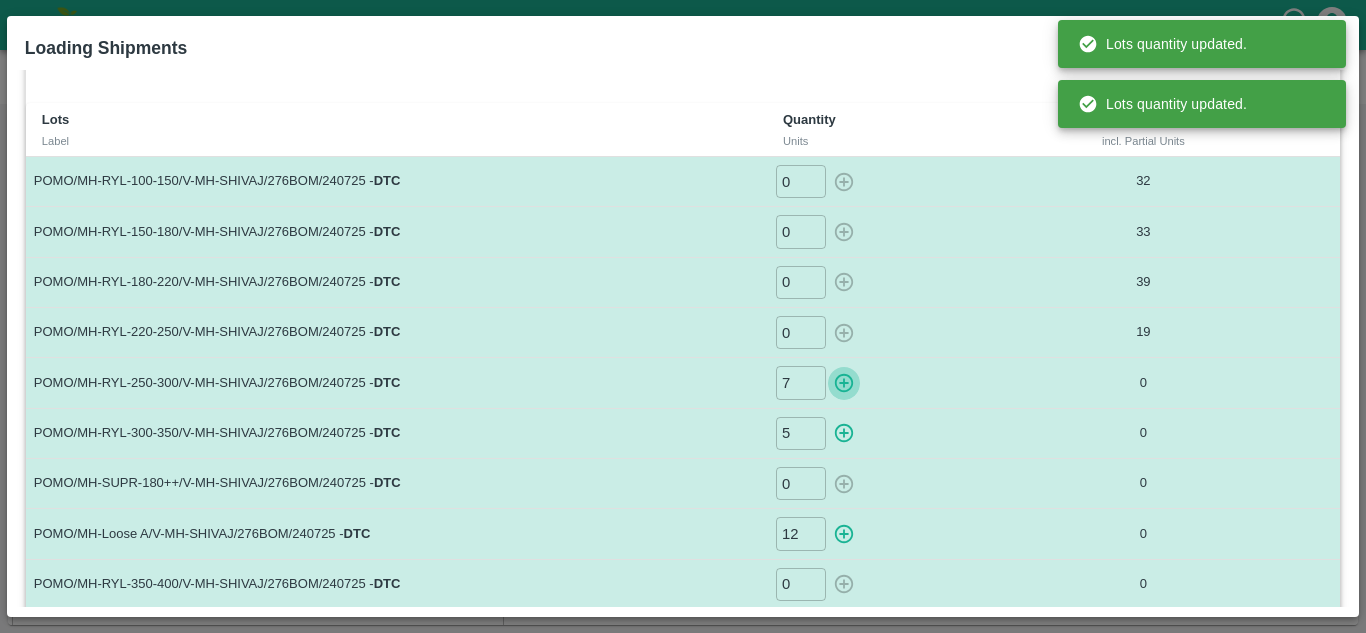 click 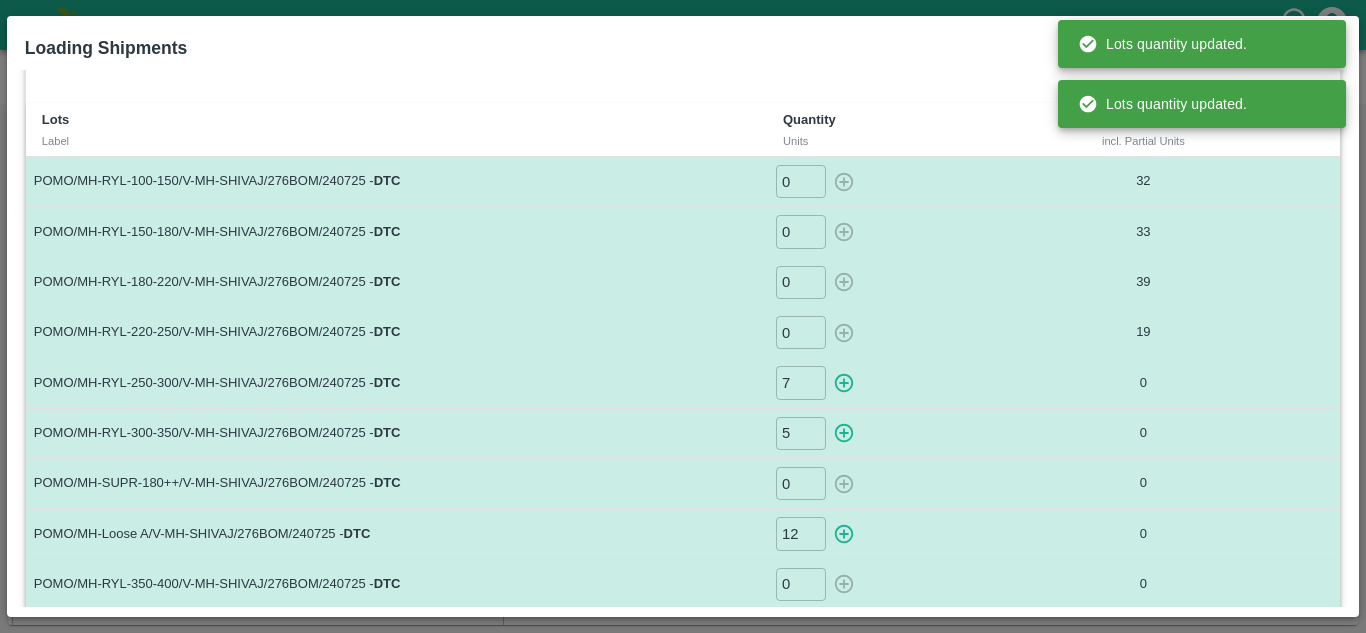 type on "0" 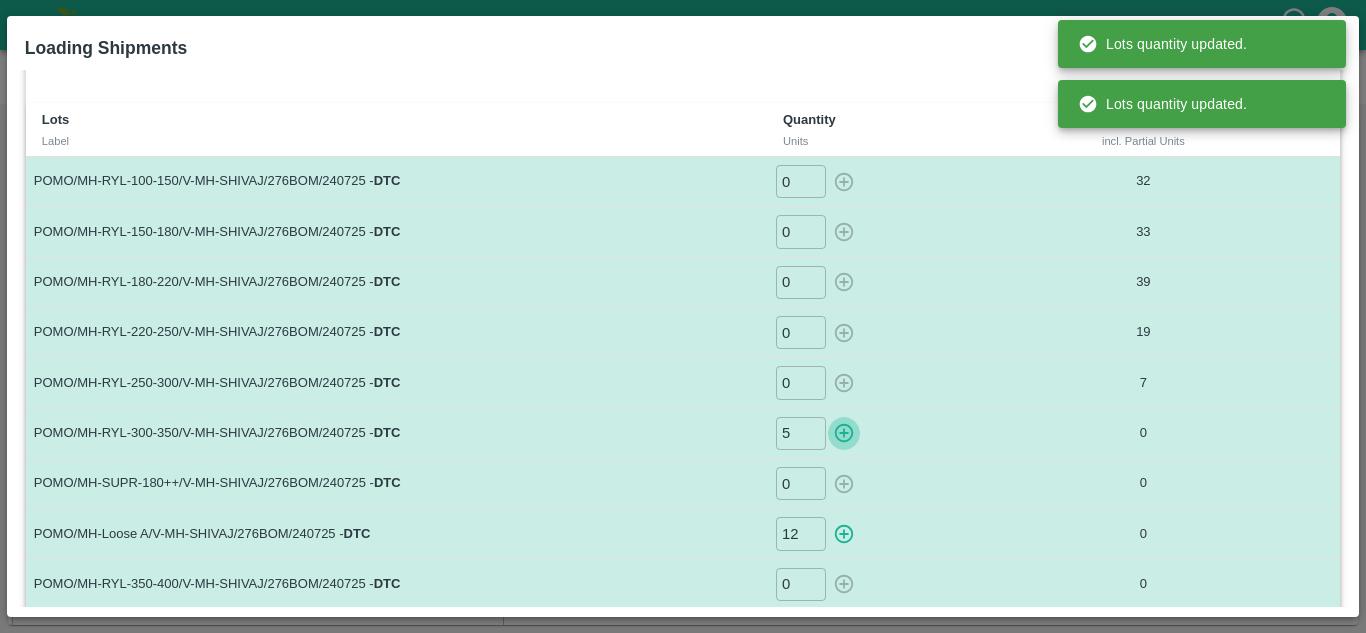 click 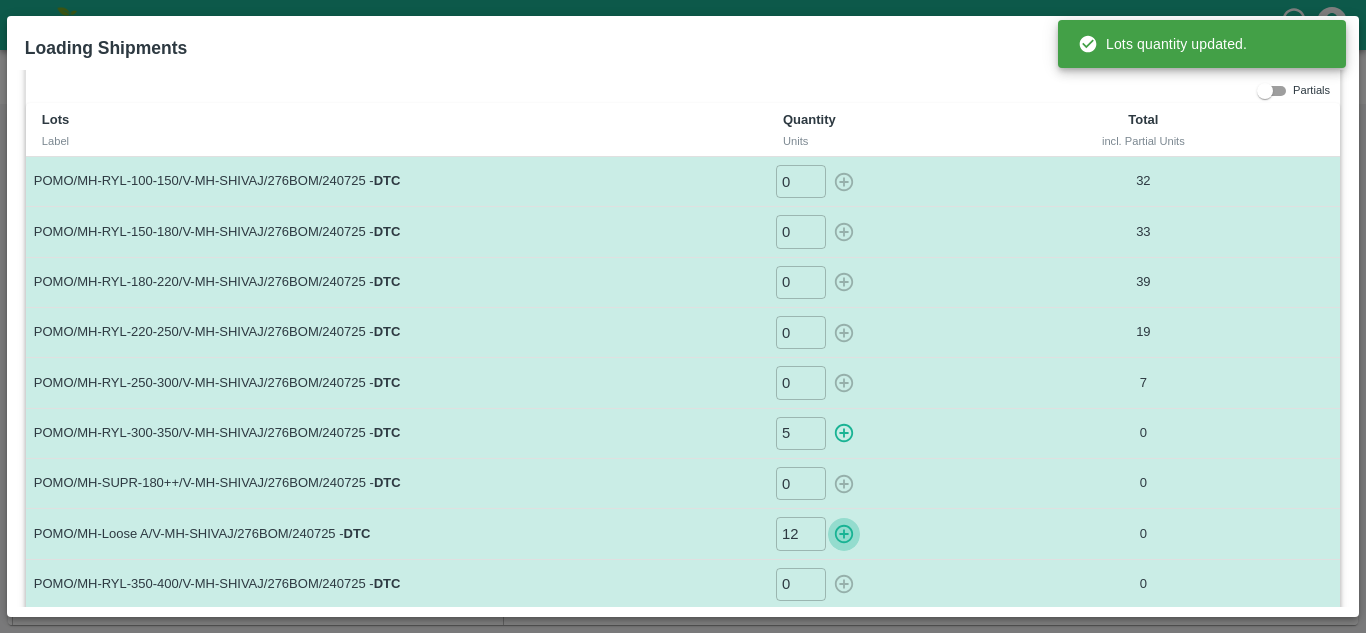 click 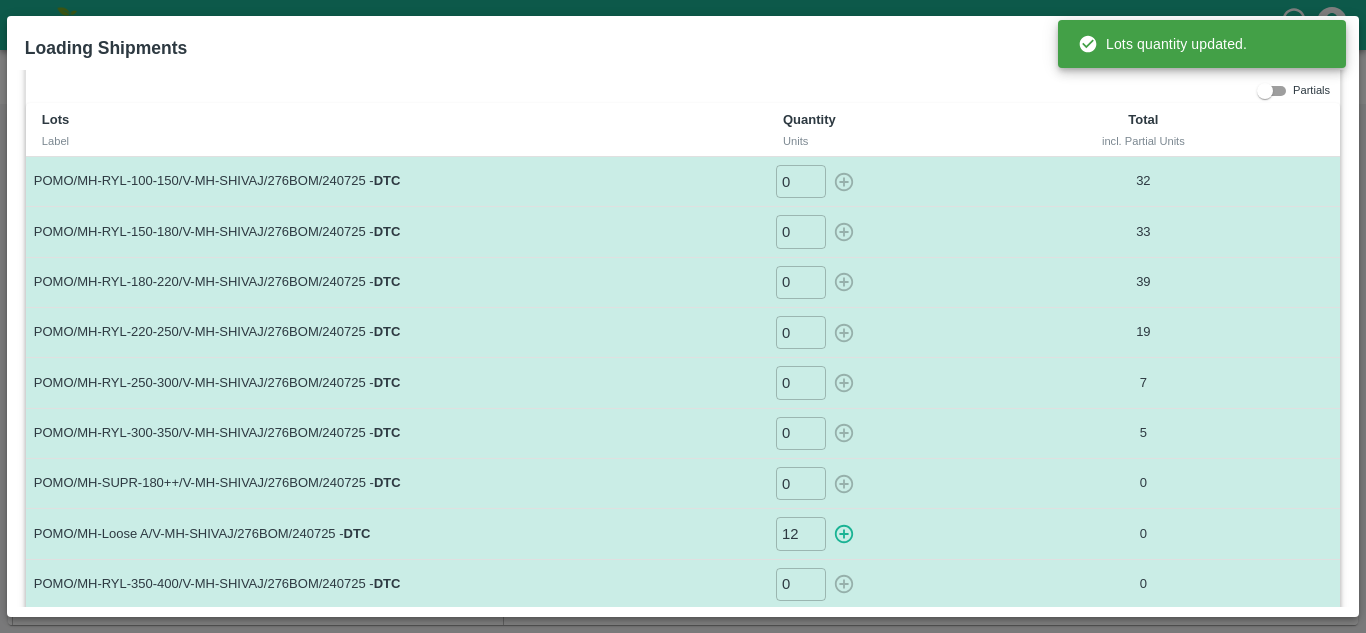 type on "5" 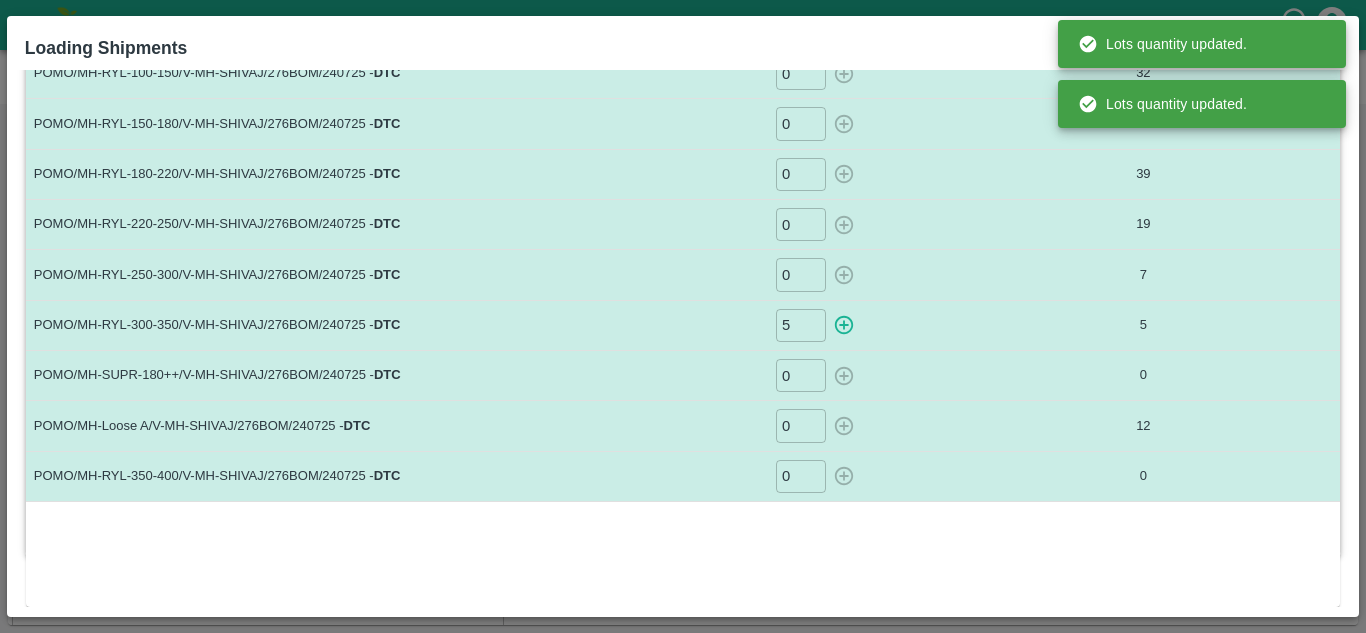 scroll, scrollTop: 0, scrollLeft: 0, axis: both 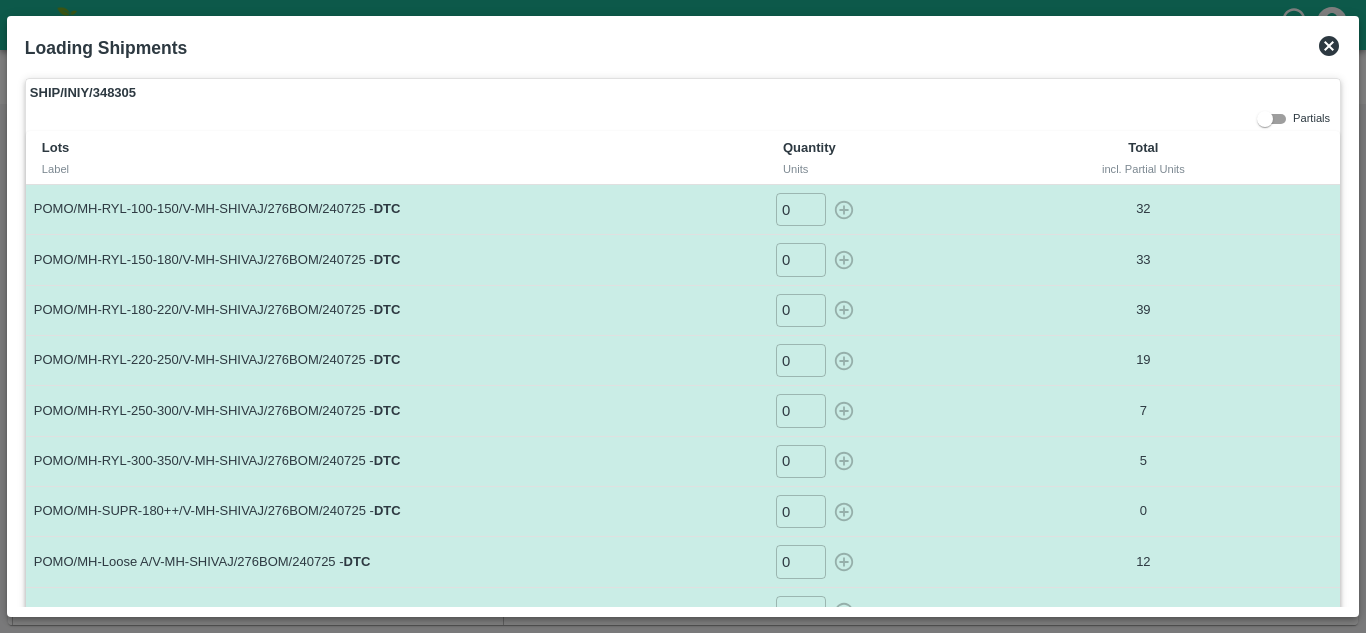 click 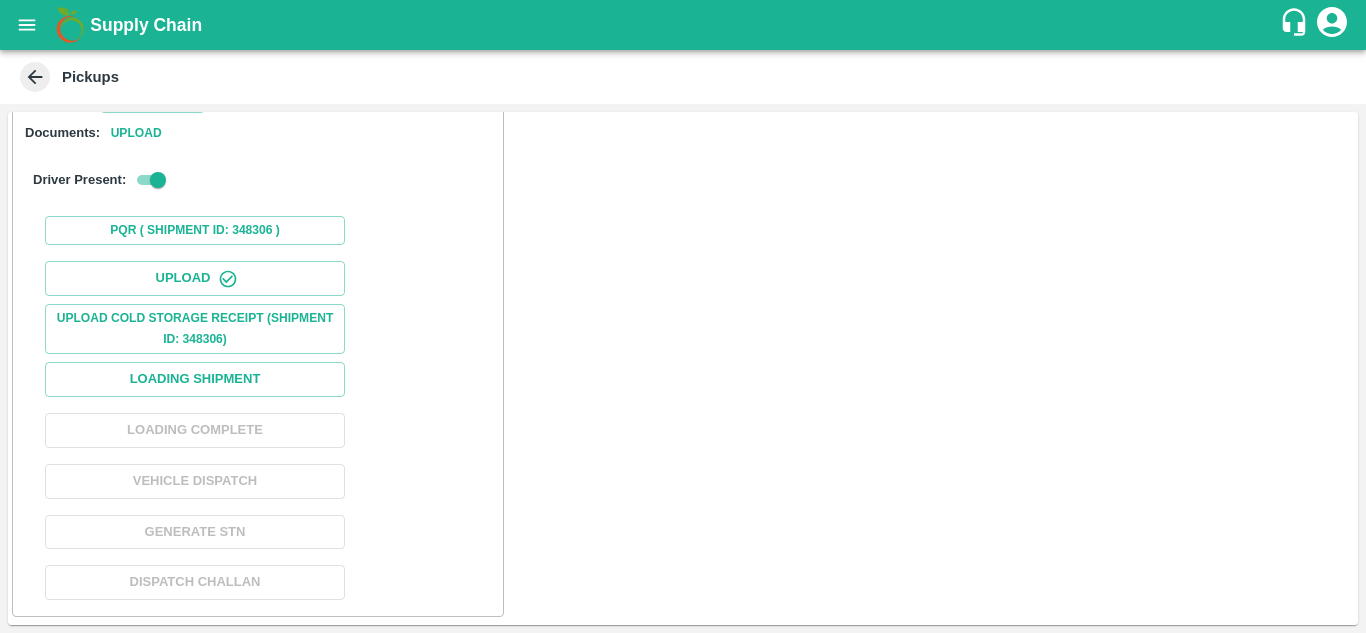 scroll, scrollTop: 3419, scrollLeft: 0, axis: vertical 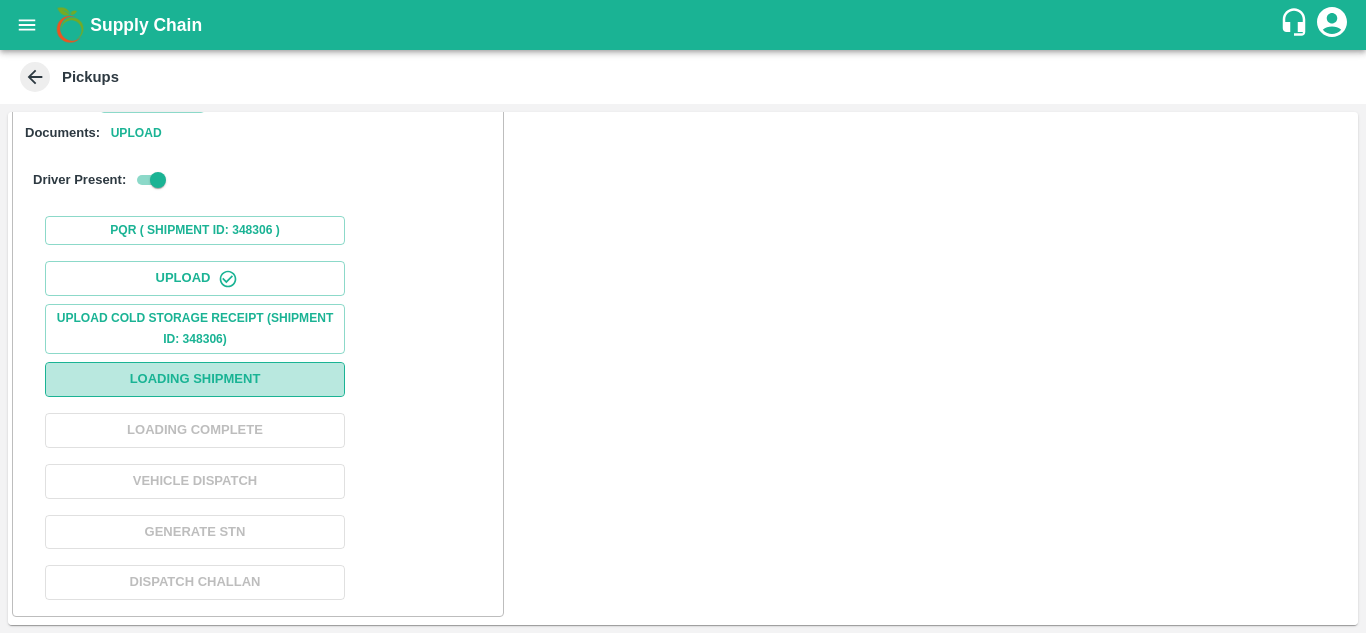 click on "Loading Shipment" at bounding box center (195, 379) 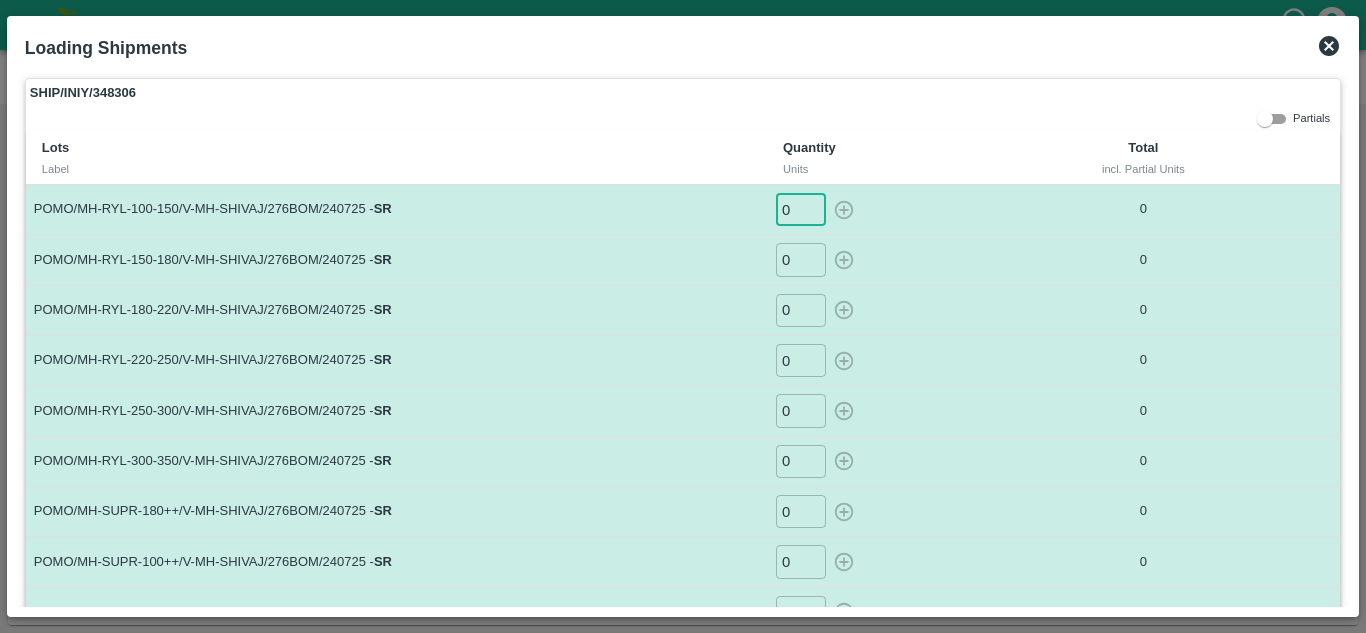 click on "0" at bounding box center (801, 209) 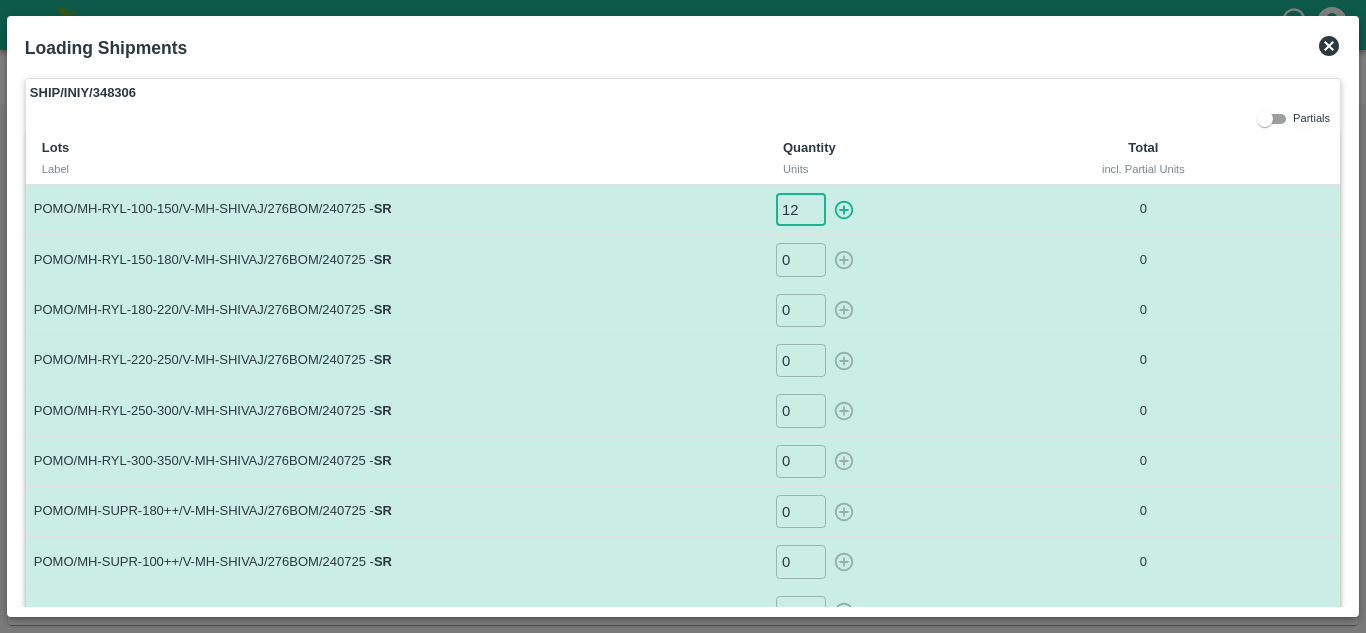type on "12" 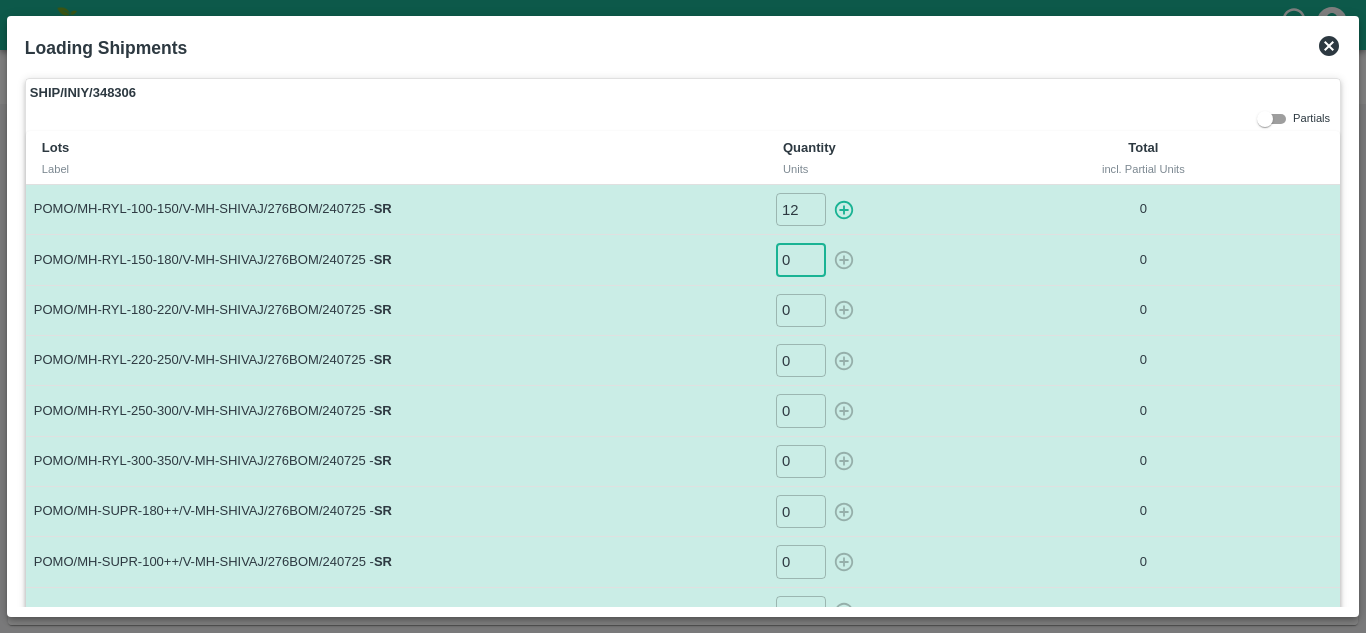 click on "0" at bounding box center [801, 259] 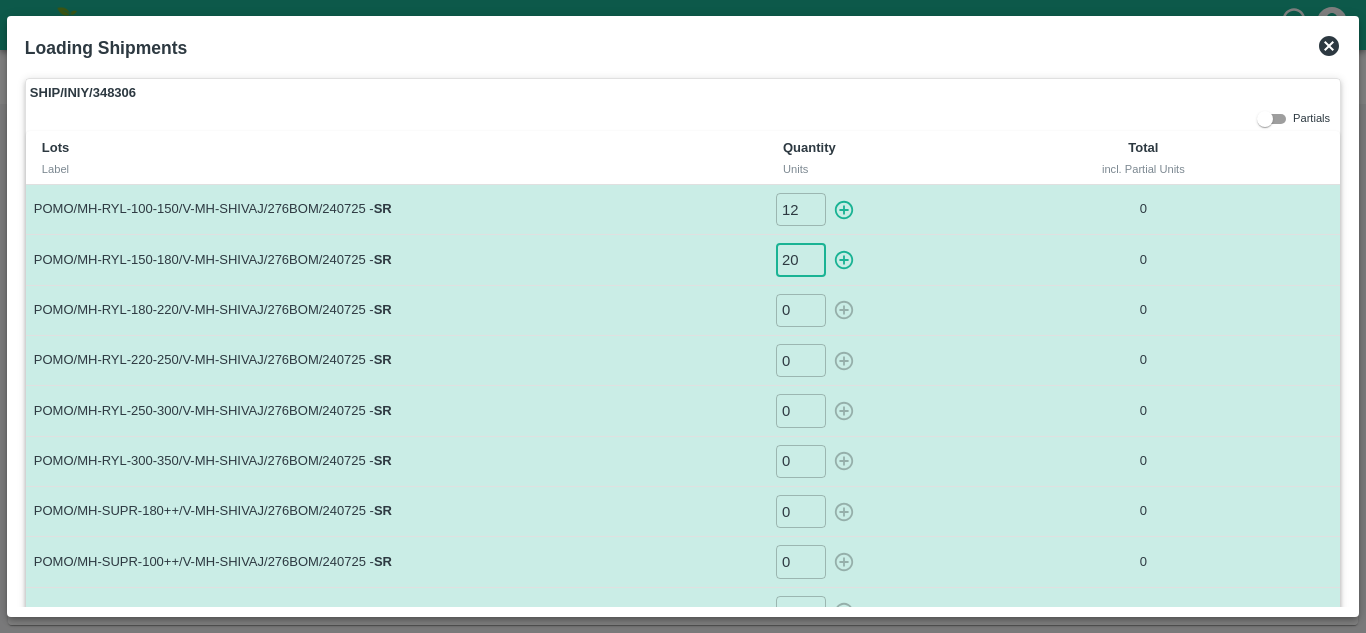 type on "20" 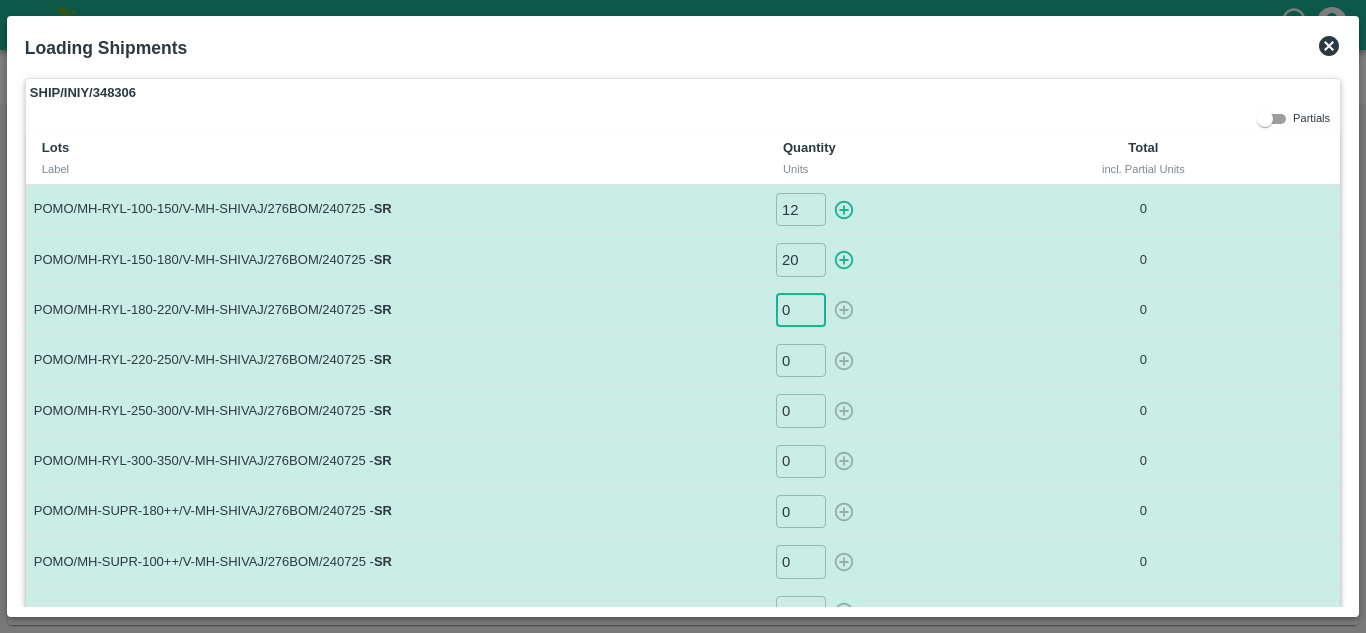 click on "0" at bounding box center [801, 310] 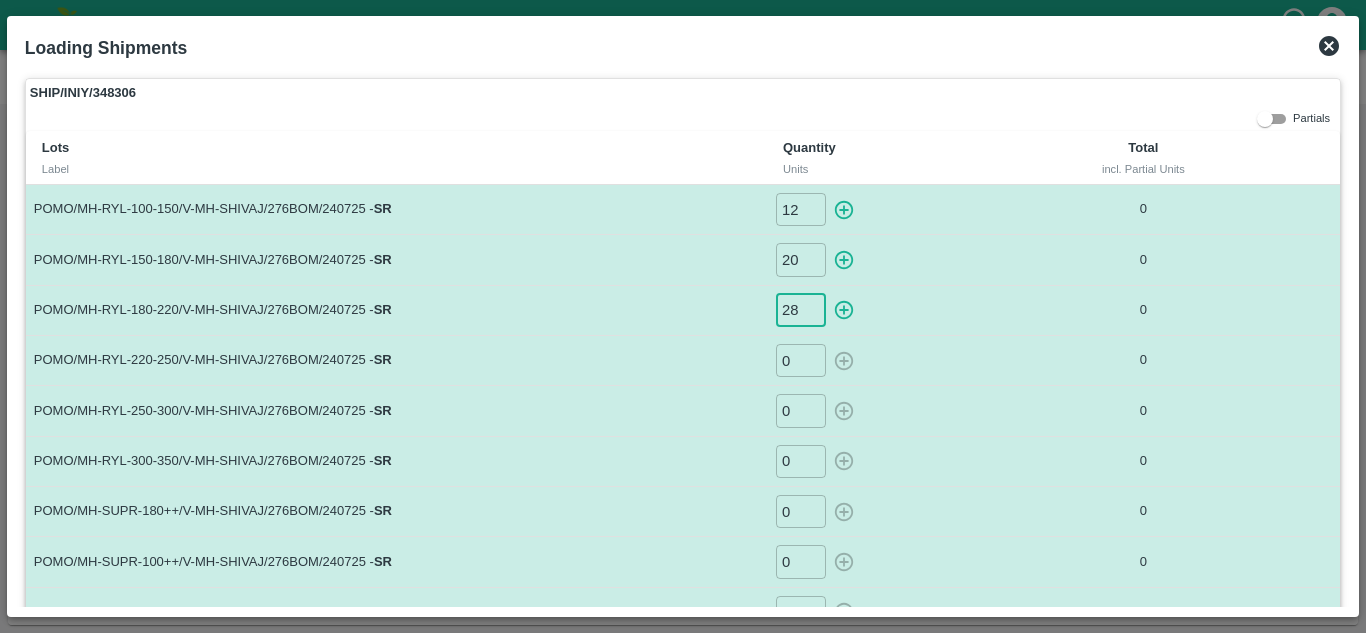type on "28" 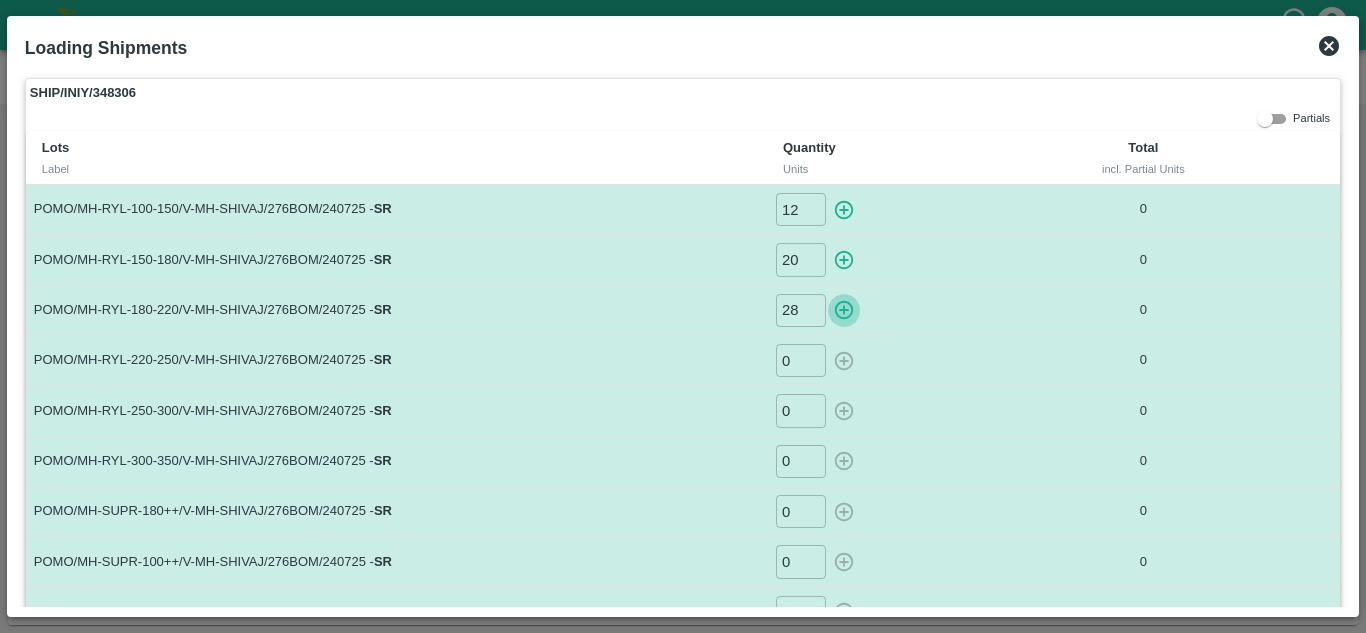 type 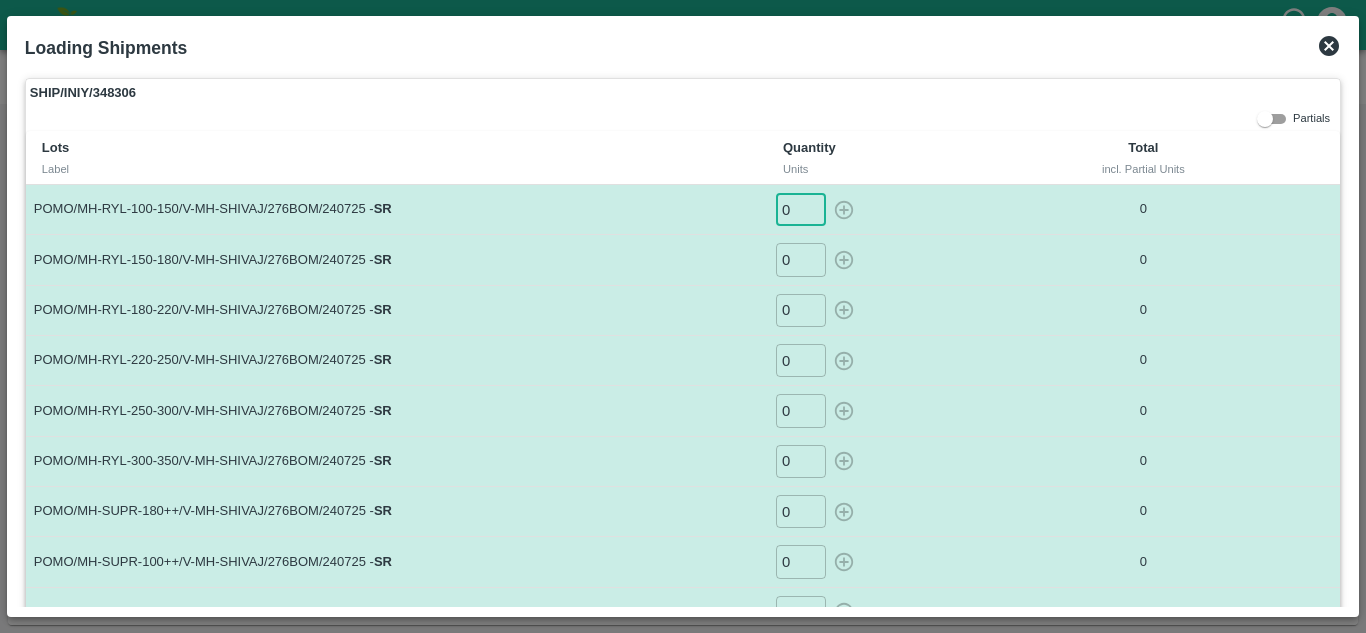 click on "0" at bounding box center [801, 209] 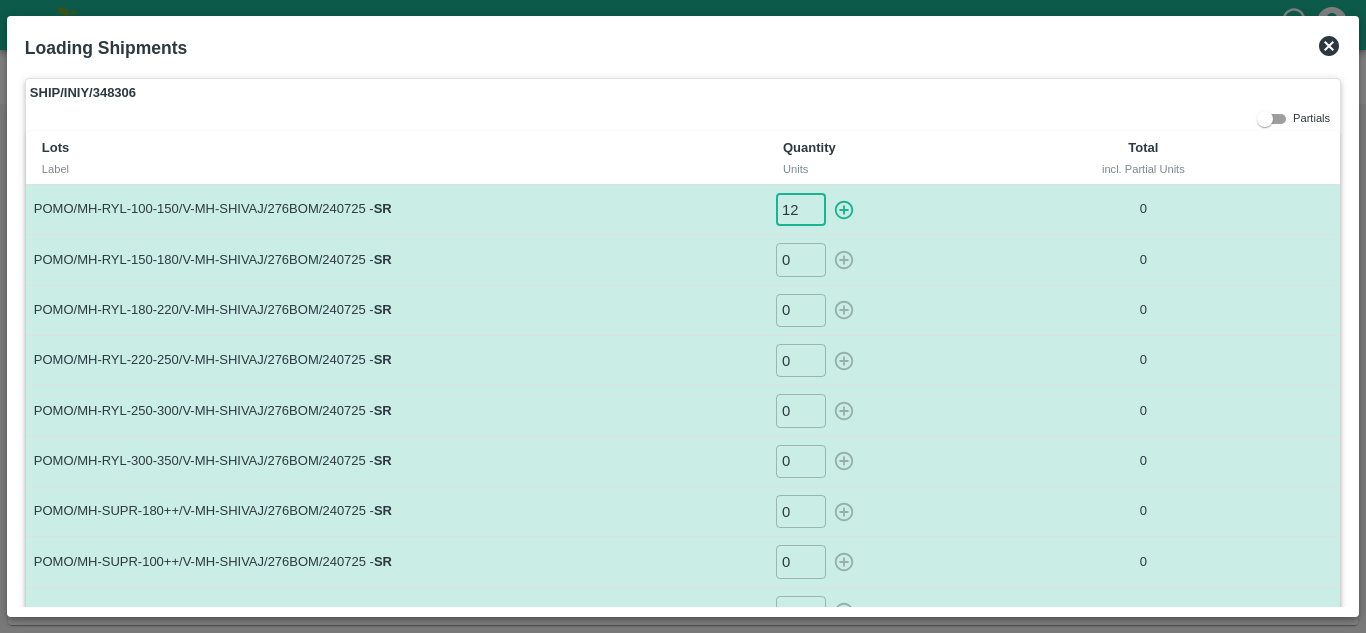 type on "12" 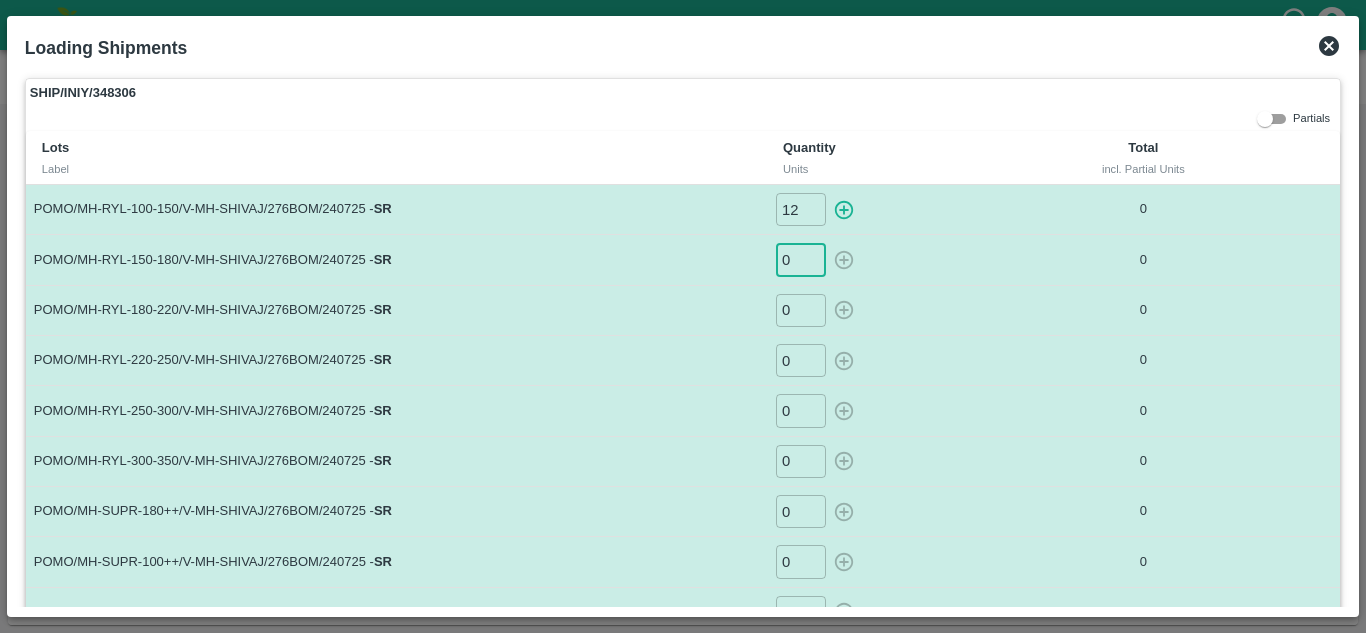 click on "0" at bounding box center (801, 259) 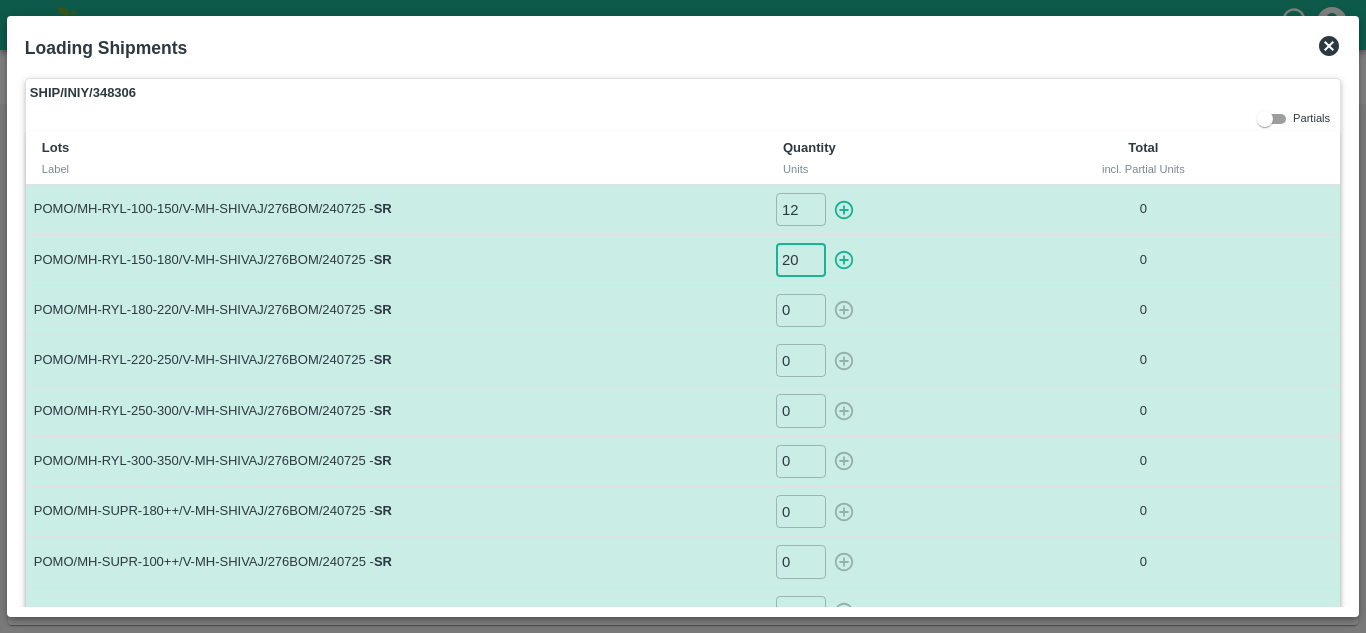 type on "20" 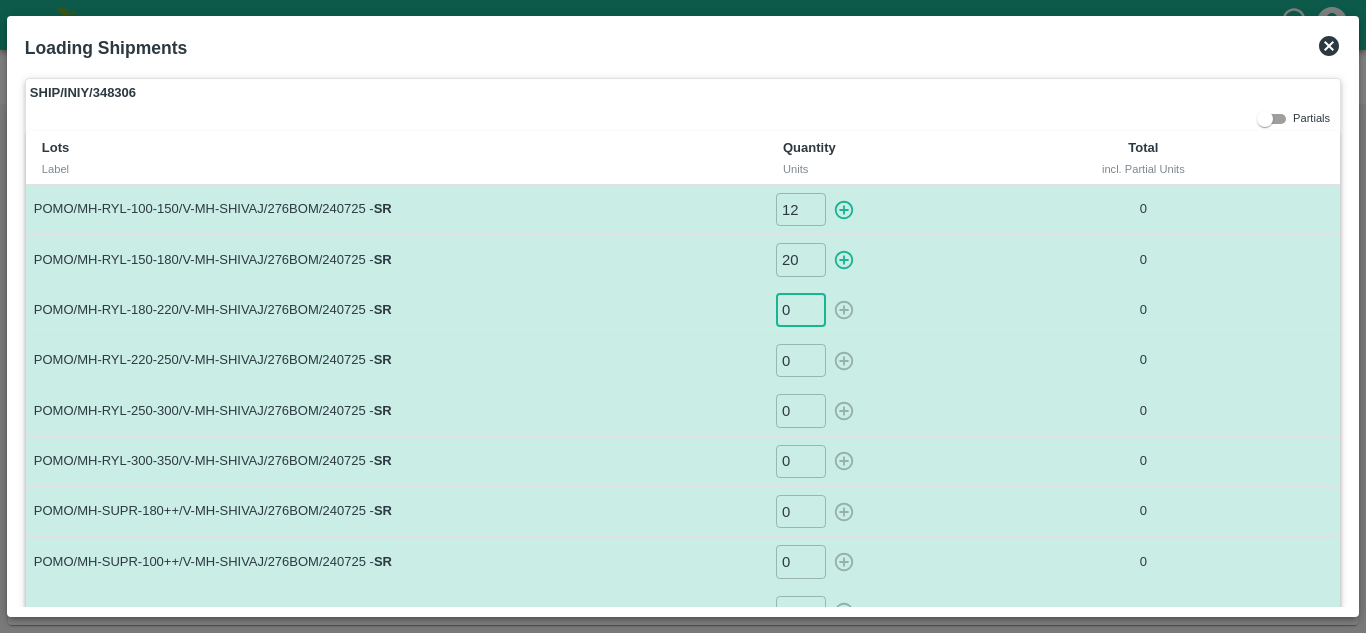 click on "0" at bounding box center [801, 310] 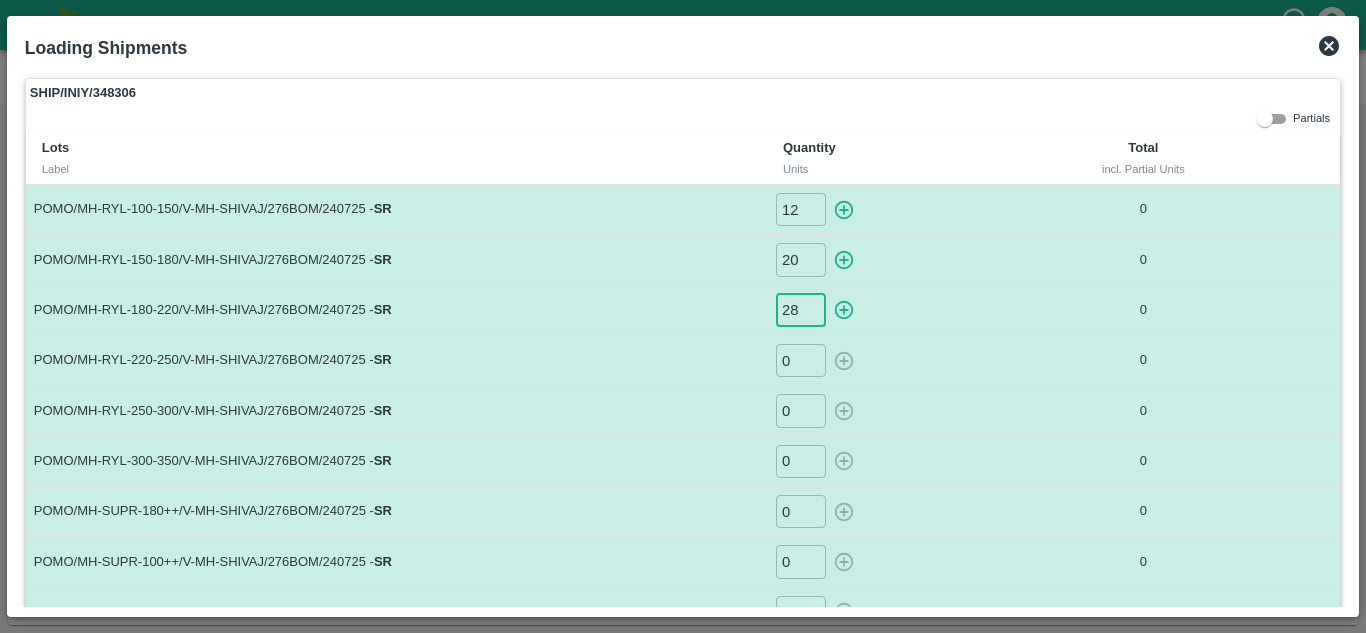 type on "28" 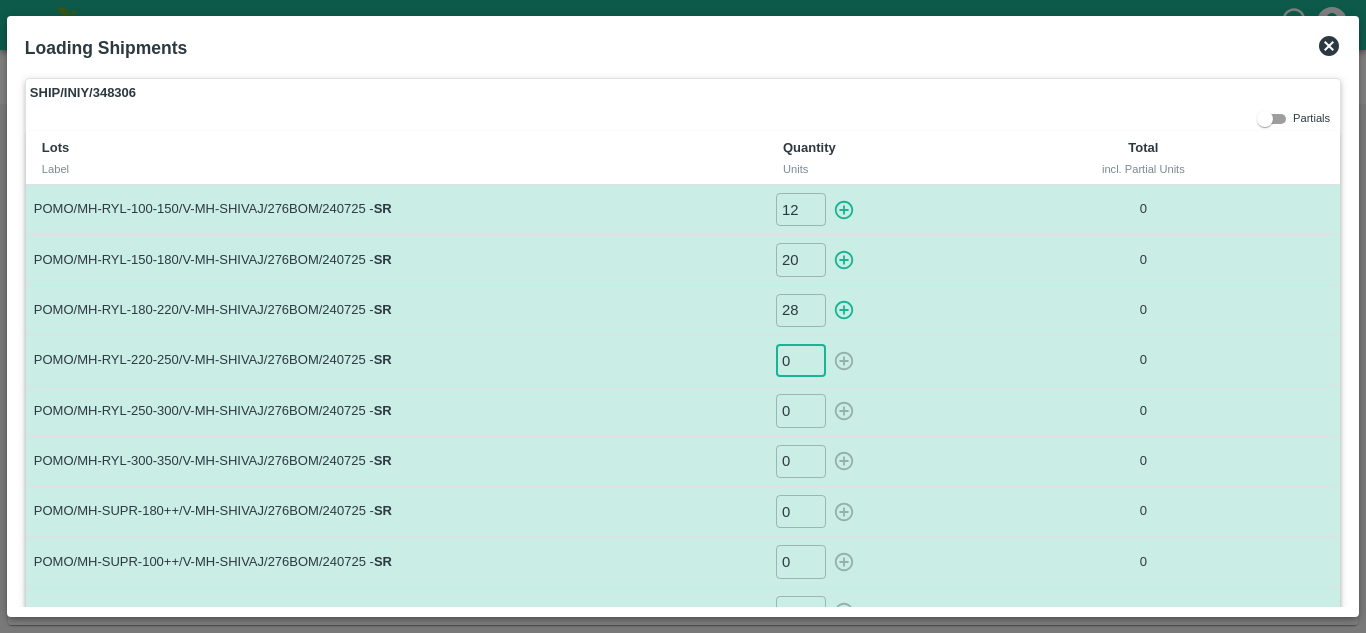 click on "0" at bounding box center [801, 360] 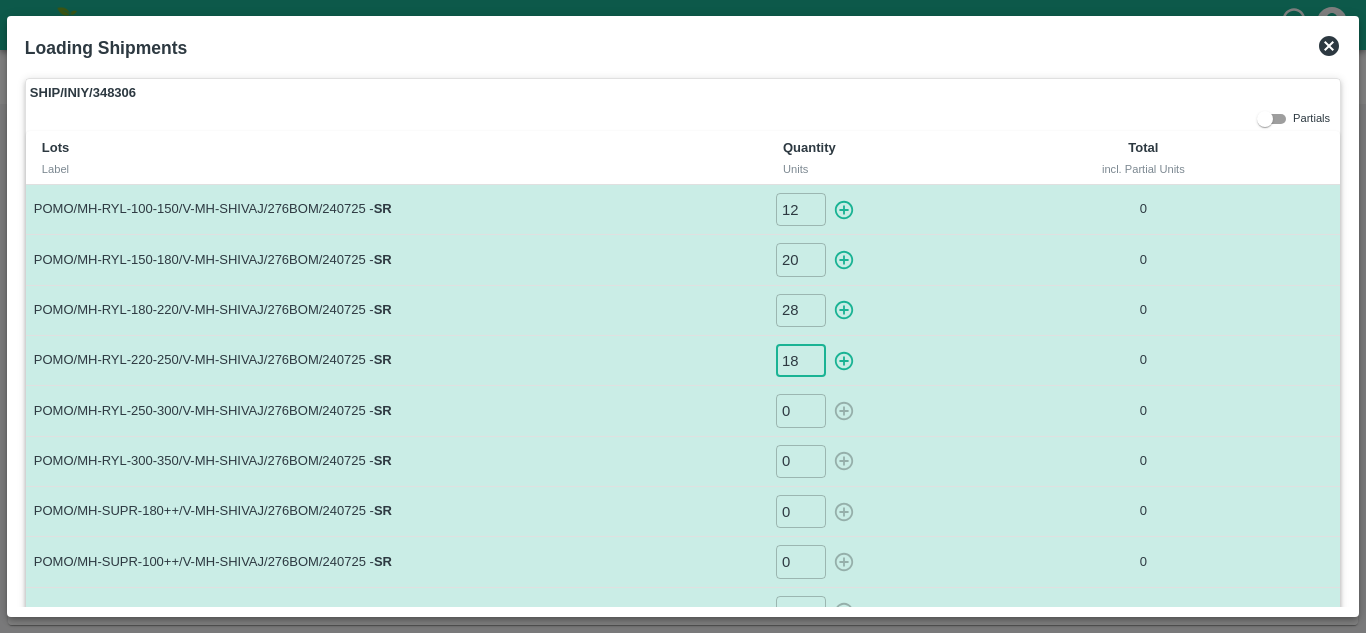 type on "18" 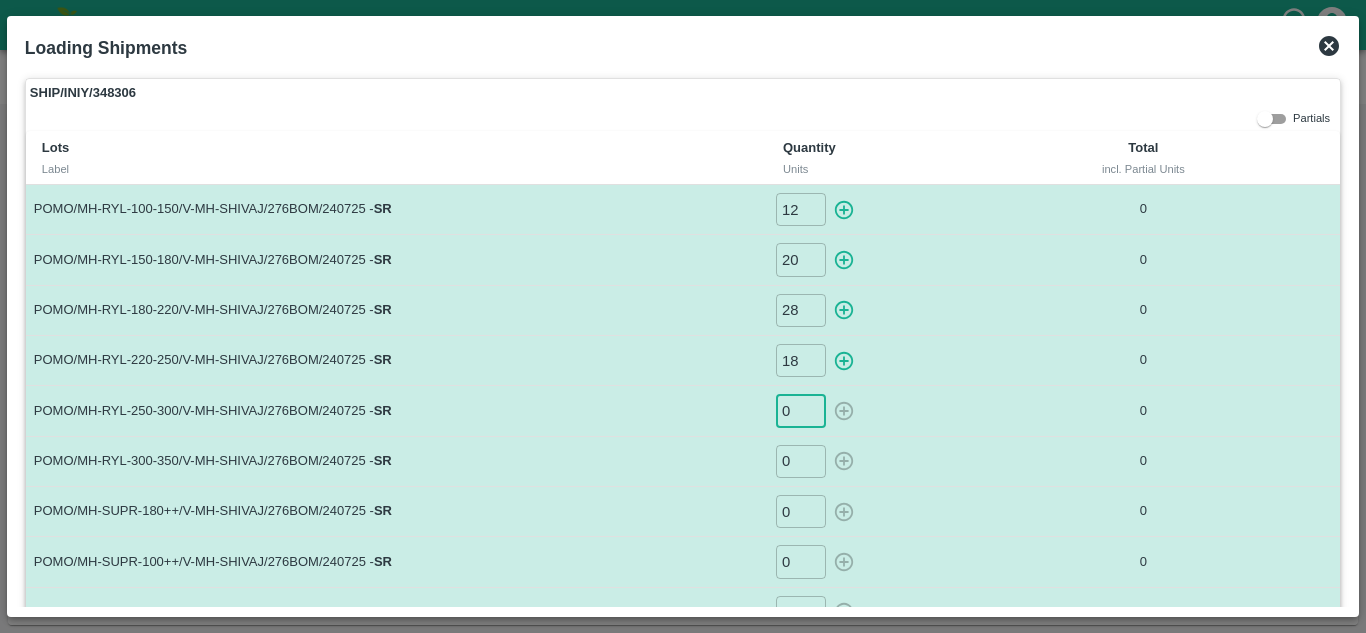 click on "0" at bounding box center (801, 410) 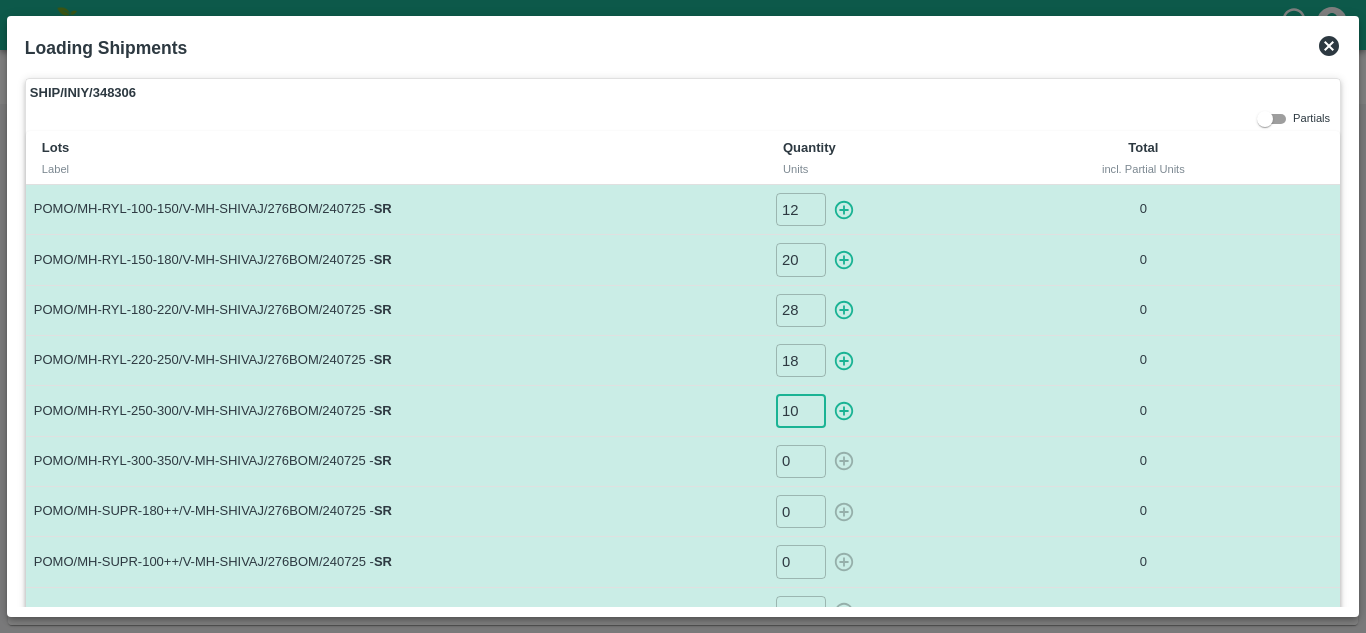 type on "10" 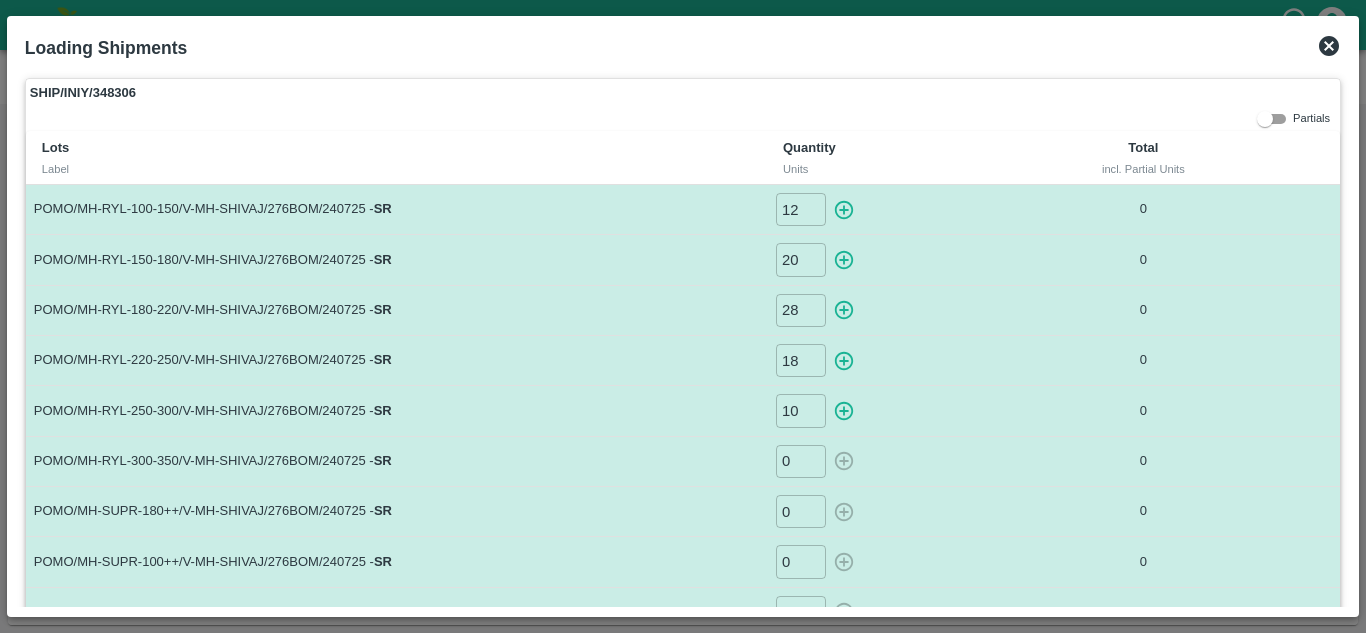 click on "POMO/MH-RYL-250-300/V-MH-SHIVAJ/276BOM/240725   -  SR" at bounding box center [396, 411] 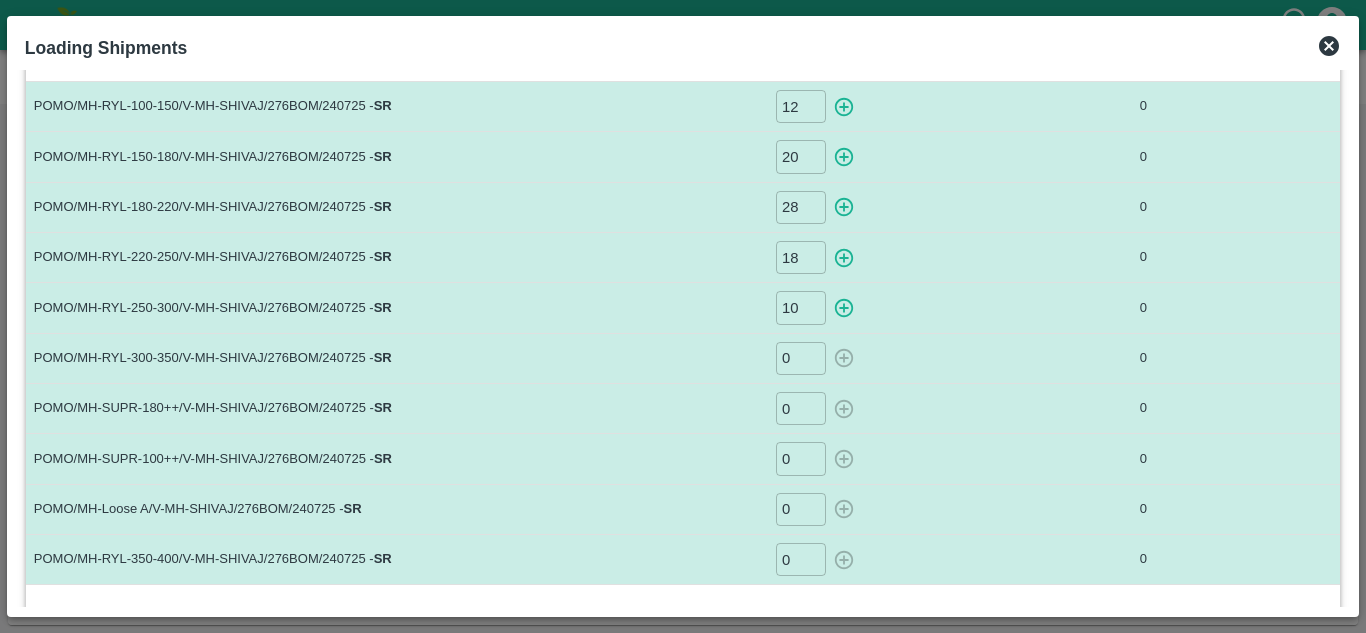 scroll, scrollTop: 190, scrollLeft: 0, axis: vertical 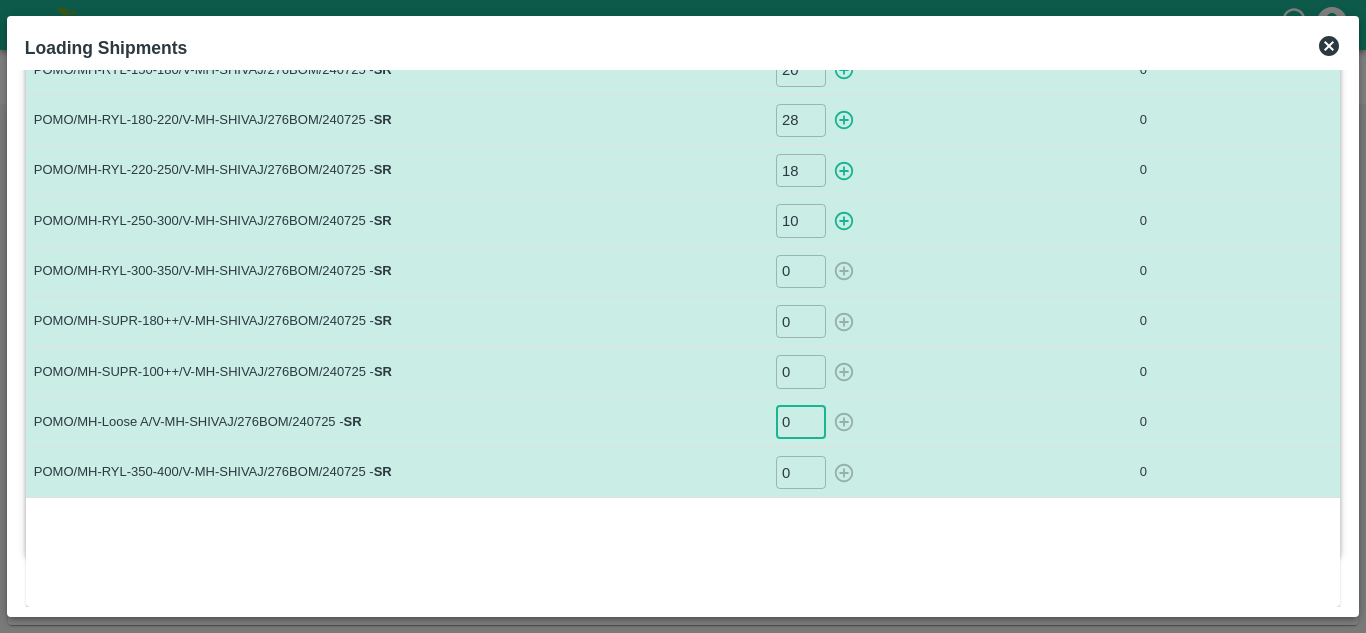 click on "0" at bounding box center (801, 422) 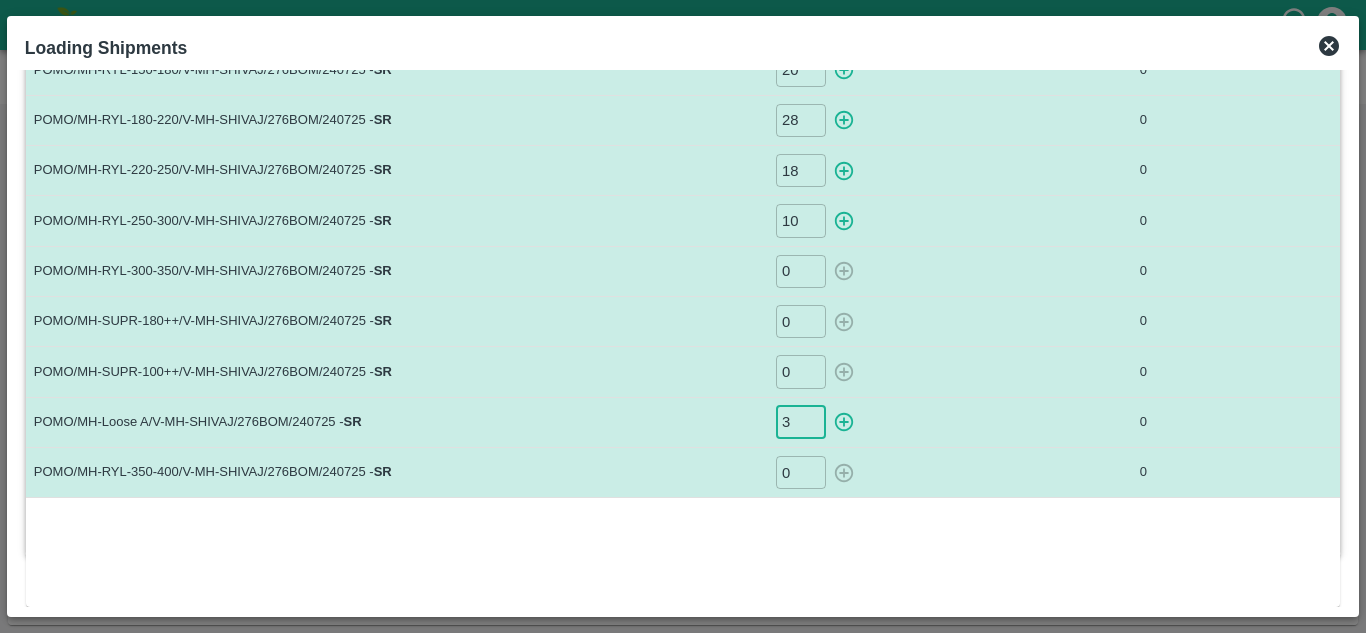 click on "3" at bounding box center (801, 422) 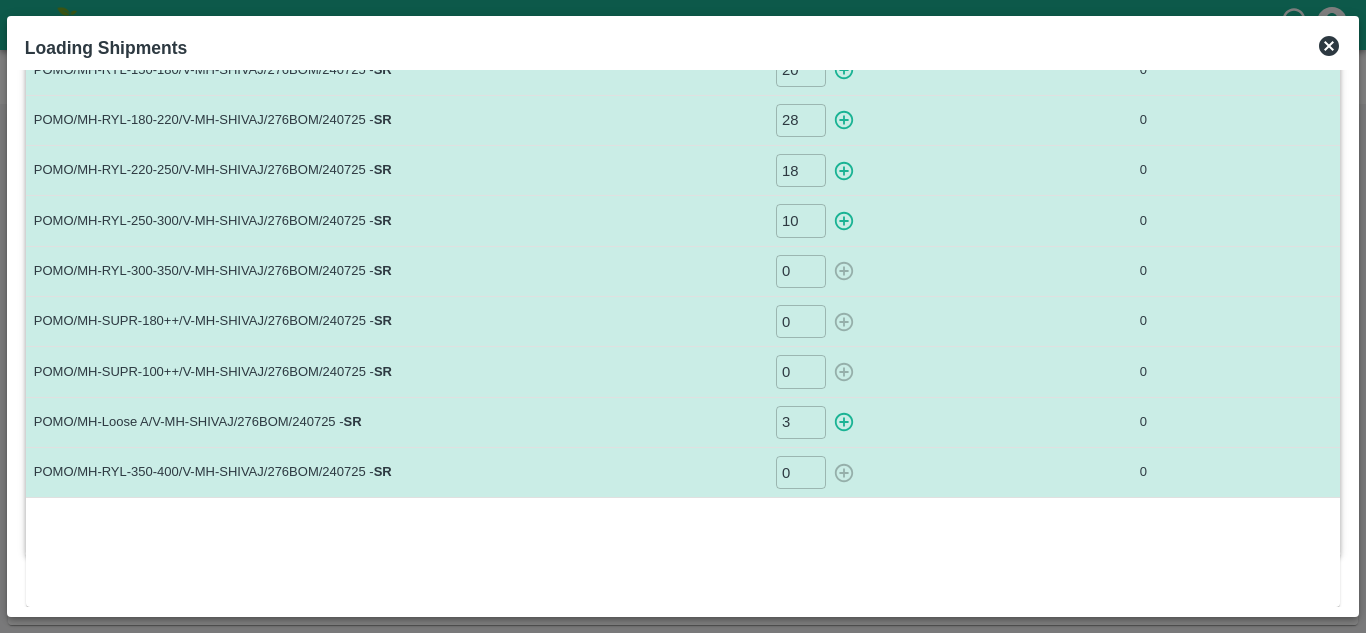 type on "0" 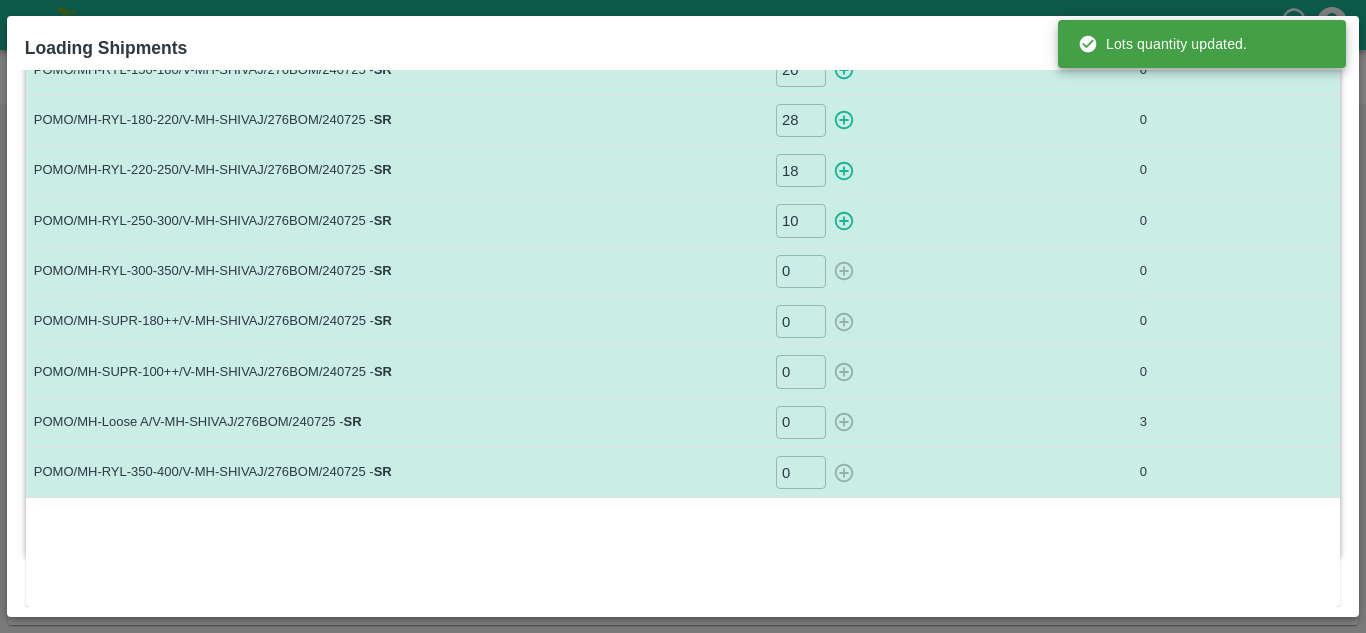 scroll, scrollTop: 0, scrollLeft: 0, axis: both 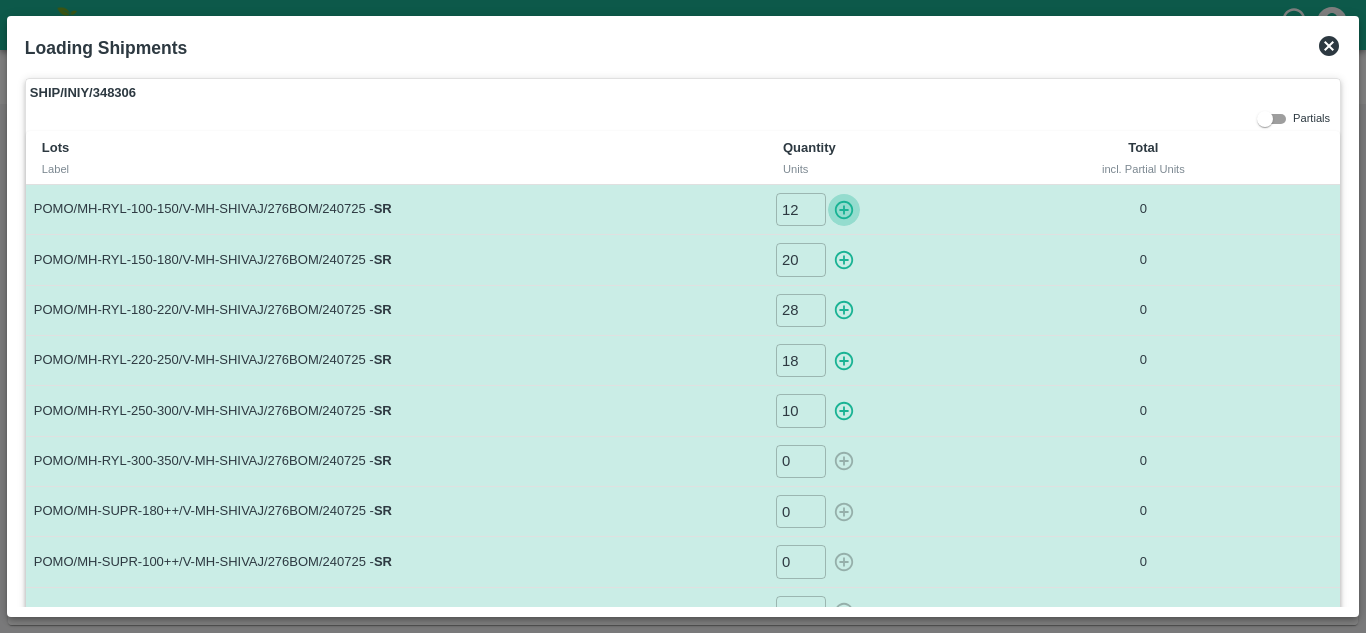 click 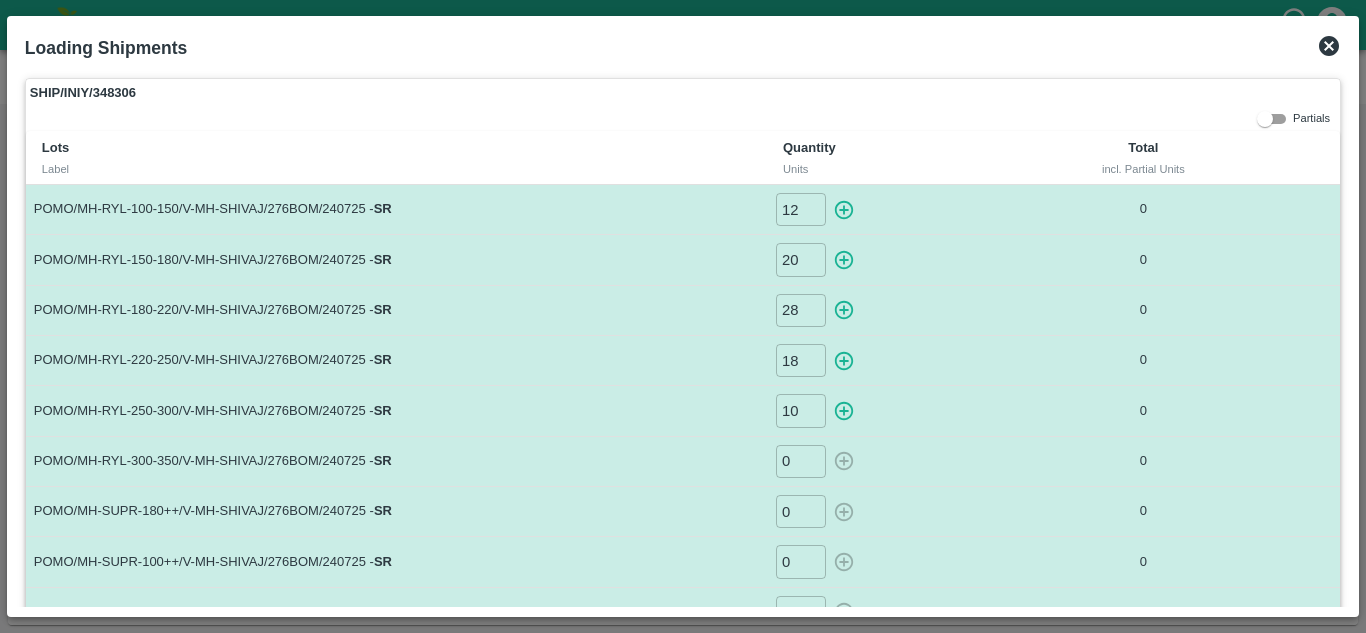 type on "0" 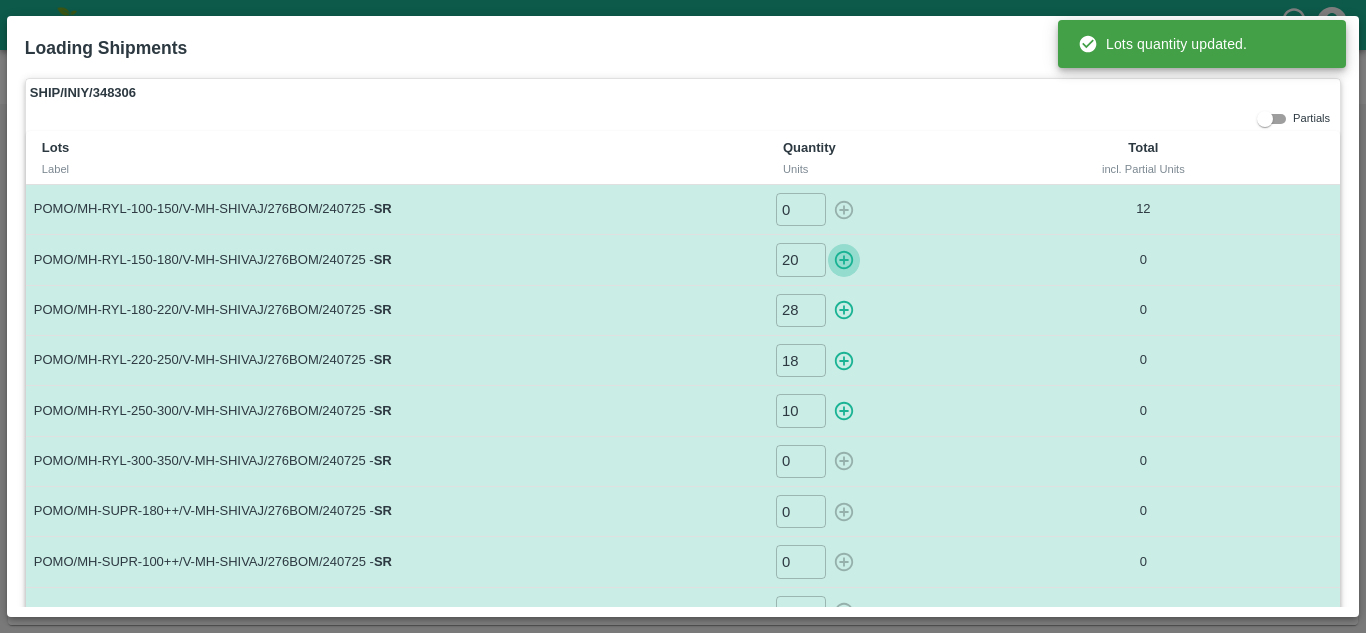click 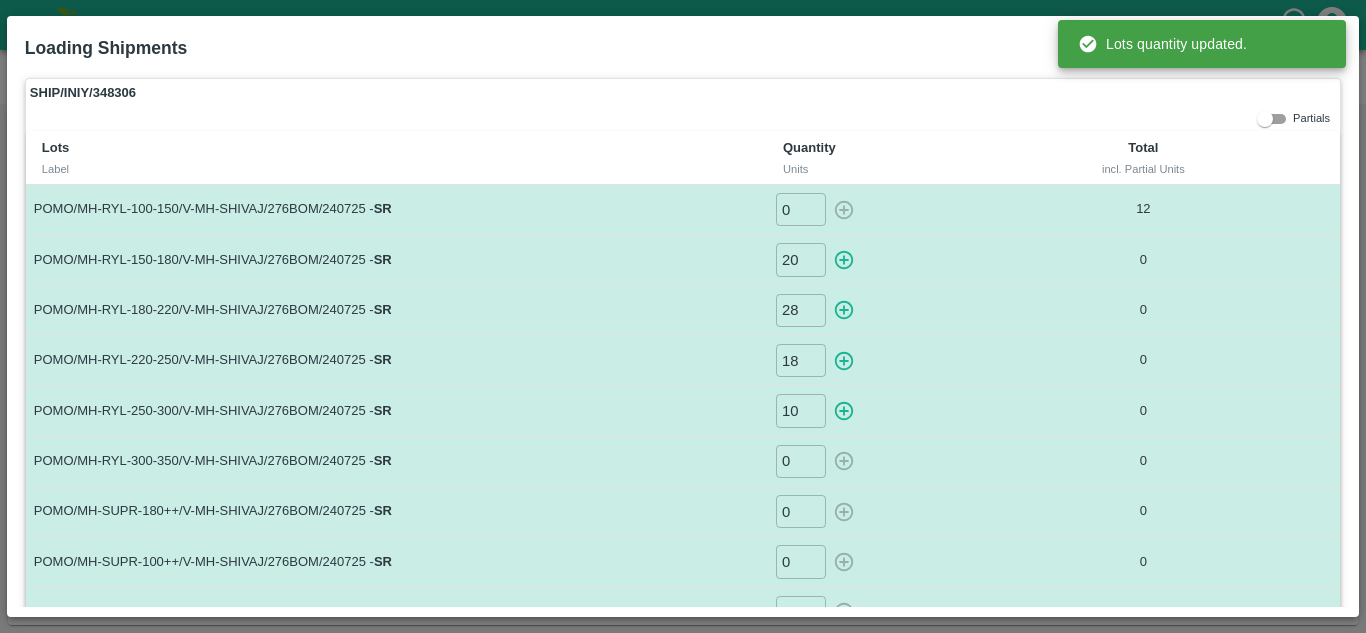 type on "0" 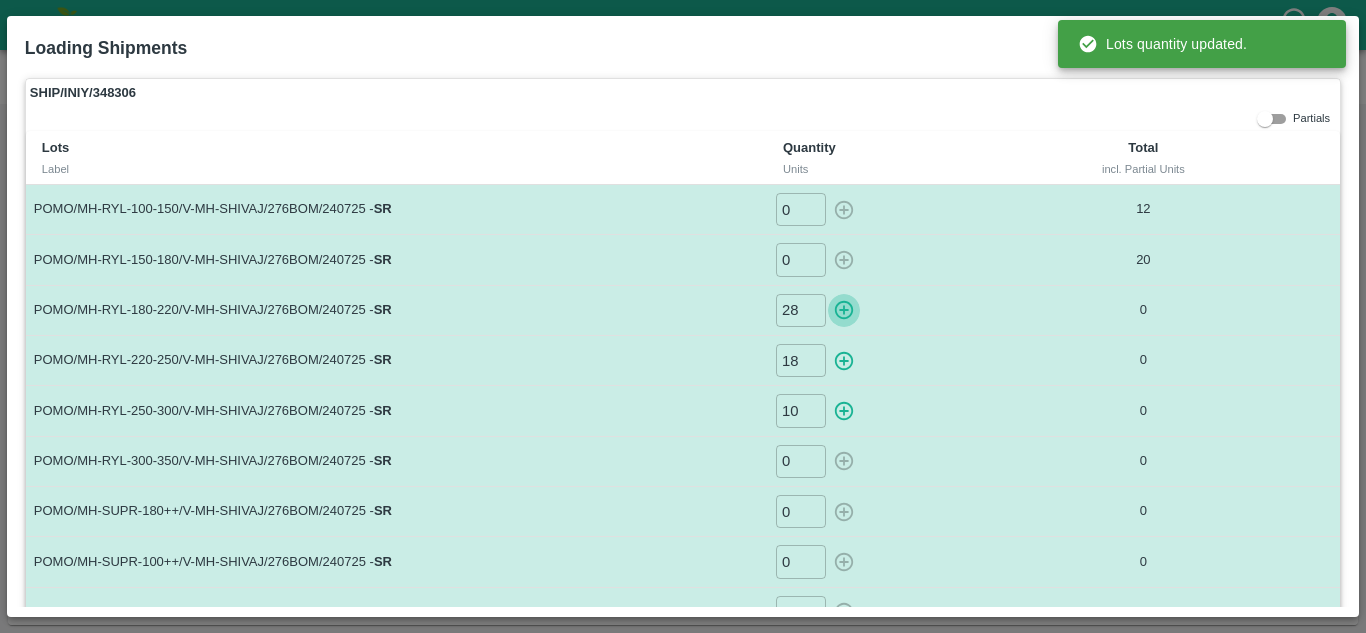 click 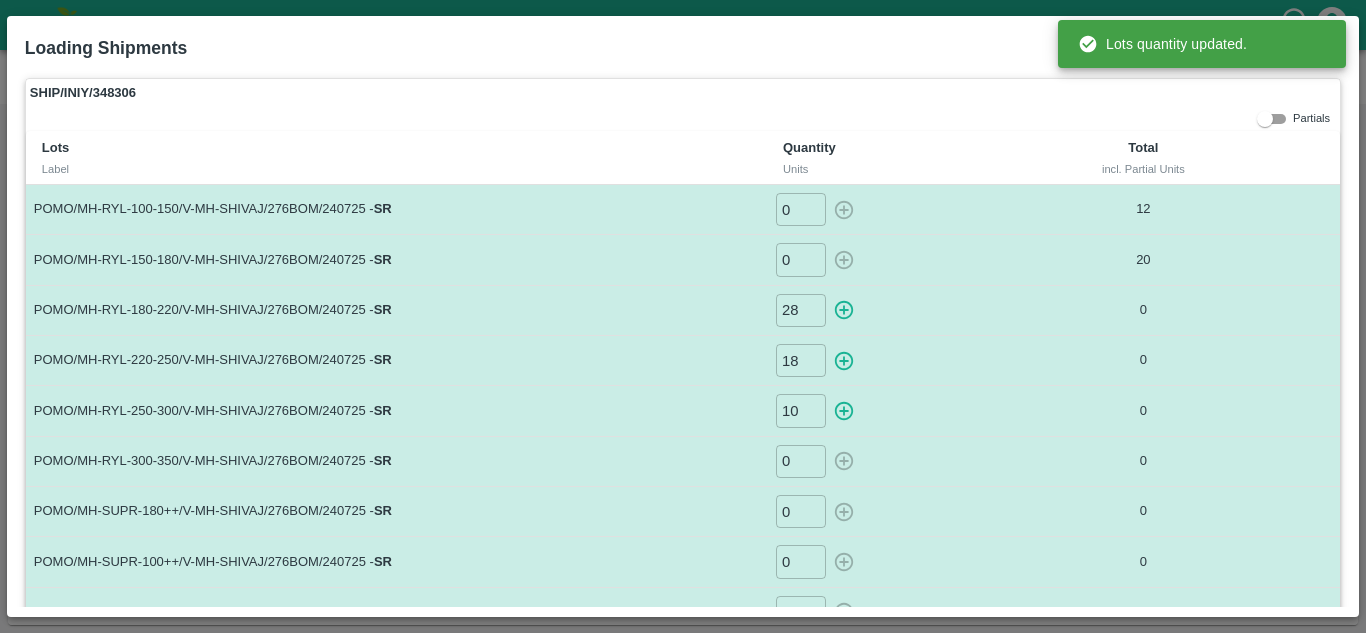 type on "0" 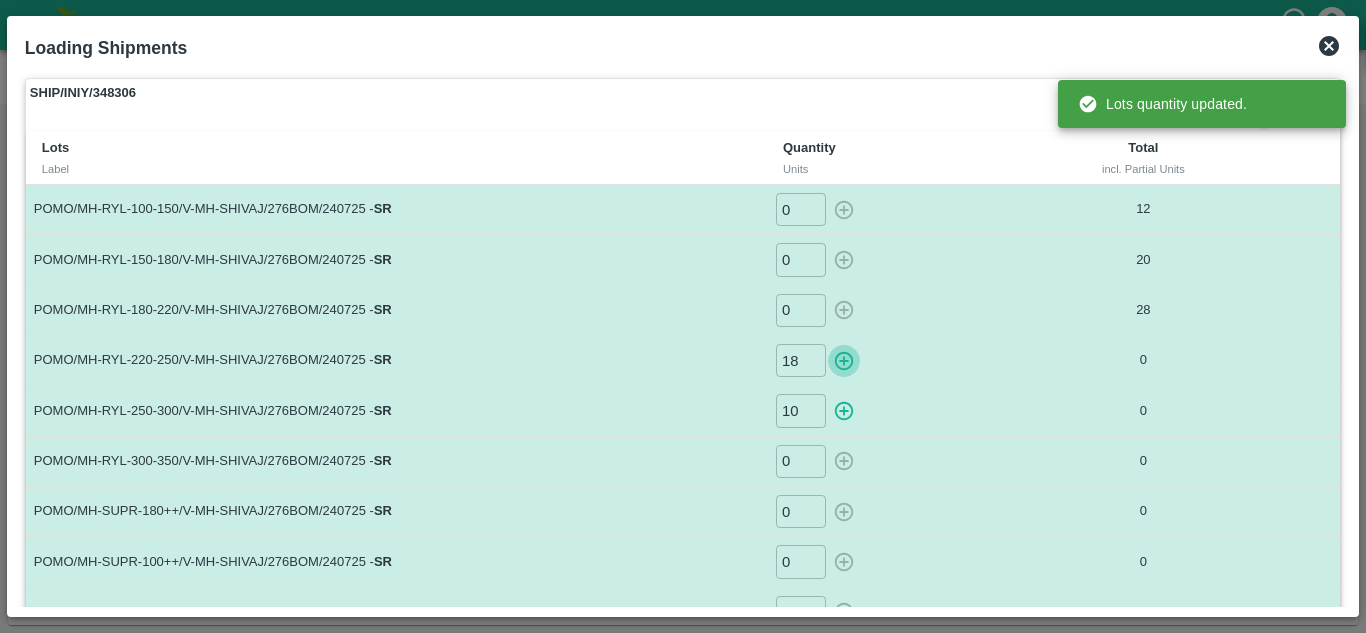 click 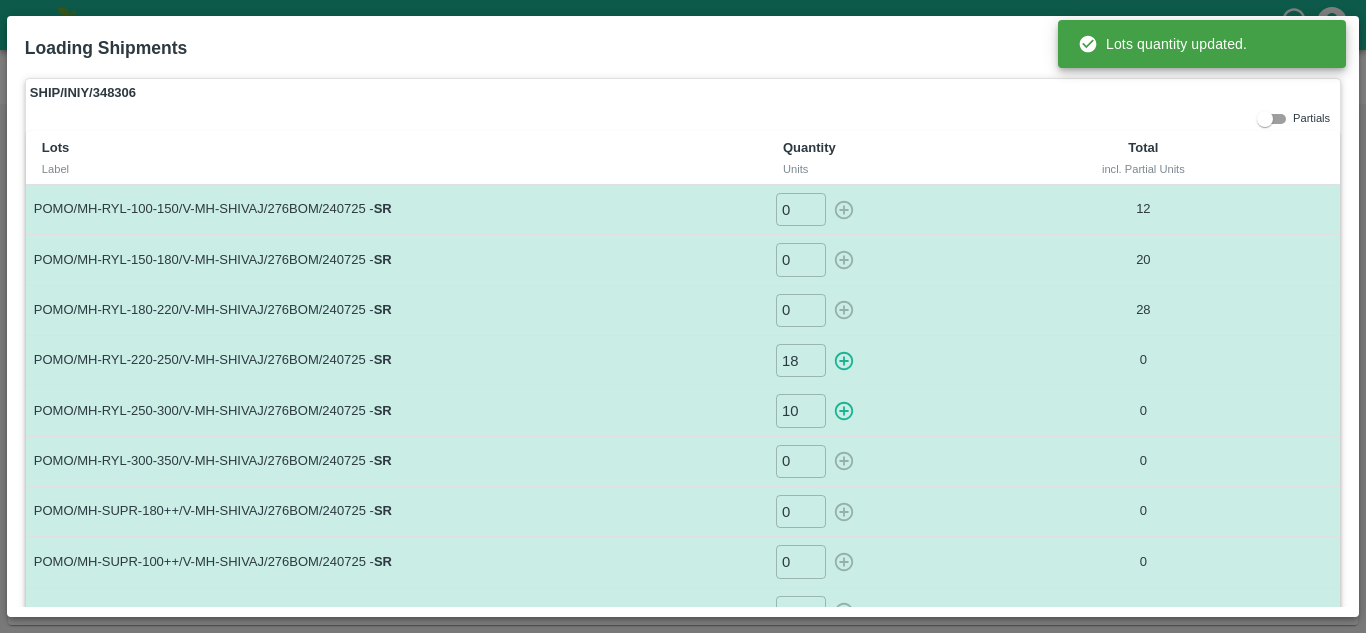 type on "0" 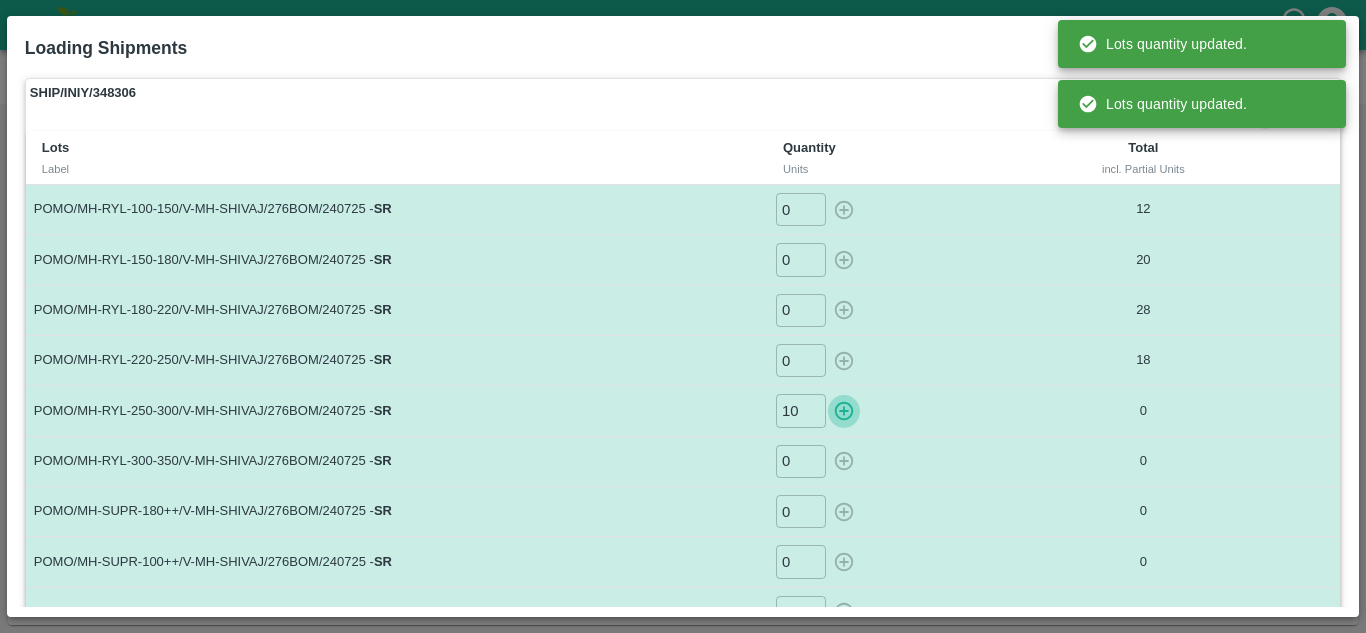 click 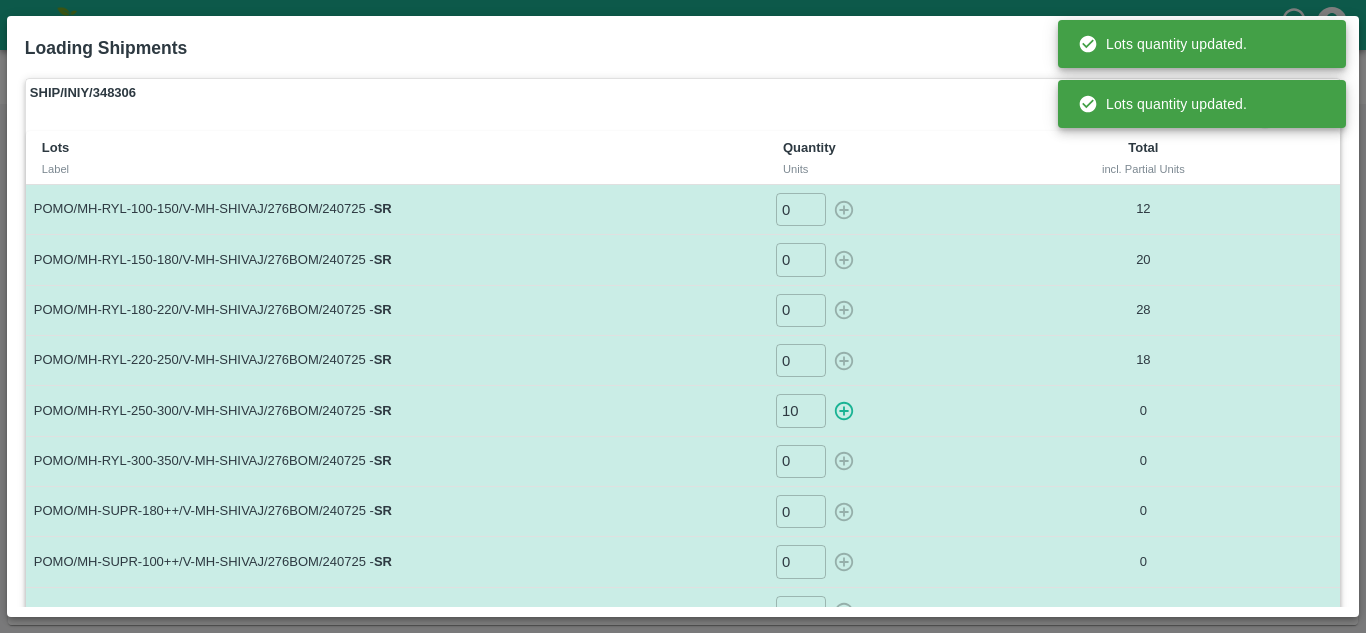 type on "0" 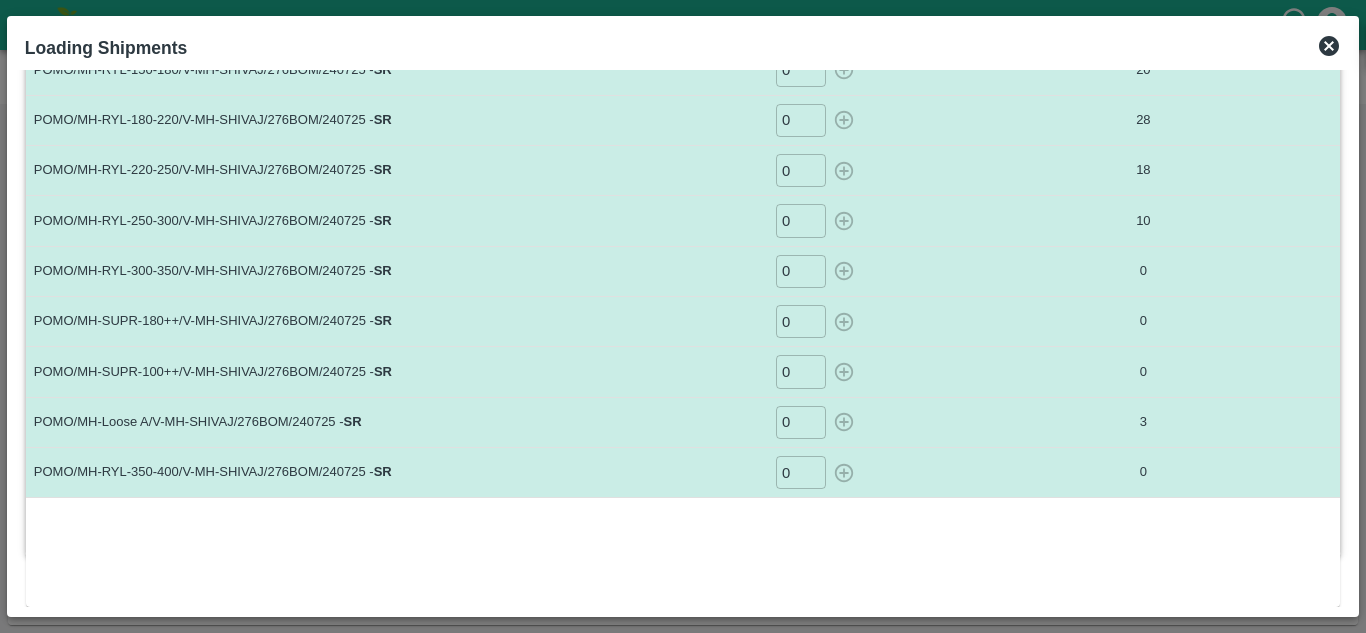 scroll, scrollTop: 0, scrollLeft: 0, axis: both 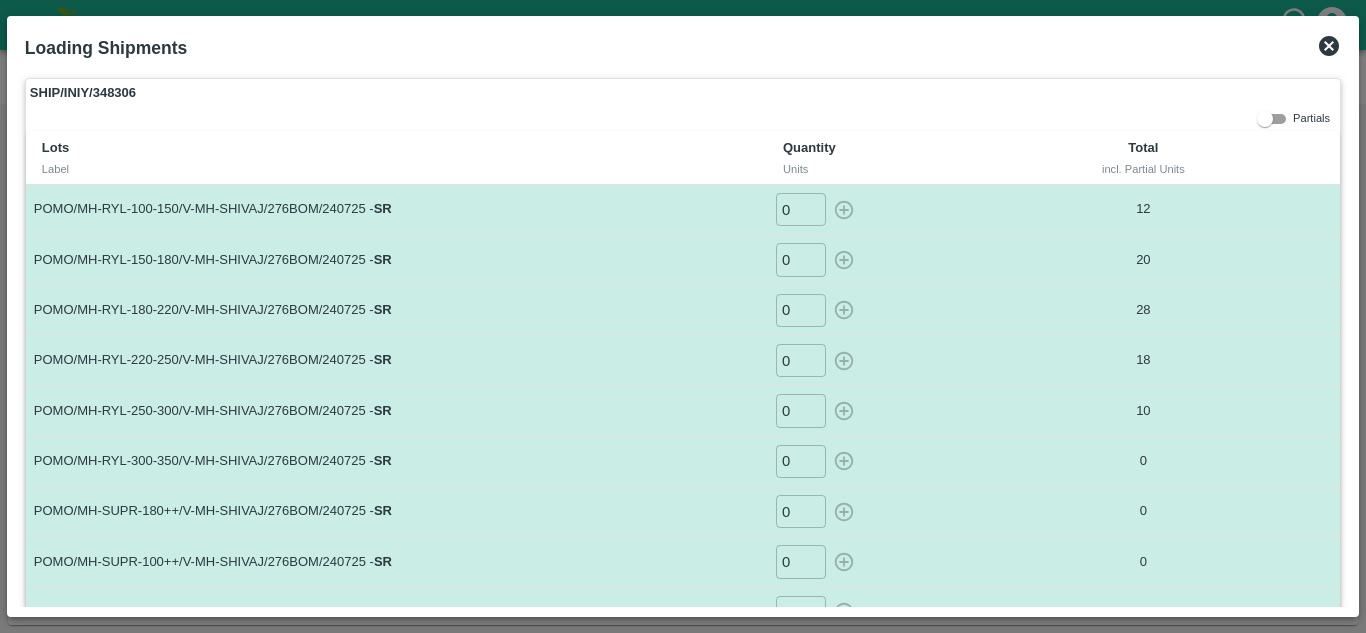 click 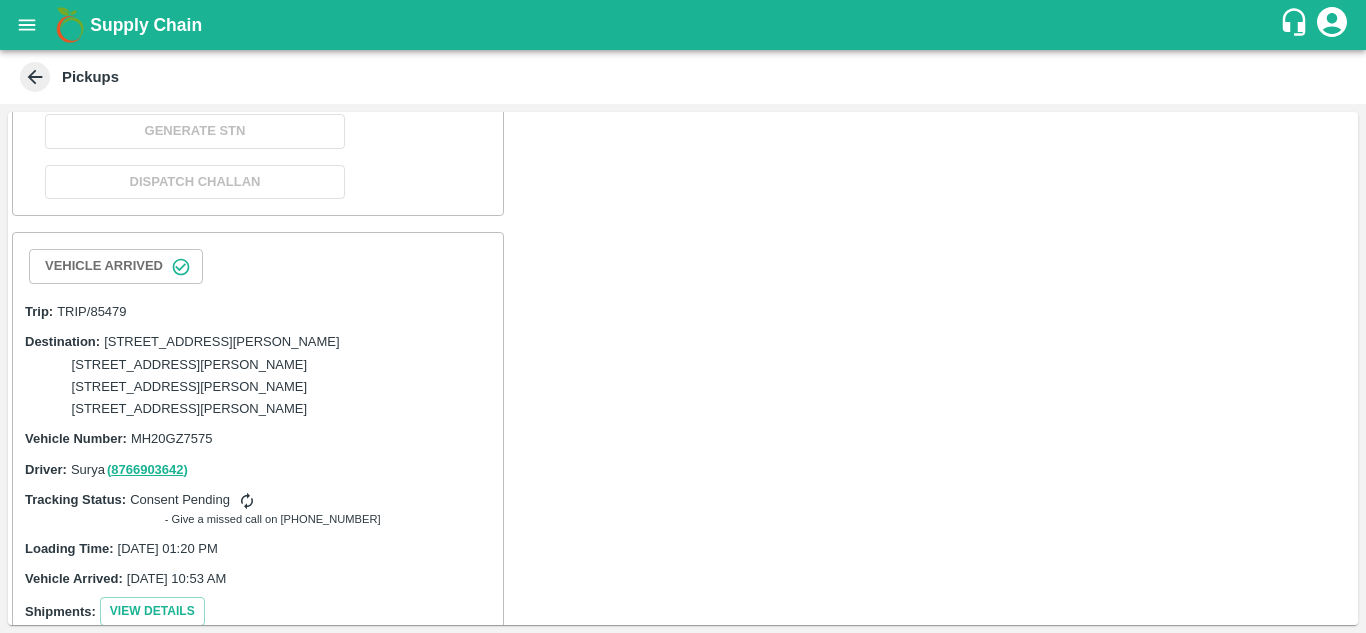 scroll, scrollTop: 2630, scrollLeft: 0, axis: vertical 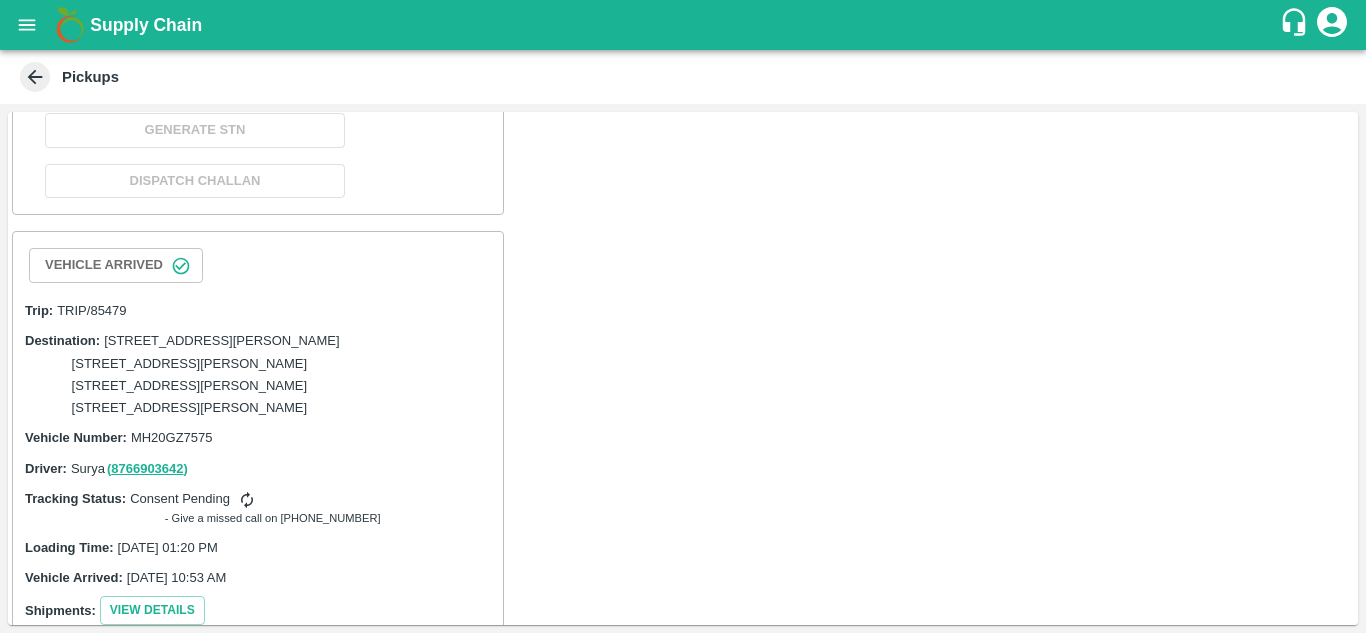 click on "Loading Shipment" at bounding box center (195, -22) 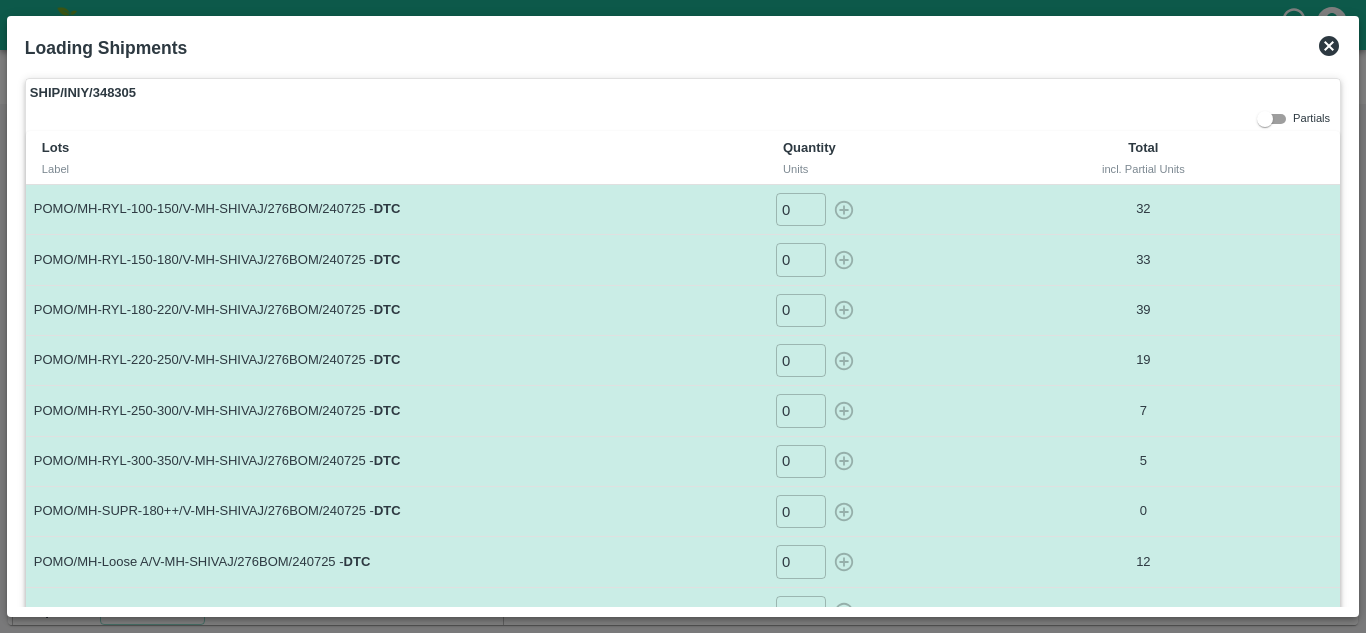 click 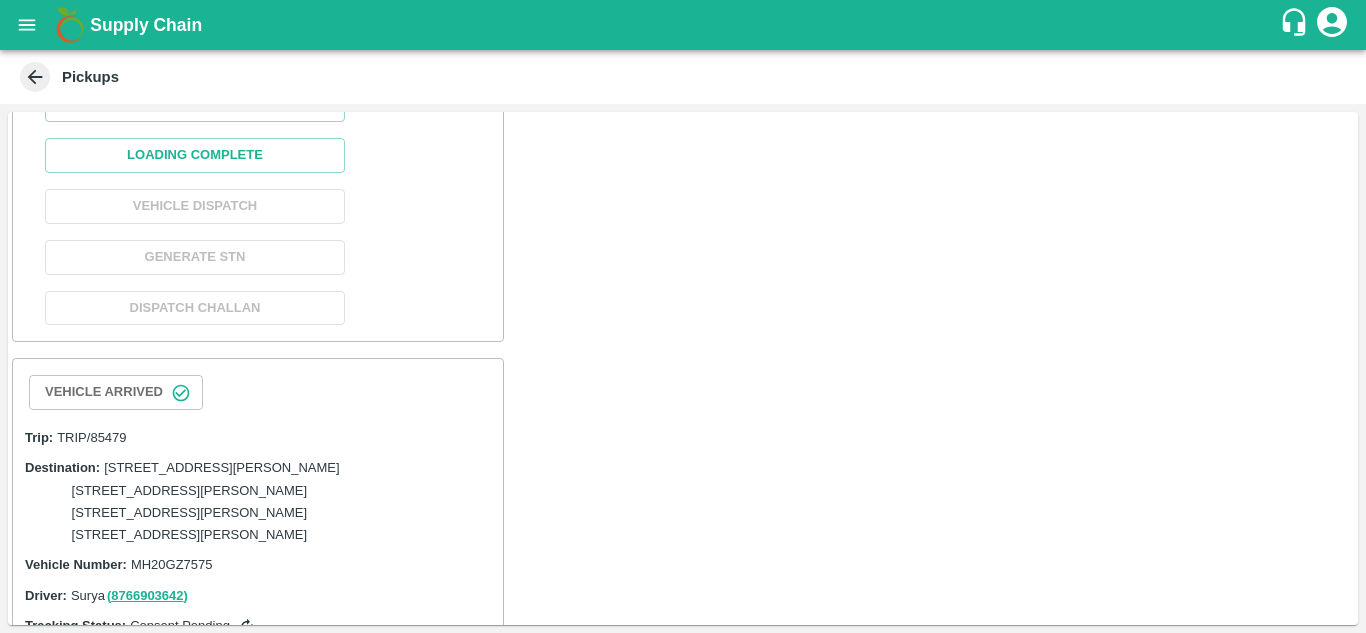 scroll, scrollTop: 2504, scrollLeft: 0, axis: vertical 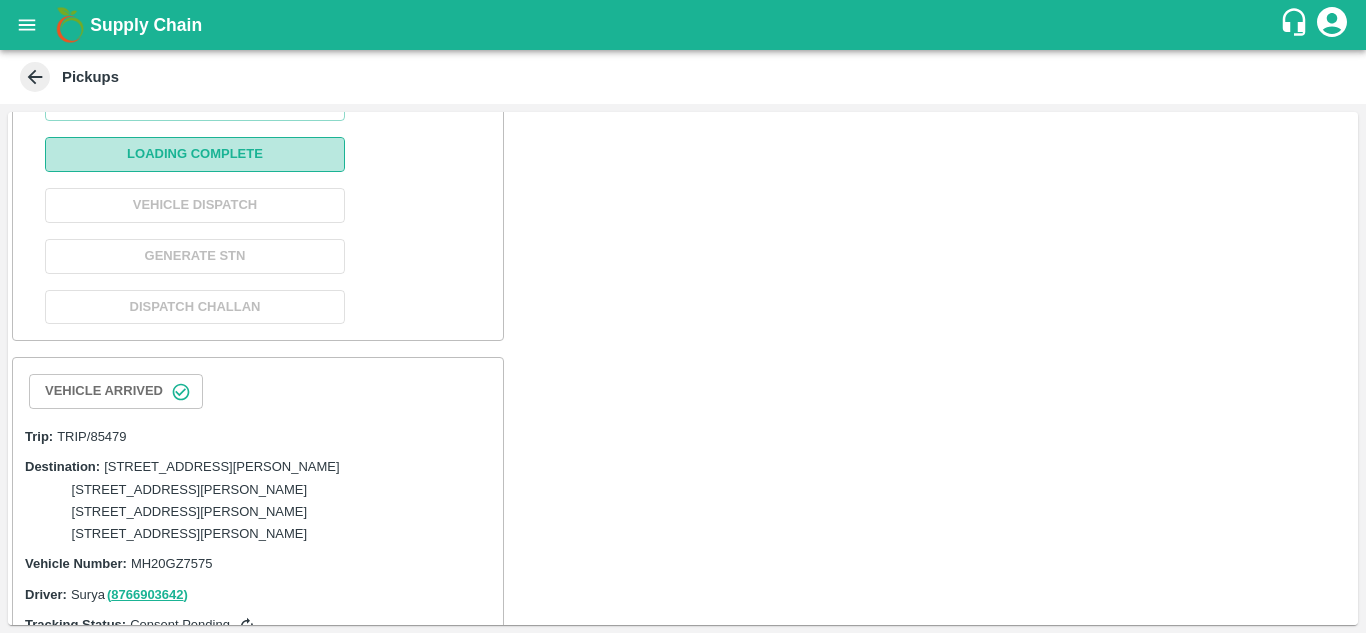 click on "Loading Complete" at bounding box center [195, 154] 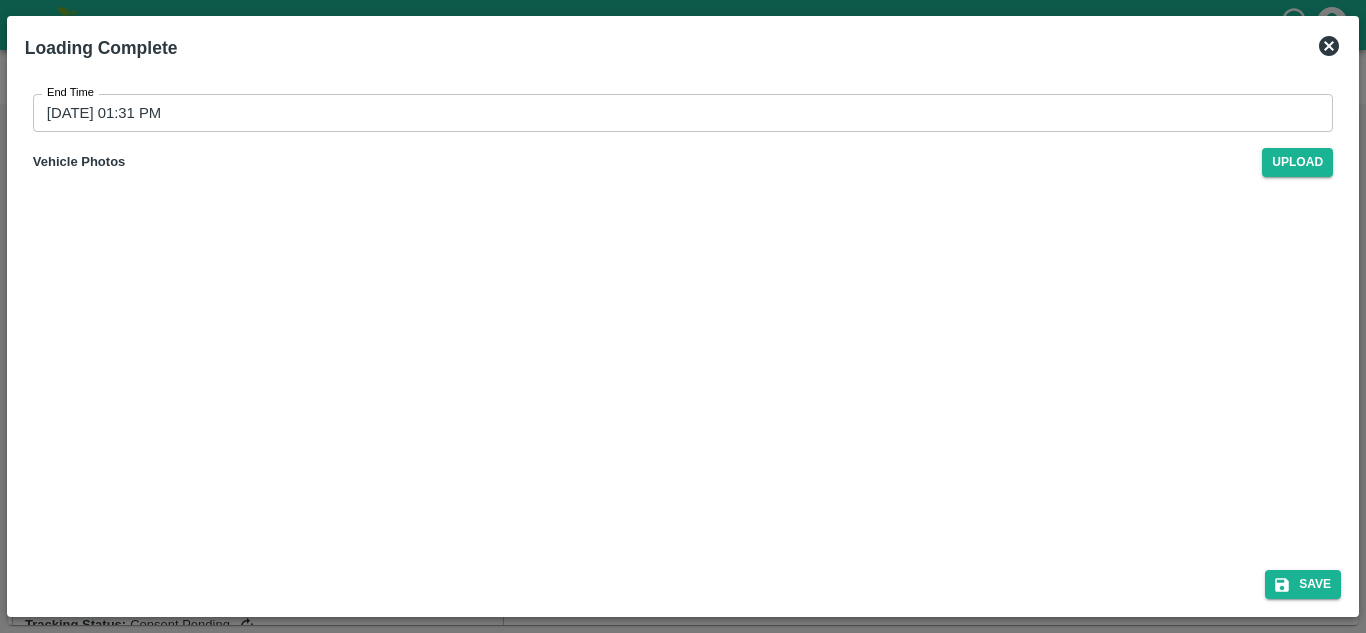 click on "25/07/2025 01:31 PM" at bounding box center [676, 113] 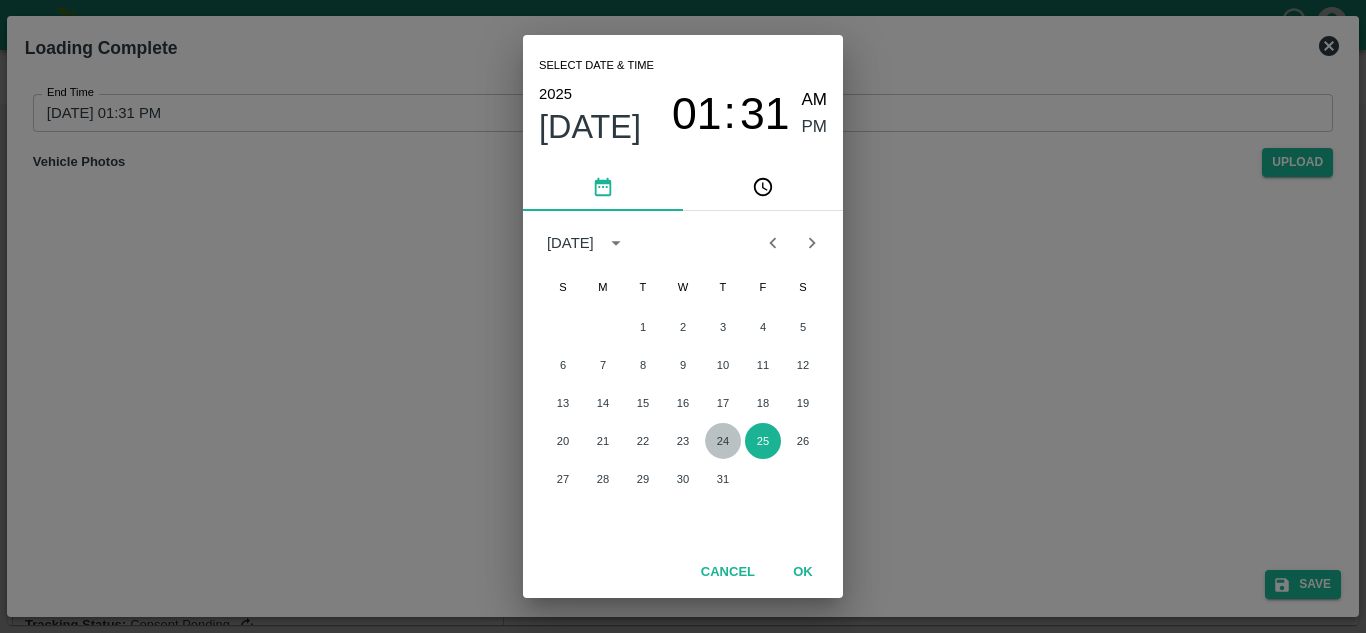 click on "24" at bounding box center (723, 441) 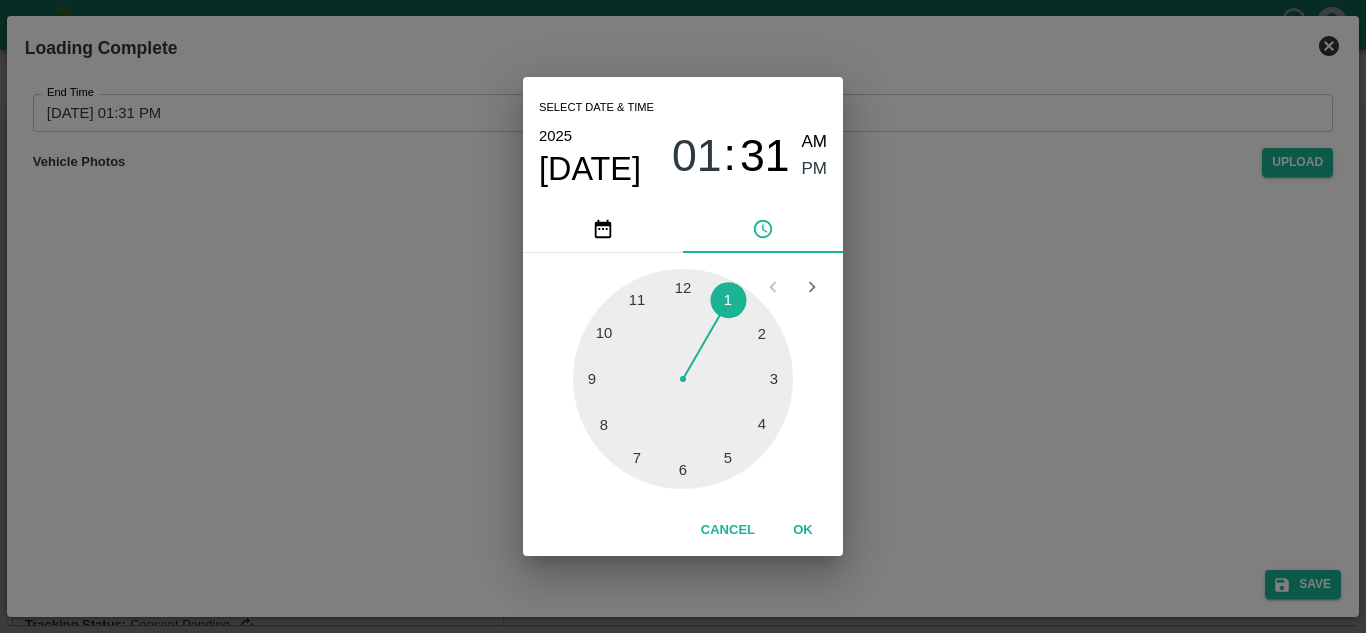 click at bounding box center (683, 379) 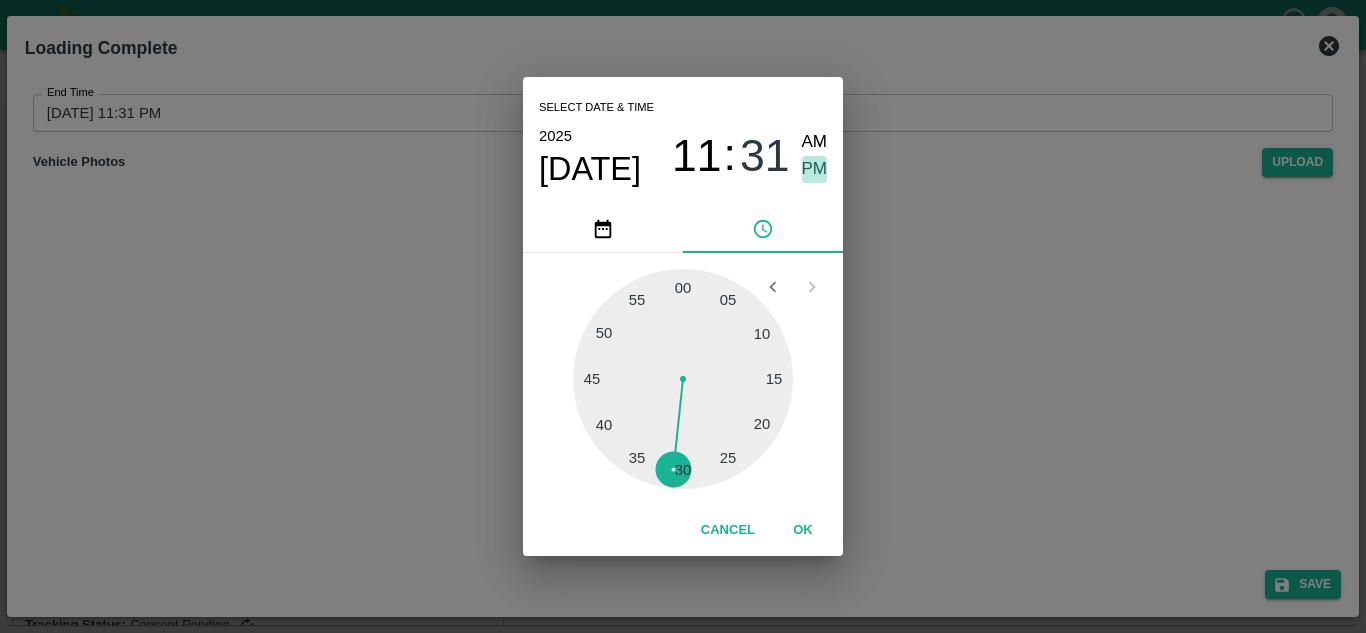 click on "PM" at bounding box center [815, 169] 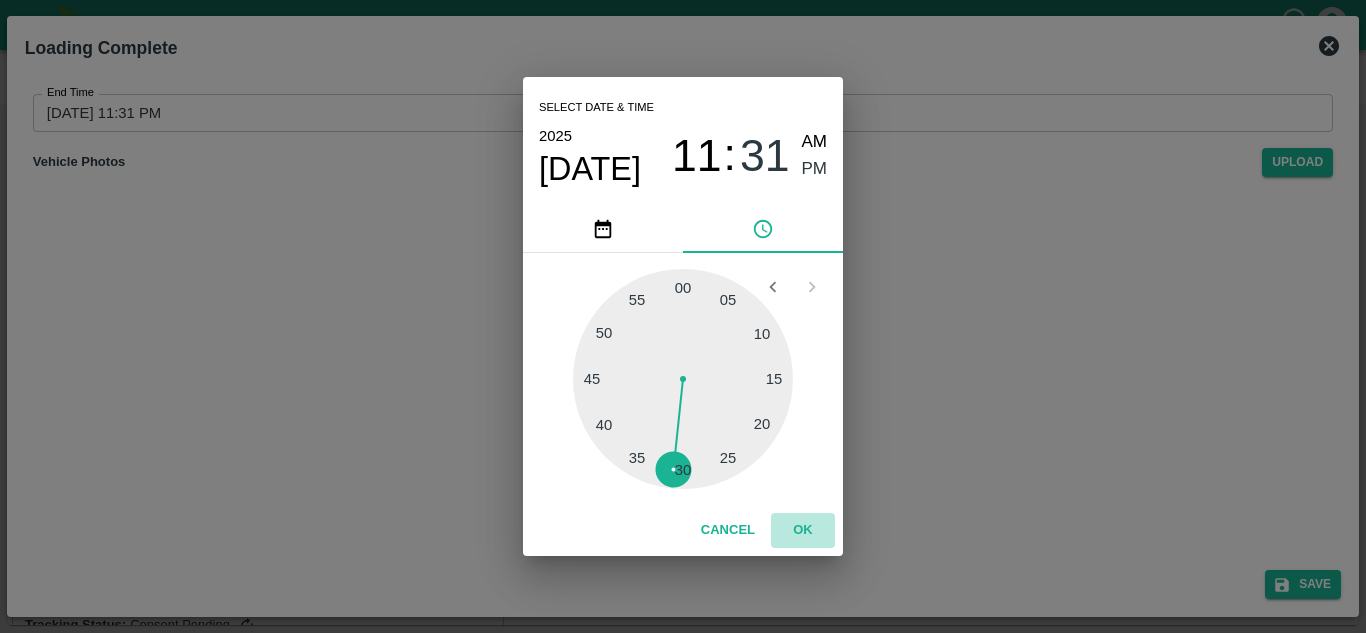 click on "OK" at bounding box center (803, 530) 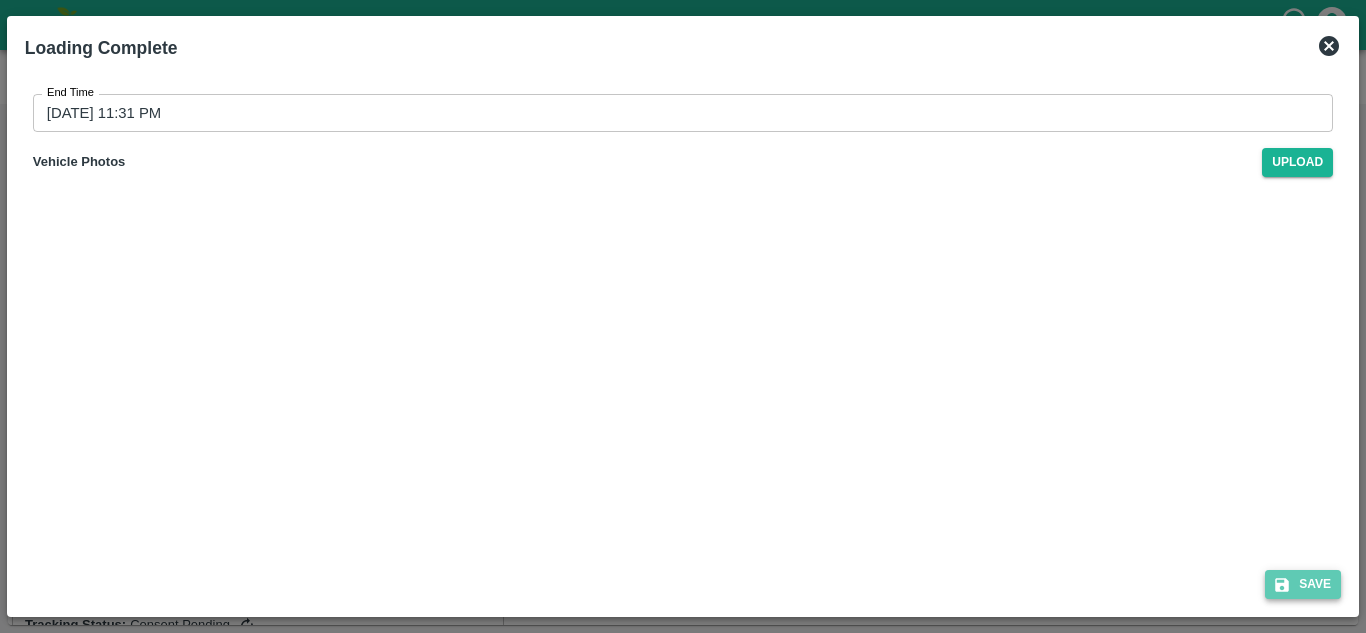 click on "Save" at bounding box center (1303, 584) 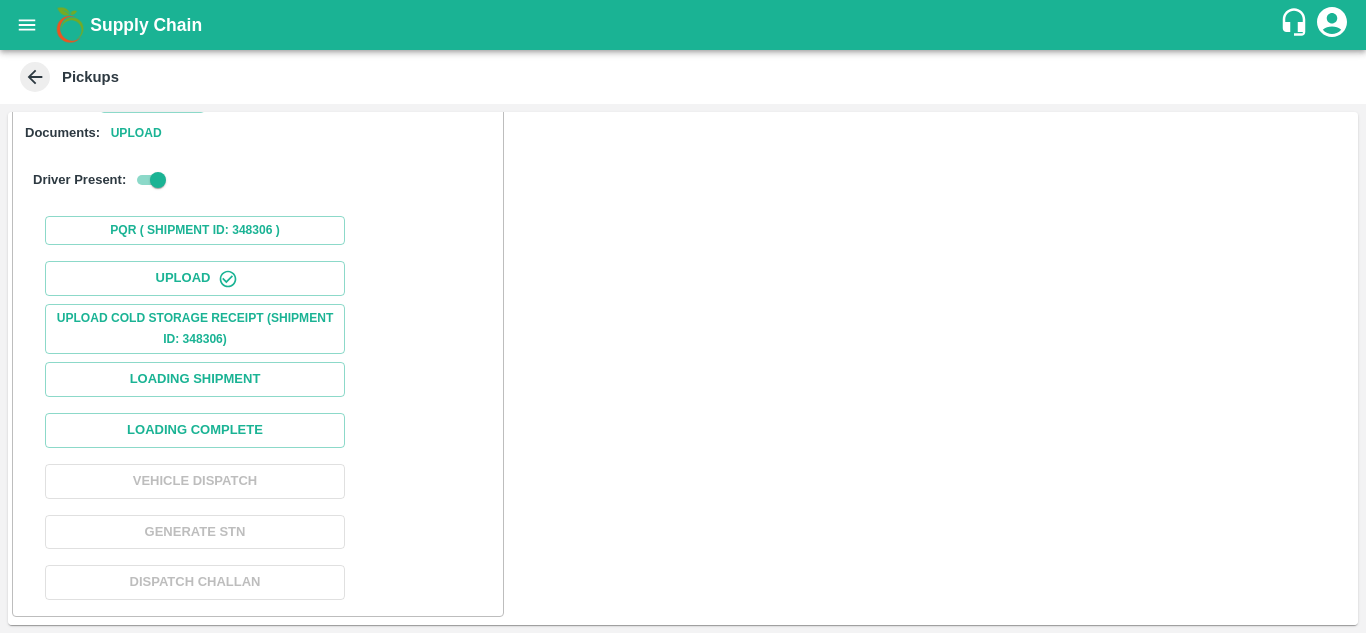 scroll, scrollTop: 3419, scrollLeft: 0, axis: vertical 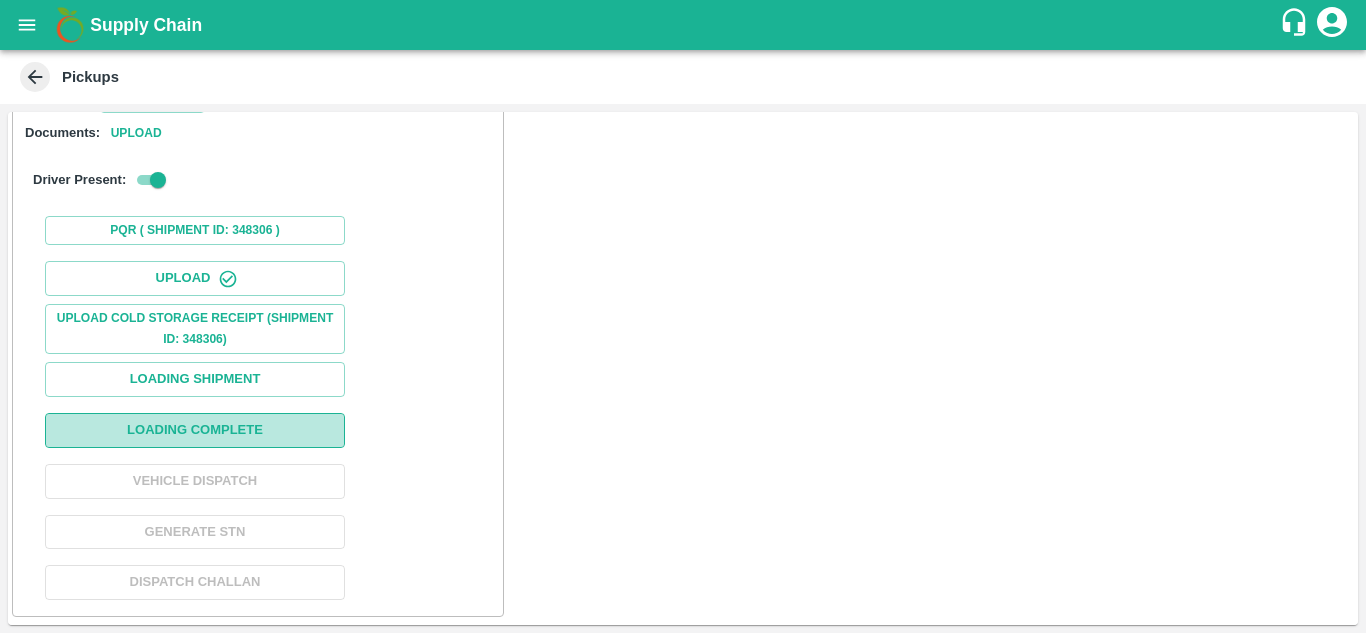 click on "Loading Complete" at bounding box center [195, 430] 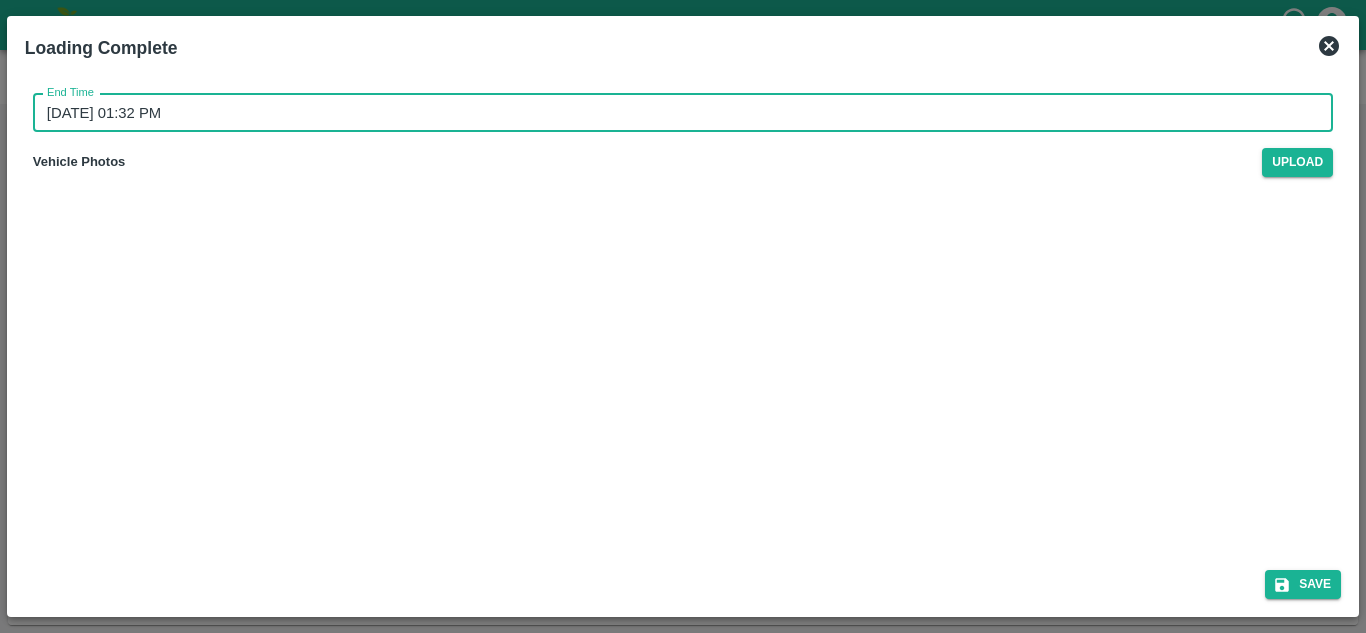 click on "25/07/2025 01:32 PM" at bounding box center [676, 113] 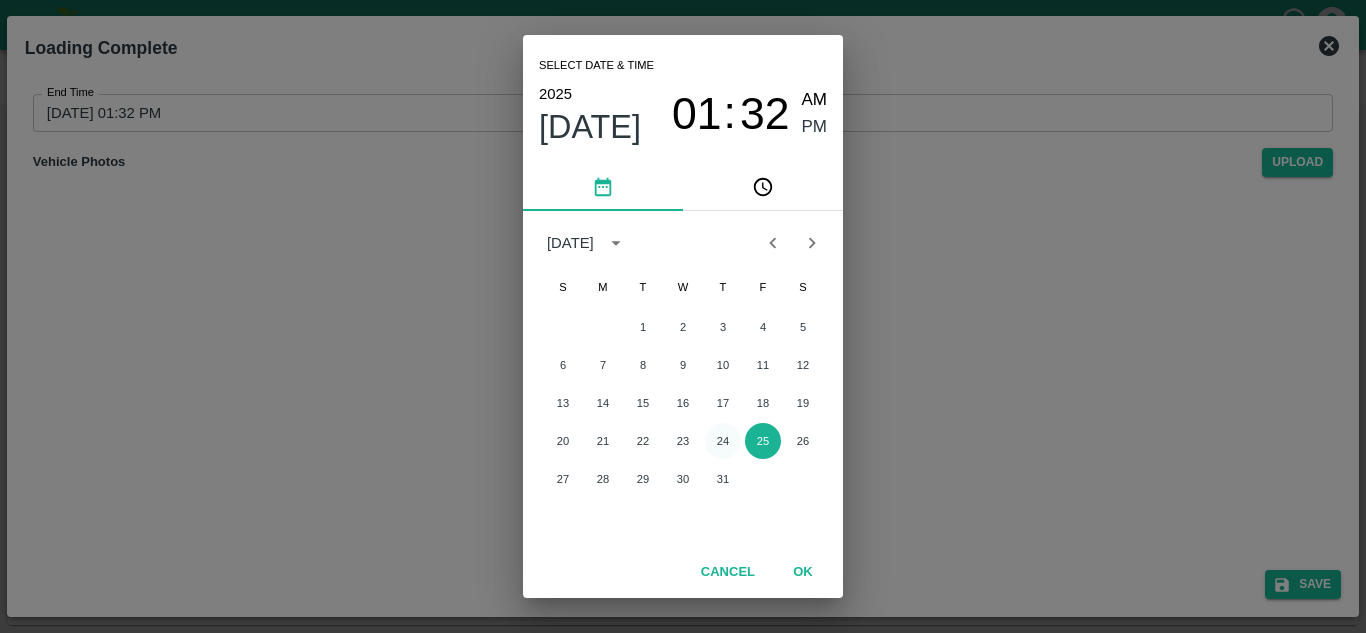 click on "24" at bounding box center (723, 441) 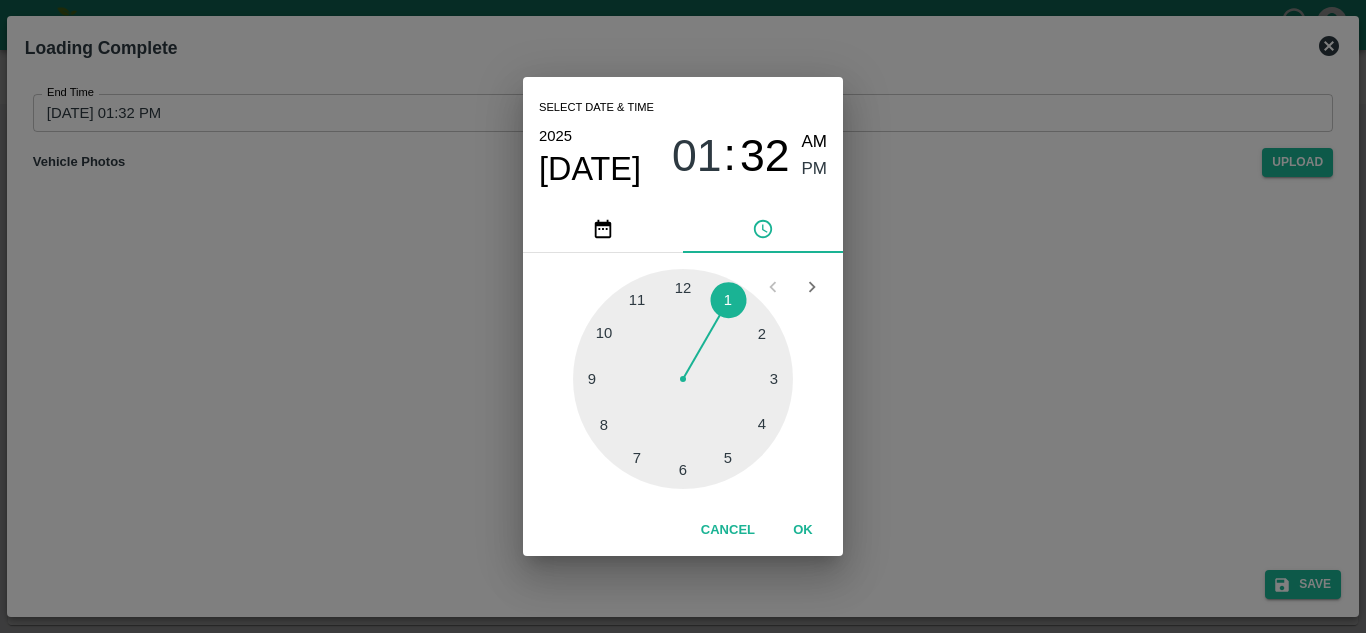click at bounding box center [683, 379] 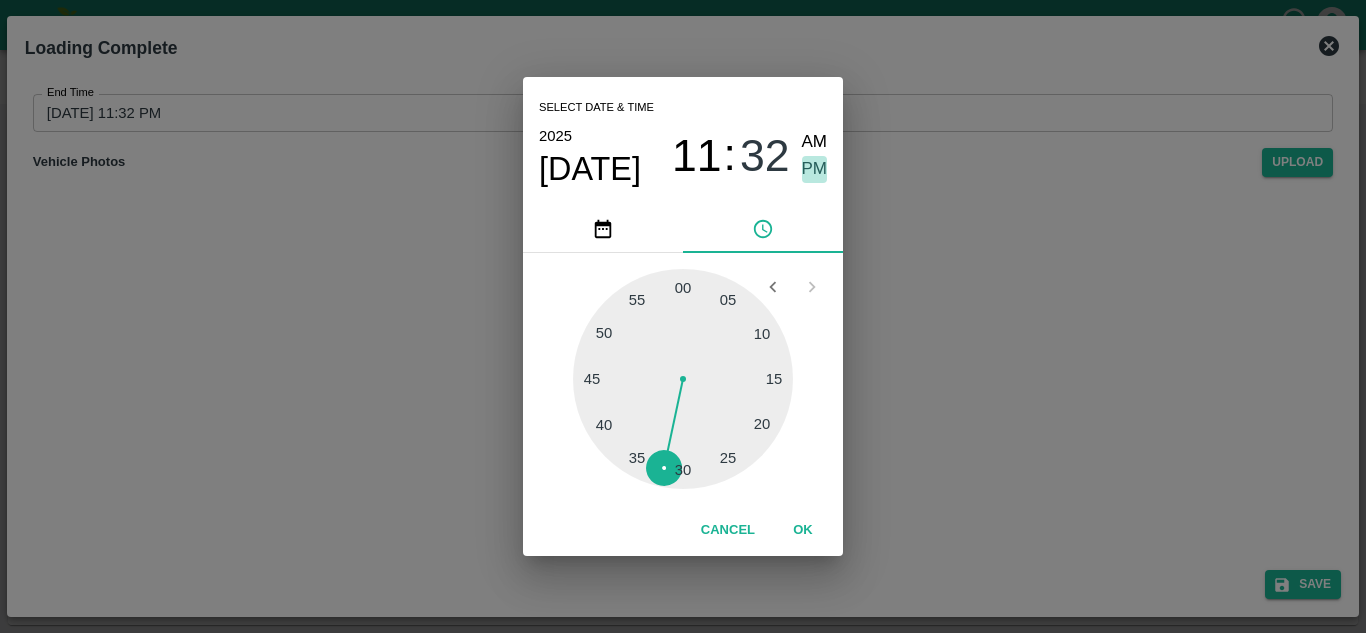 click on "PM" at bounding box center [815, 169] 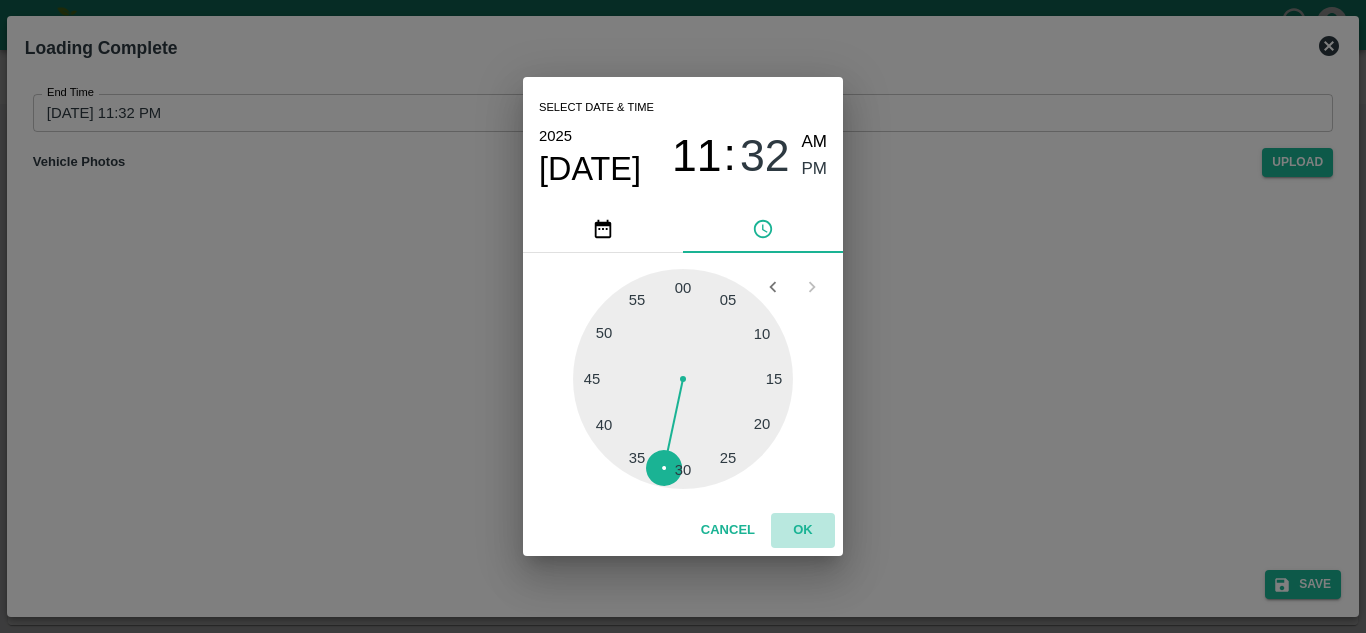 click on "OK" at bounding box center [803, 530] 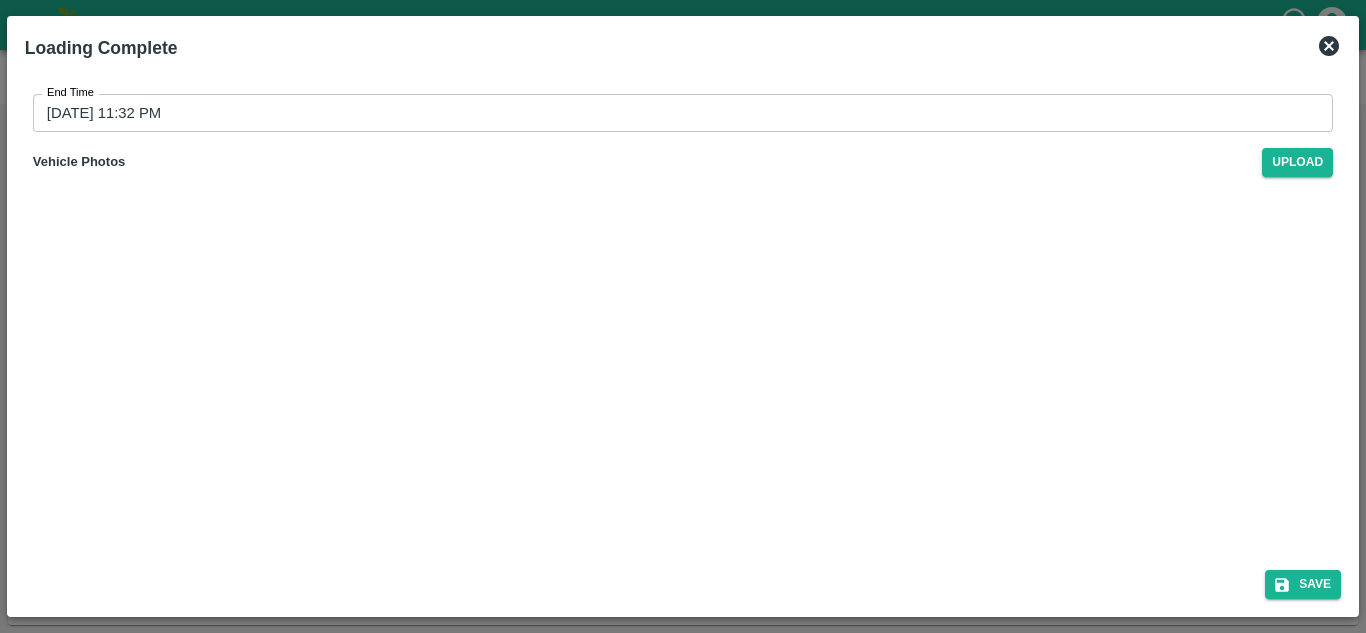 click on "End Time 24/07/2025 11:32 PM End Time Vehicle Photos Upload" at bounding box center [683, 312] 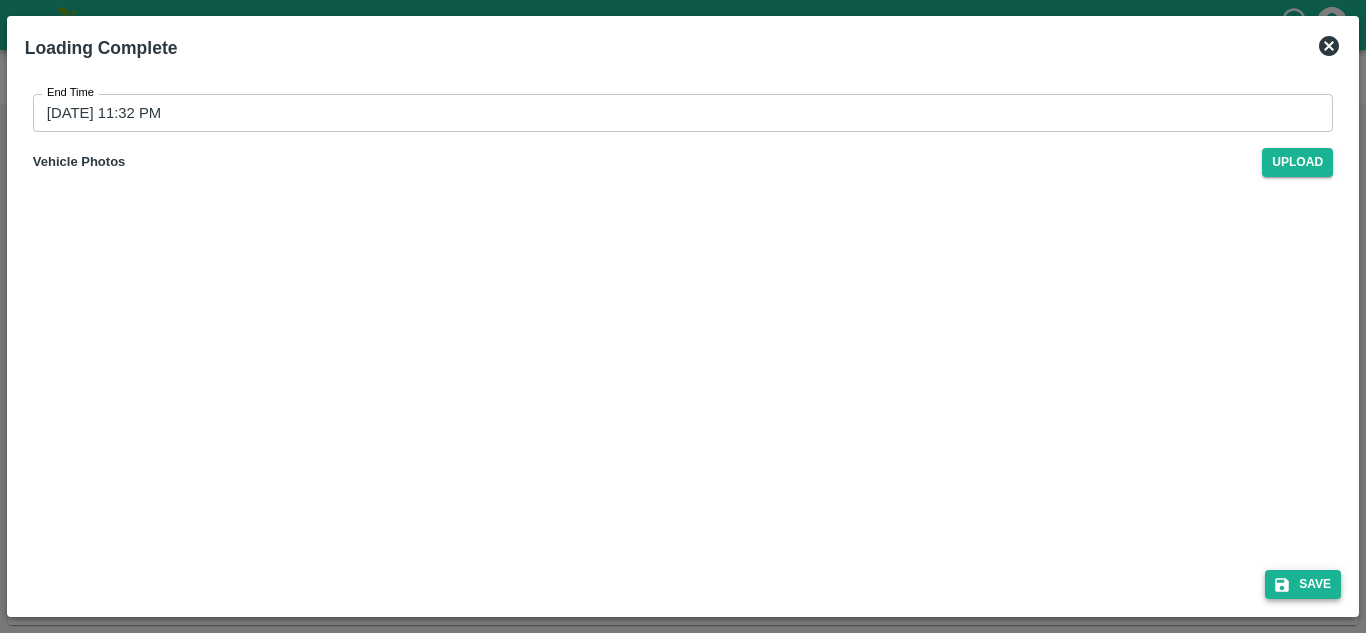 click on "Save" at bounding box center [1303, 584] 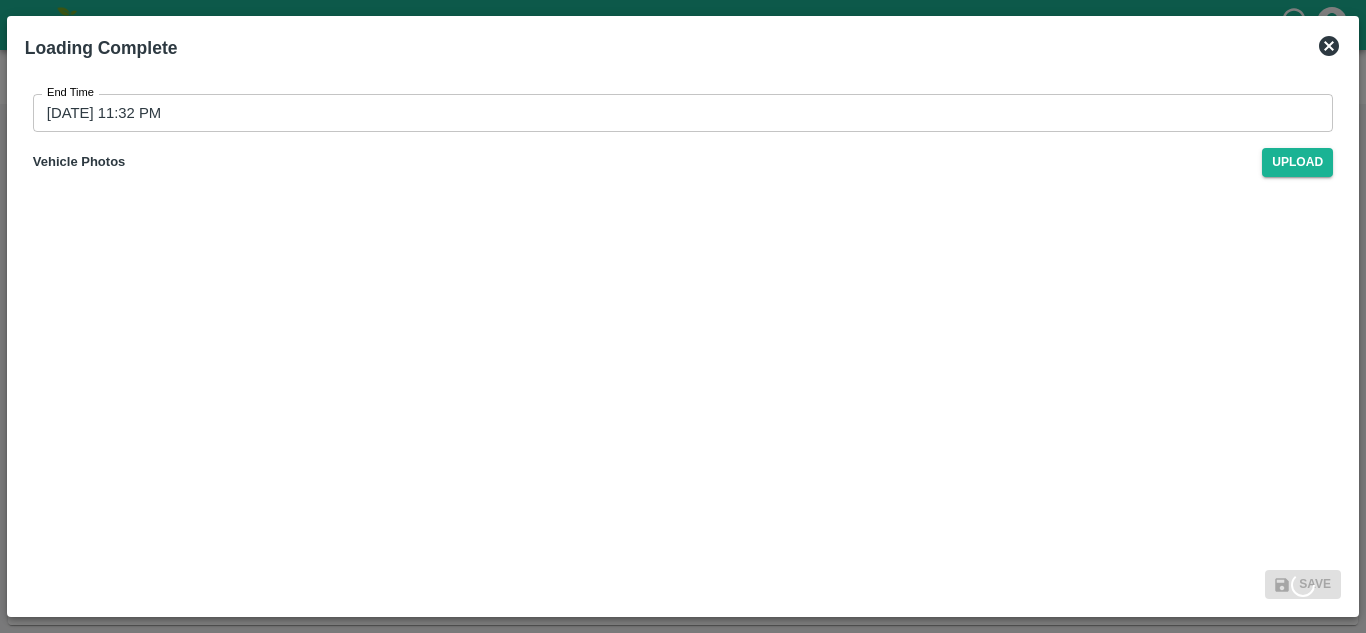 type on "25/07/2025 01:33 PM" 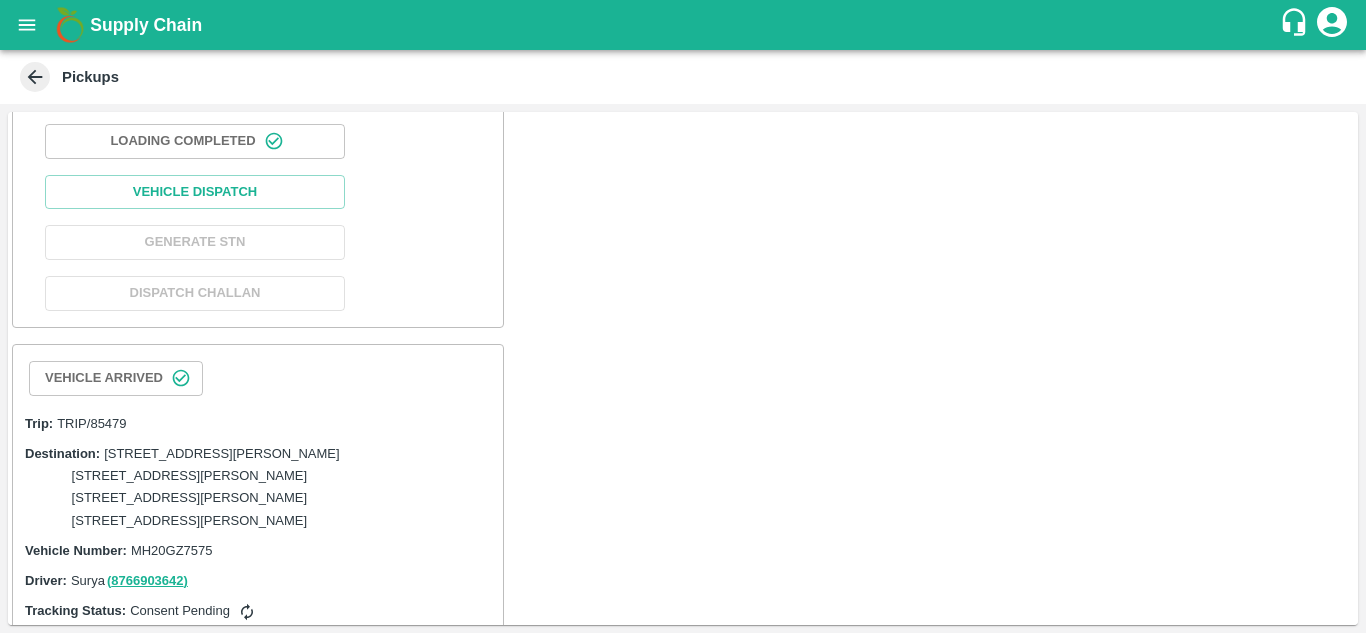 scroll, scrollTop: 689, scrollLeft: 0, axis: vertical 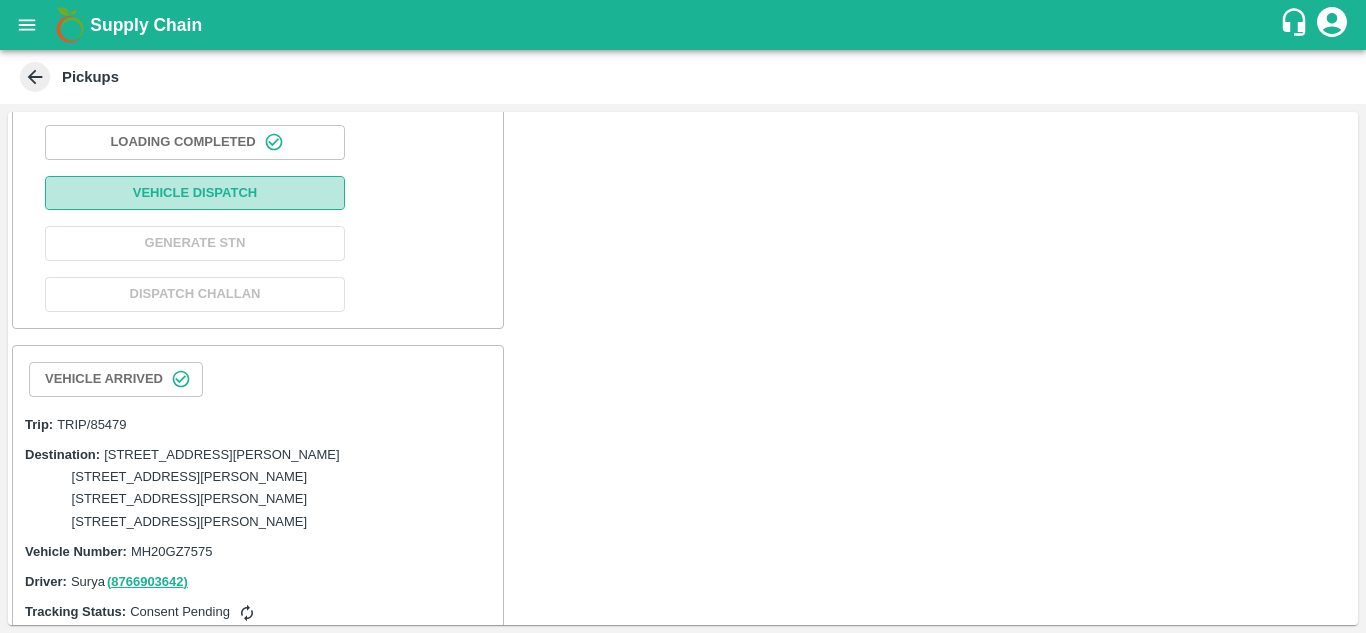 click on "Vehicle Dispatch" at bounding box center (195, 193) 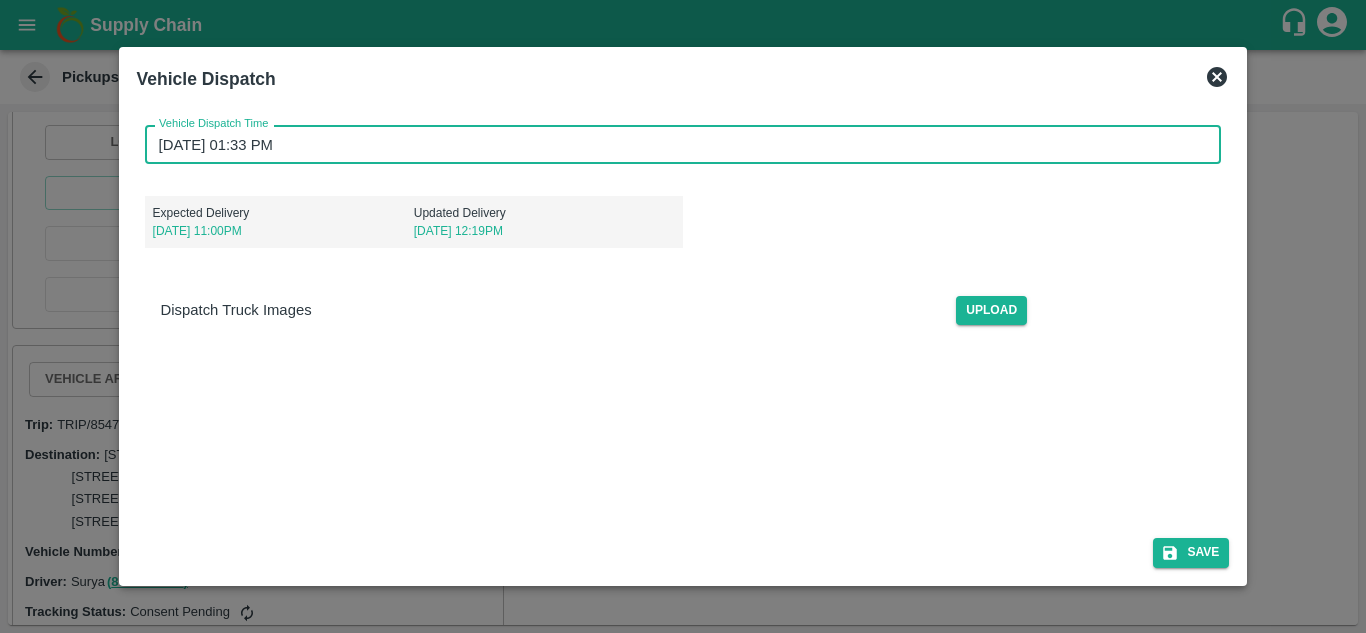click on "25/07/2025 01:33 PM" at bounding box center (676, 144) 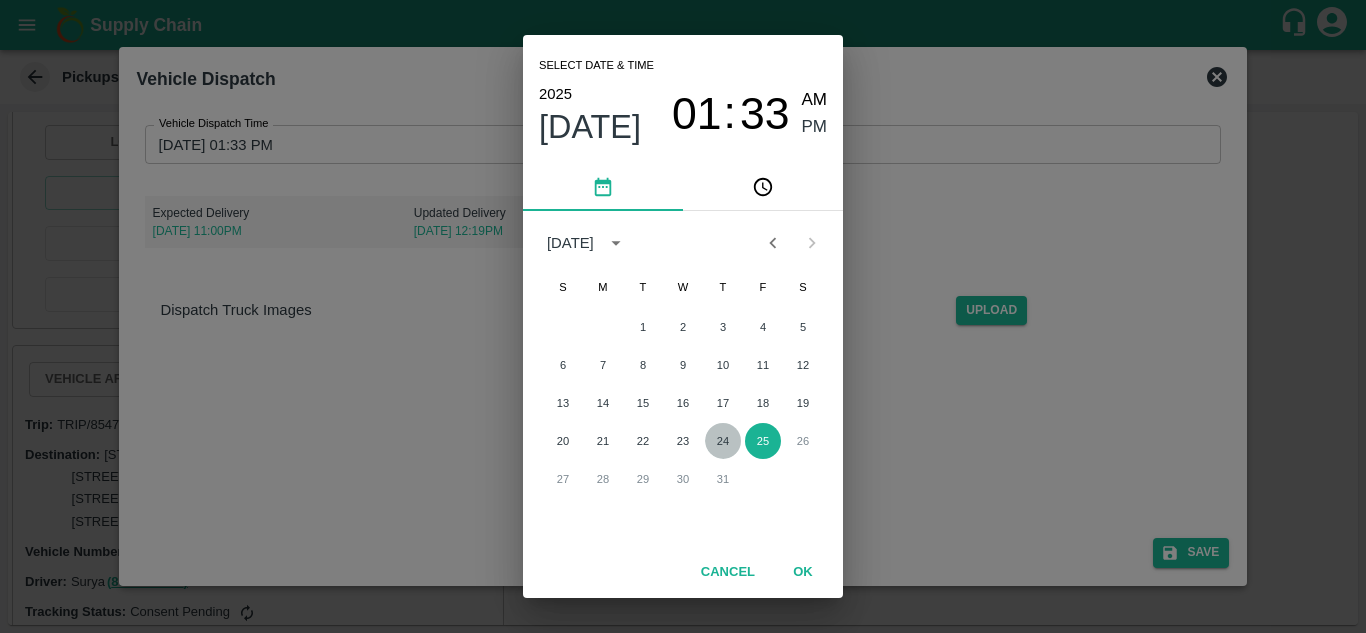 click on "24" at bounding box center (723, 441) 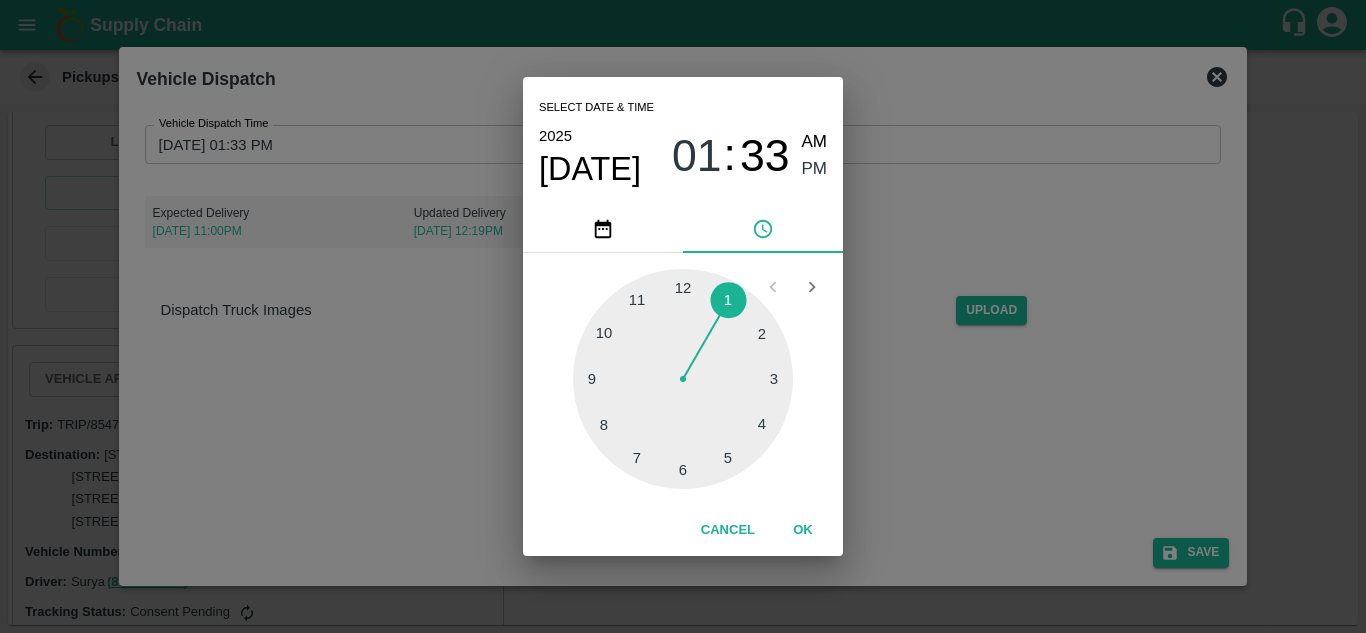 click at bounding box center [683, 379] 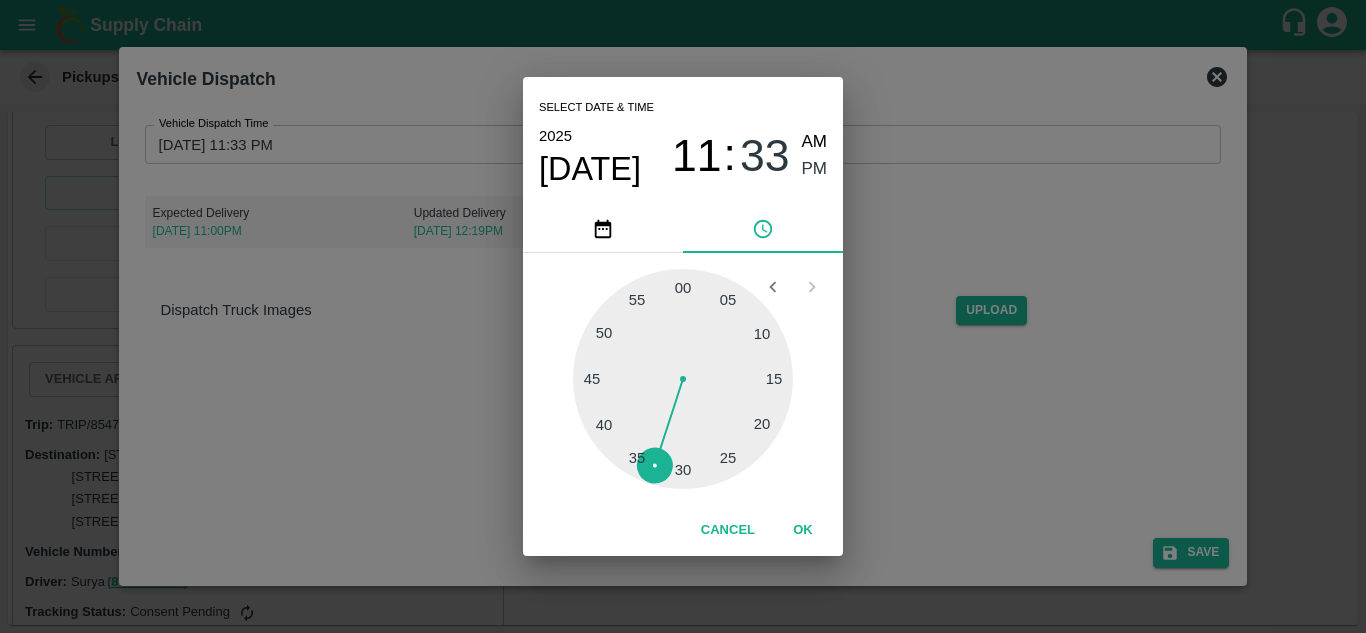 click at bounding box center (683, 379) 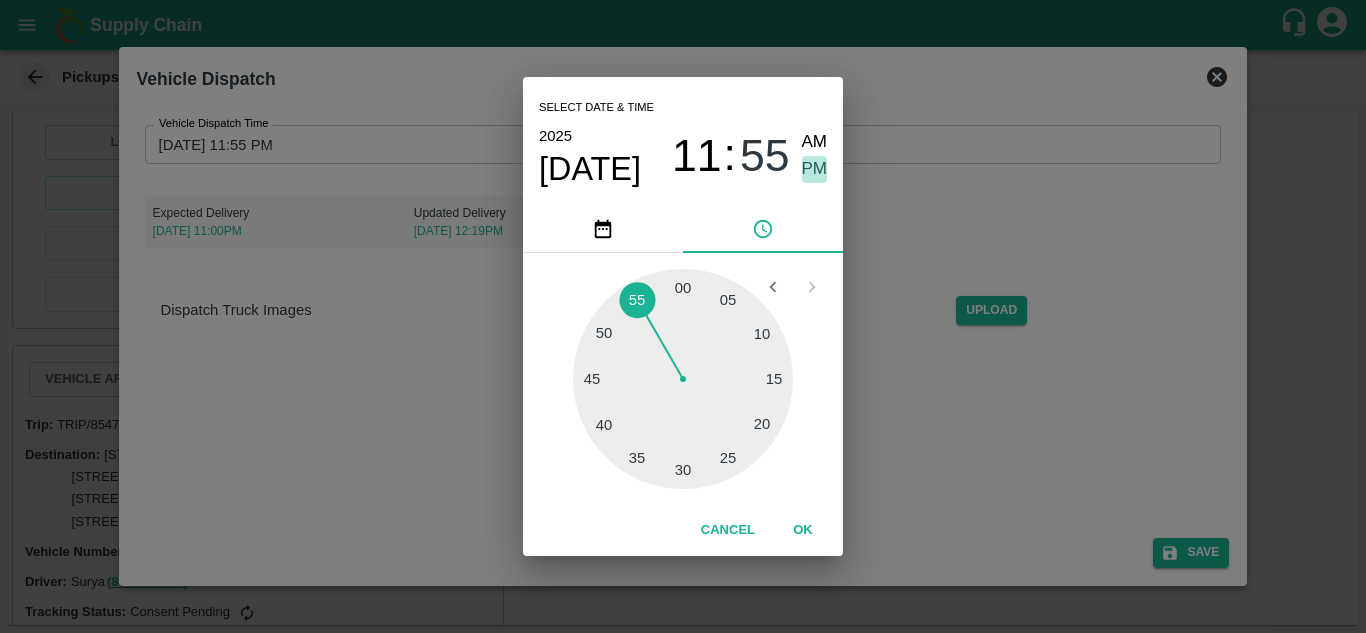 click on "PM" at bounding box center (815, 169) 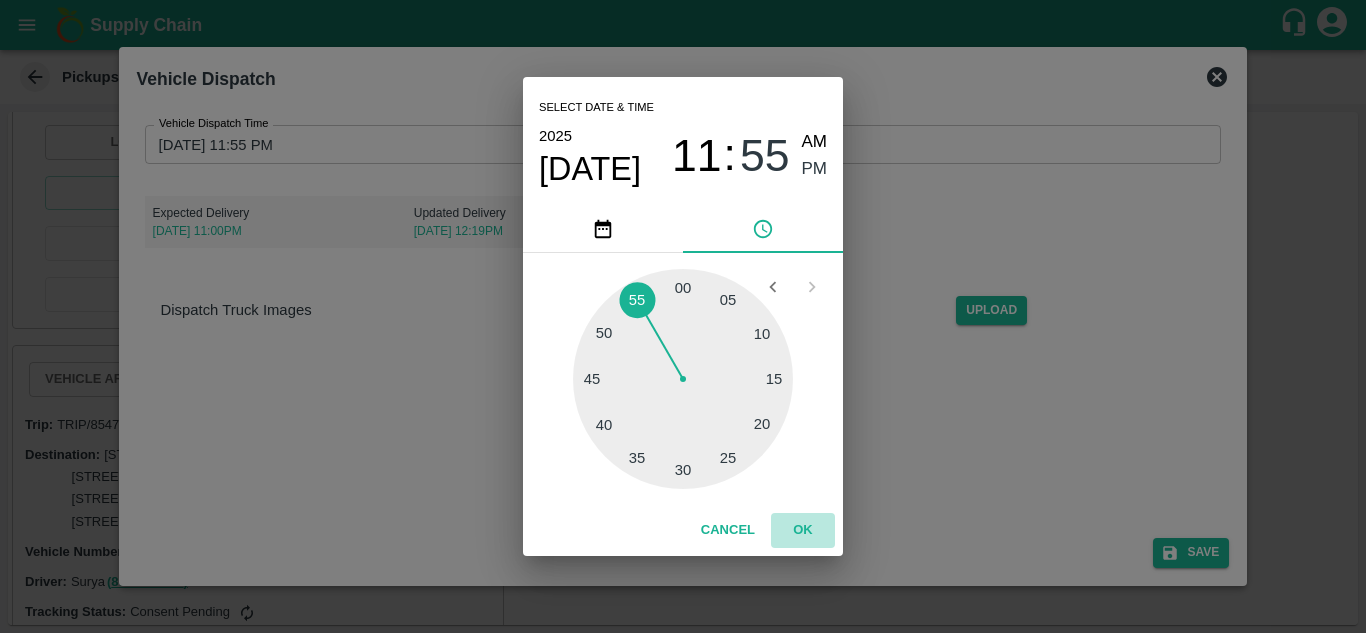 click on "OK" at bounding box center [803, 530] 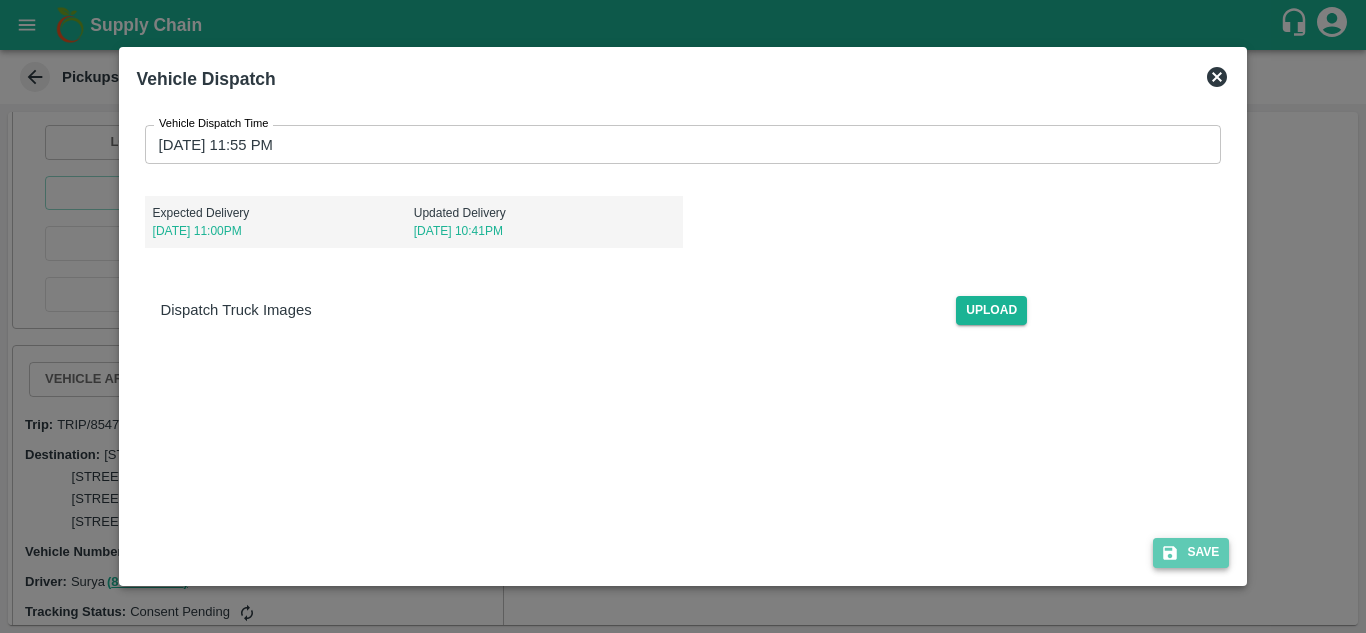 click on "Save" at bounding box center (1191, 552) 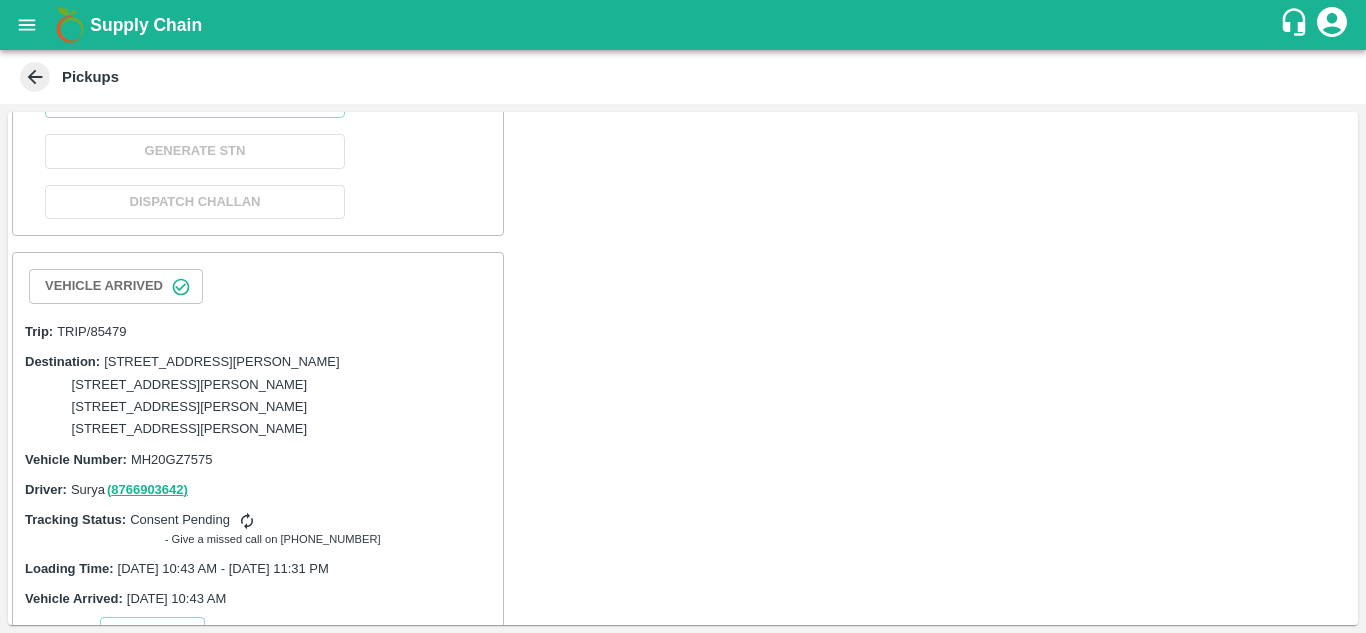 scroll, scrollTop: 1723, scrollLeft: 0, axis: vertical 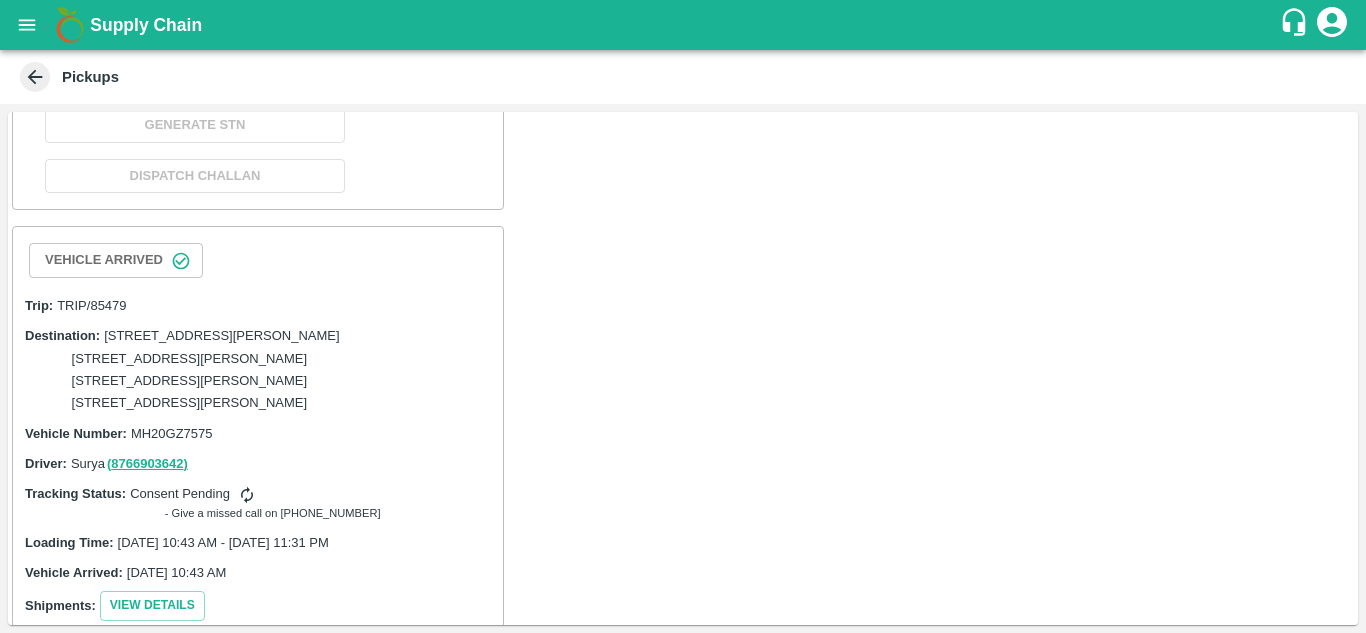 click on "Vehicle Dispatch" at bounding box center [195, 74] 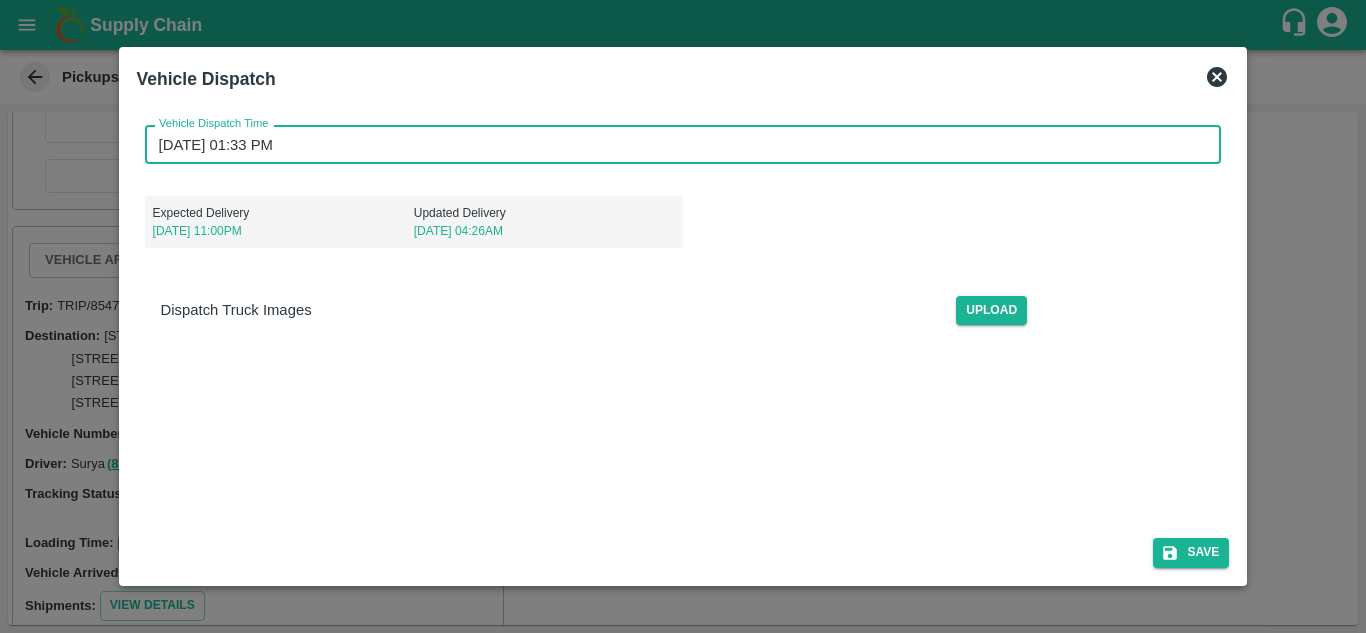 click on "25/07/2025 01:33 PM" at bounding box center [676, 144] 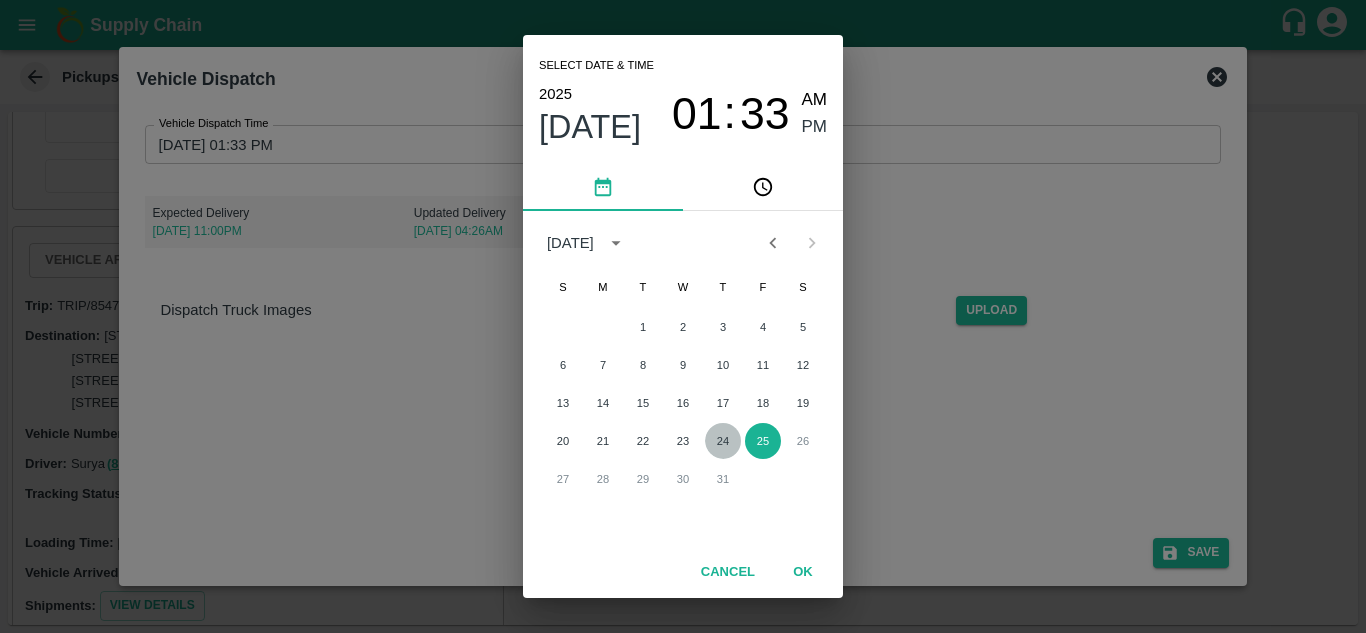 click on "24" at bounding box center (723, 441) 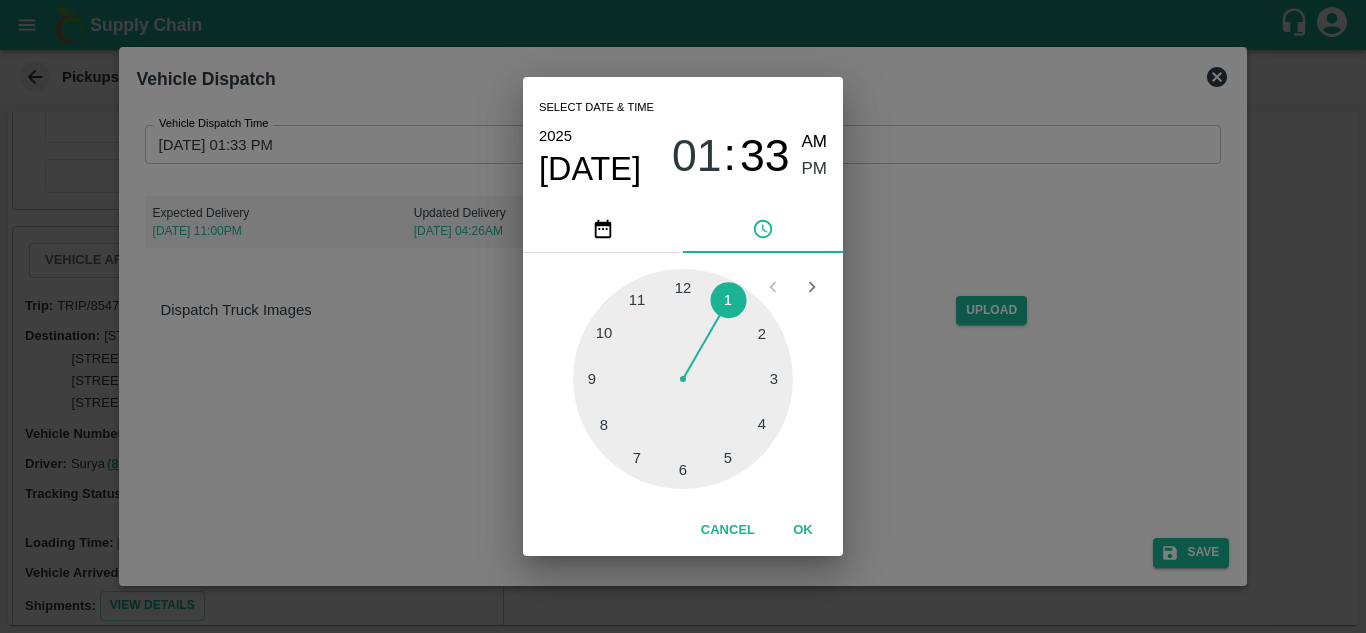 click at bounding box center [683, 379] 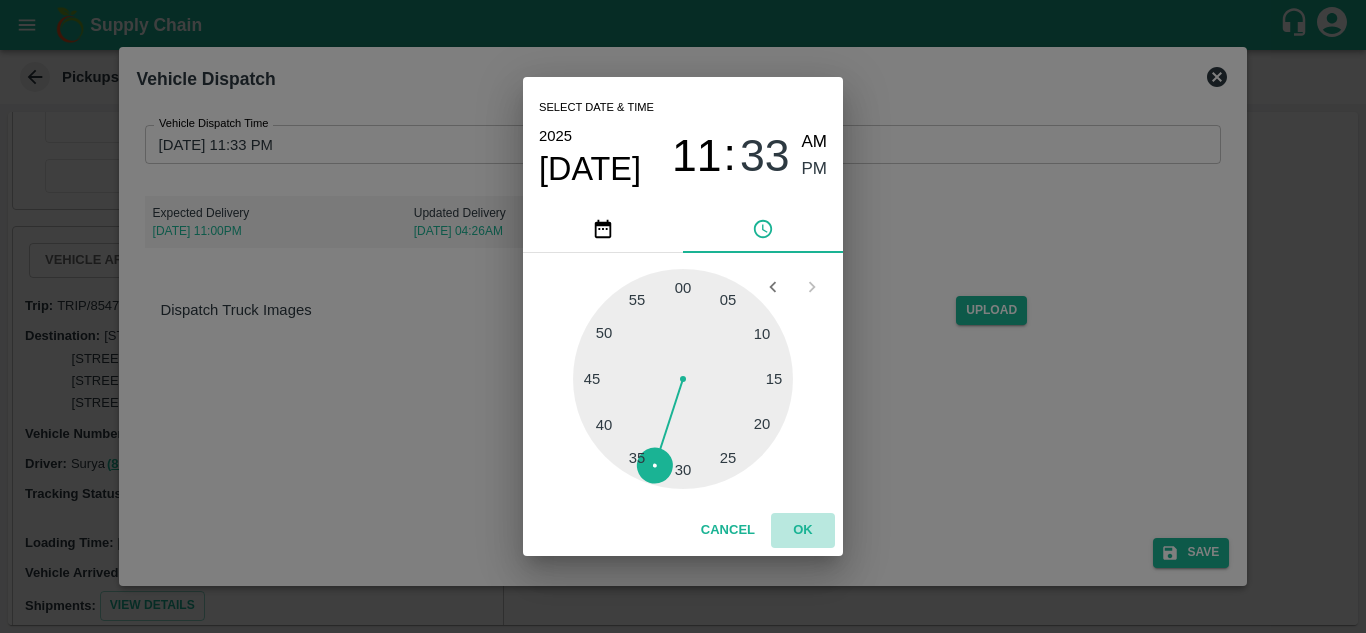 click on "OK" at bounding box center (803, 530) 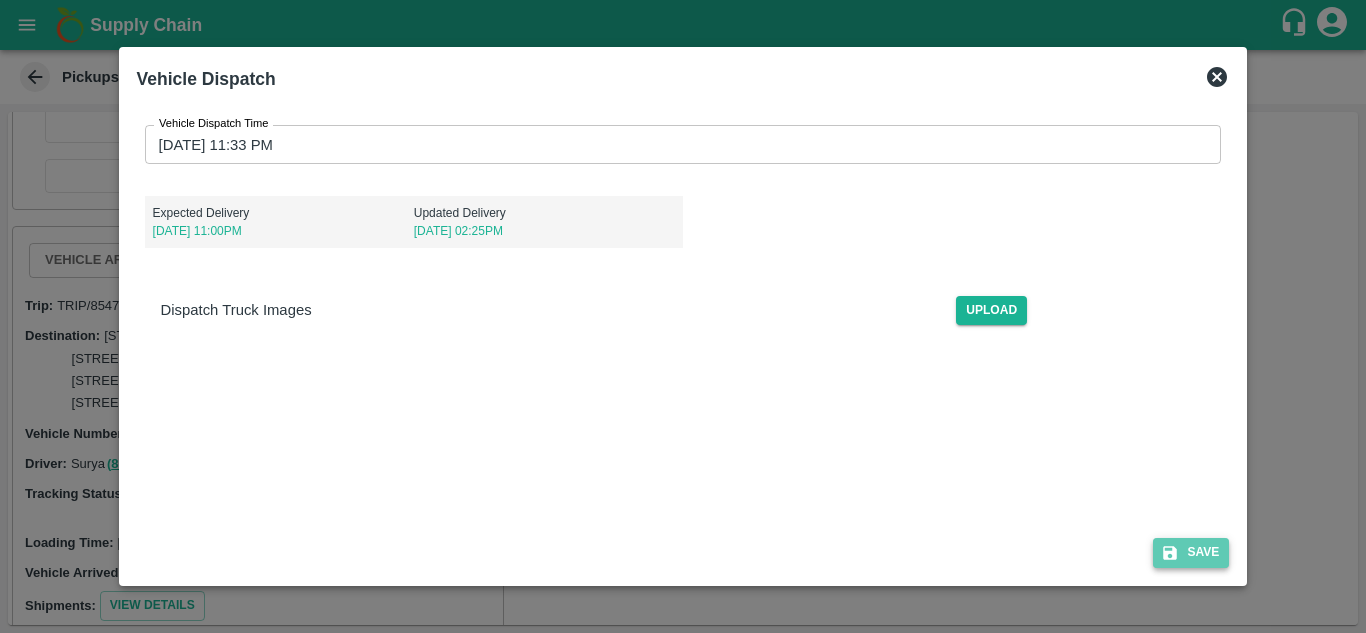click on "Save" at bounding box center [1191, 552] 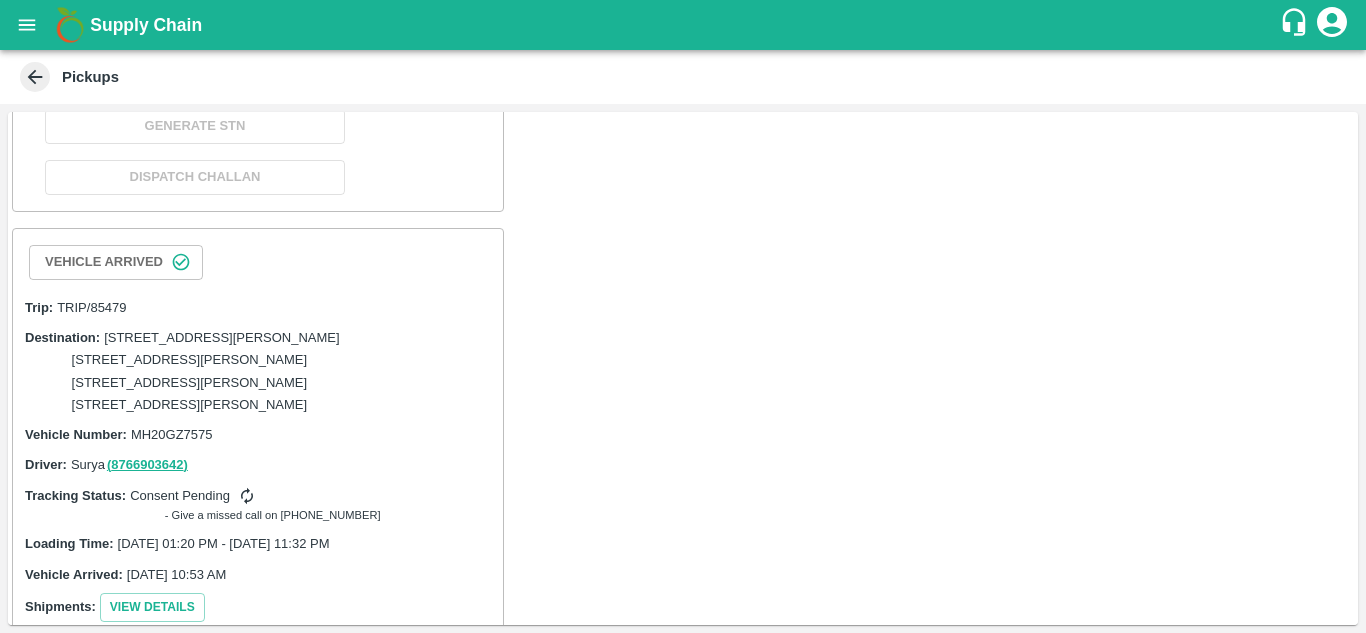 scroll, scrollTop: 2640, scrollLeft: 0, axis: vertical 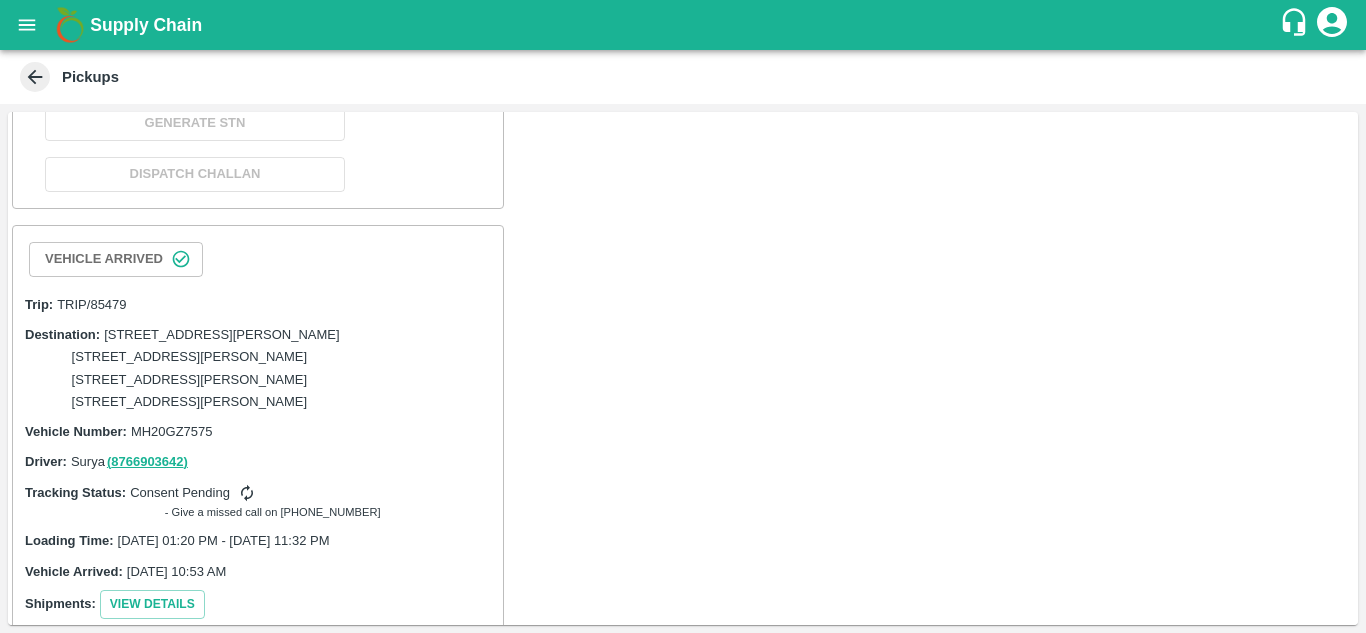 click on "Vehicle Dispatch" at bounding box center [195, 73] 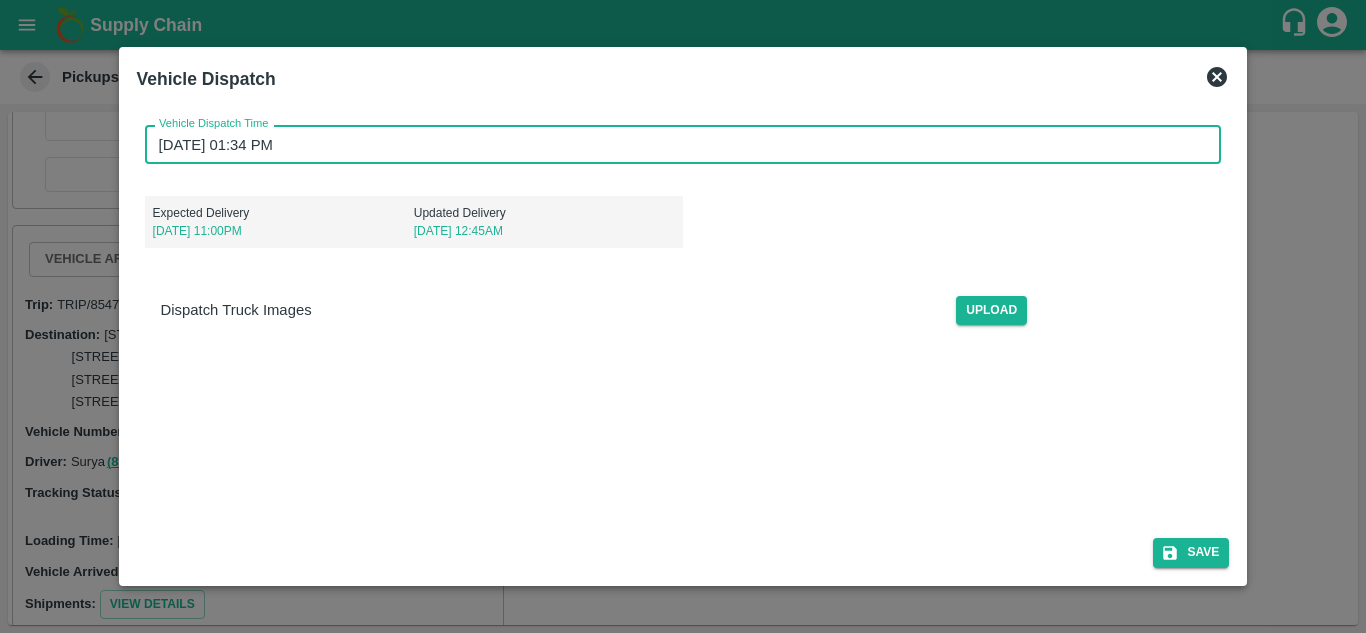 click on "25/07/2025 01:34 PM" at bounding box center (676, 144) 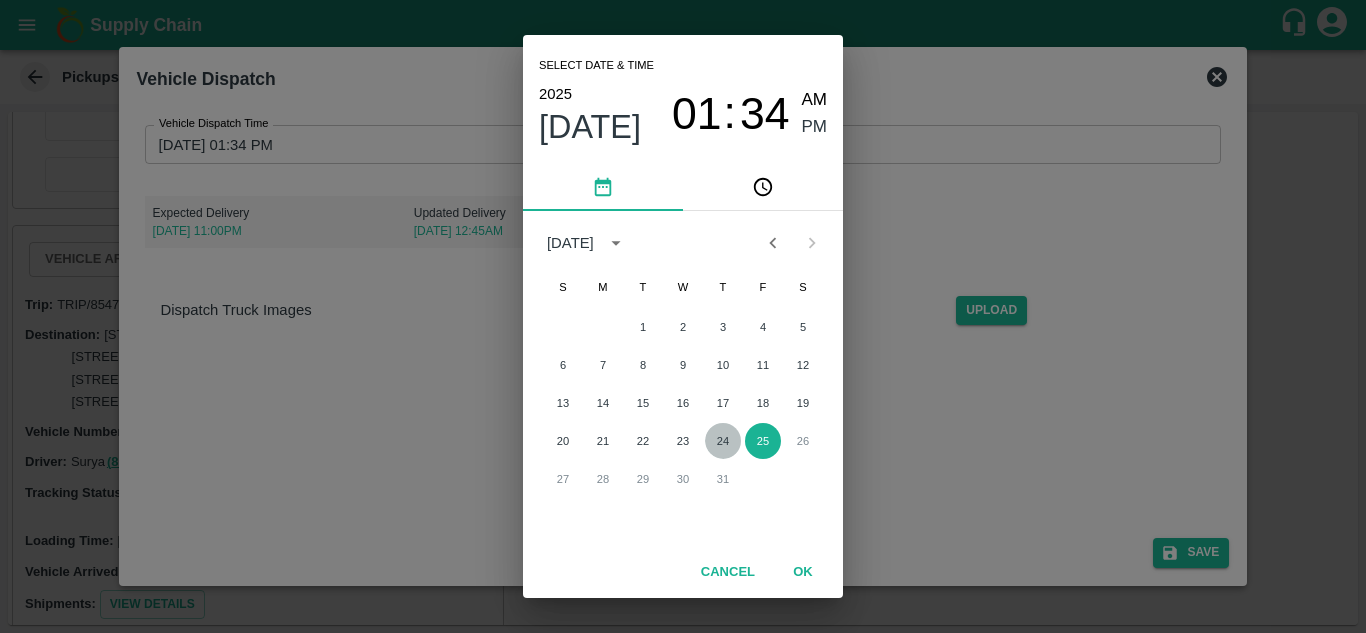 click on "24" at bounding box center [723, 441] 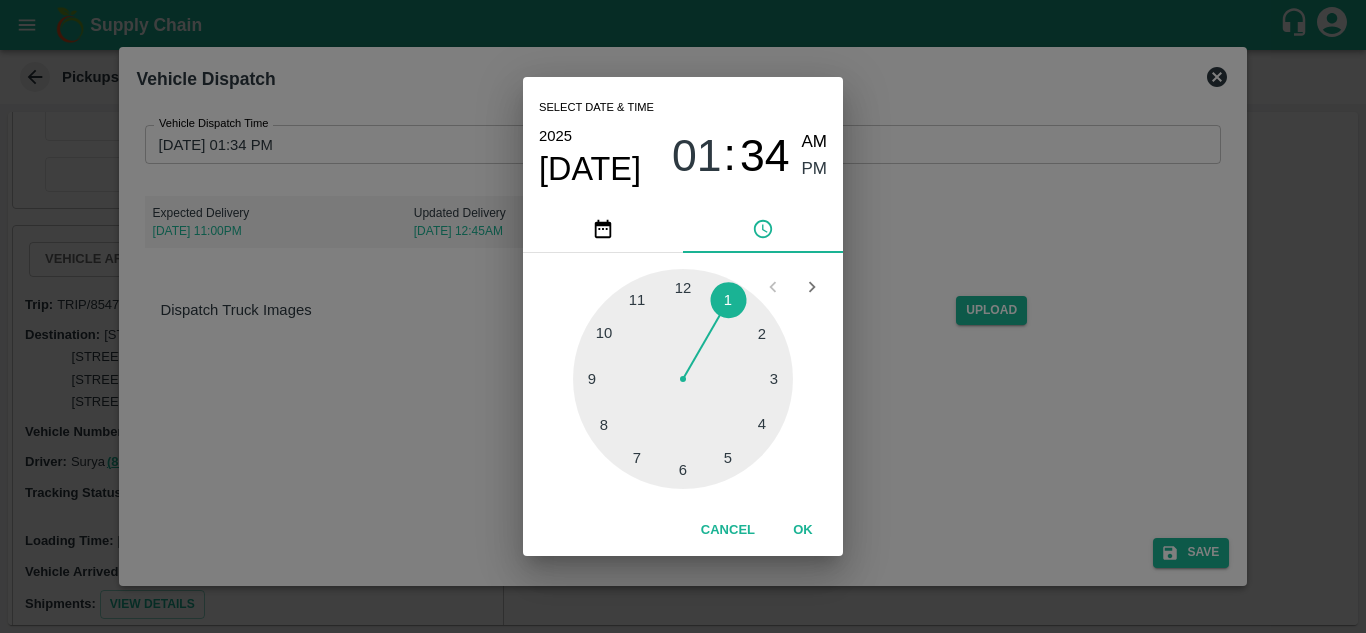 click at bounding box center [683, 379] 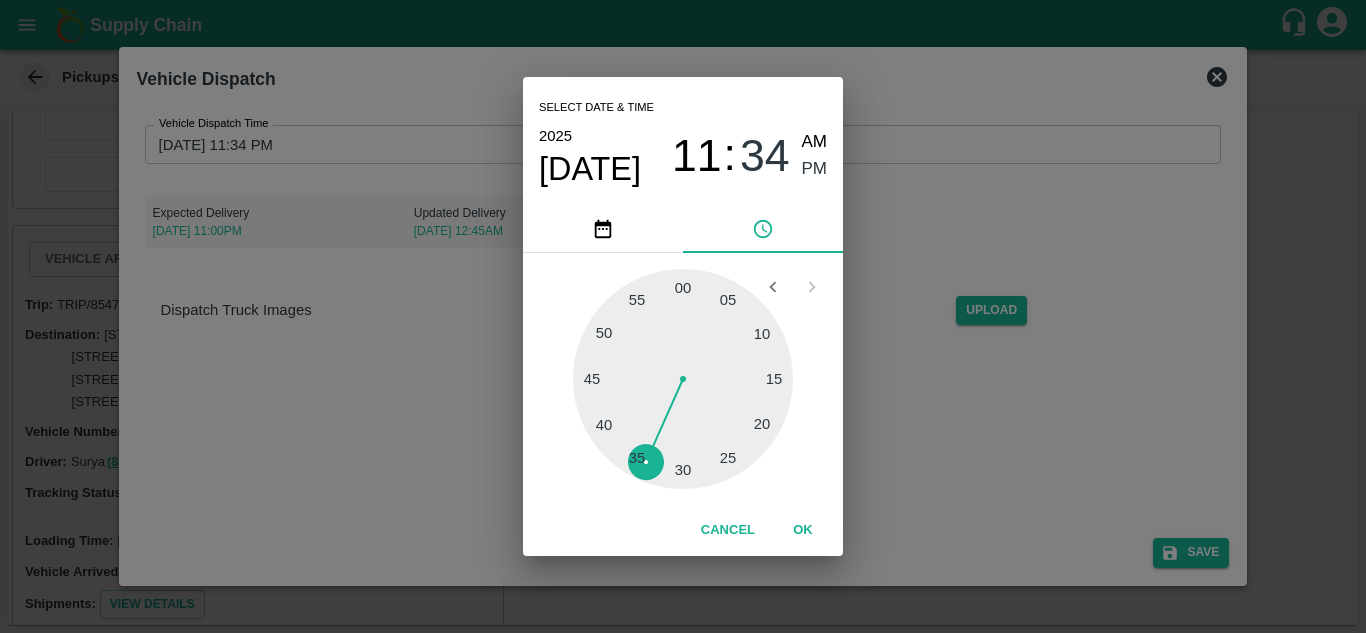 click at bounding box center (683, 379) 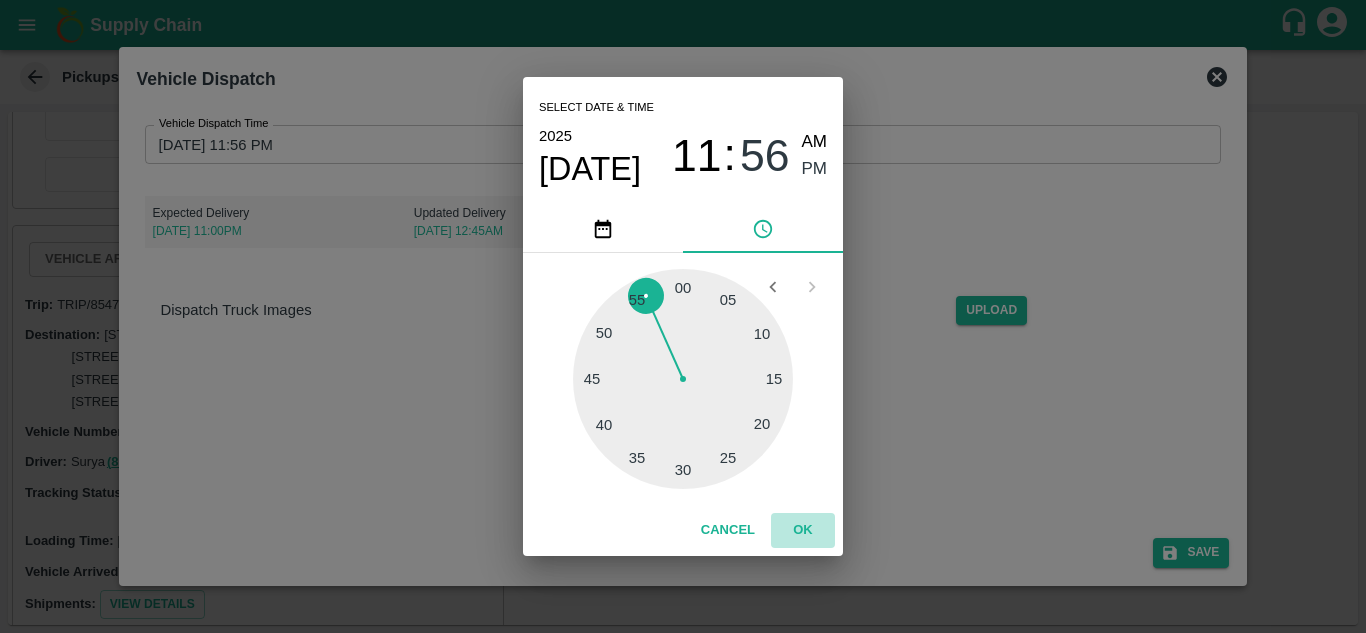 click on "OK" at bounding box center (803, 530) 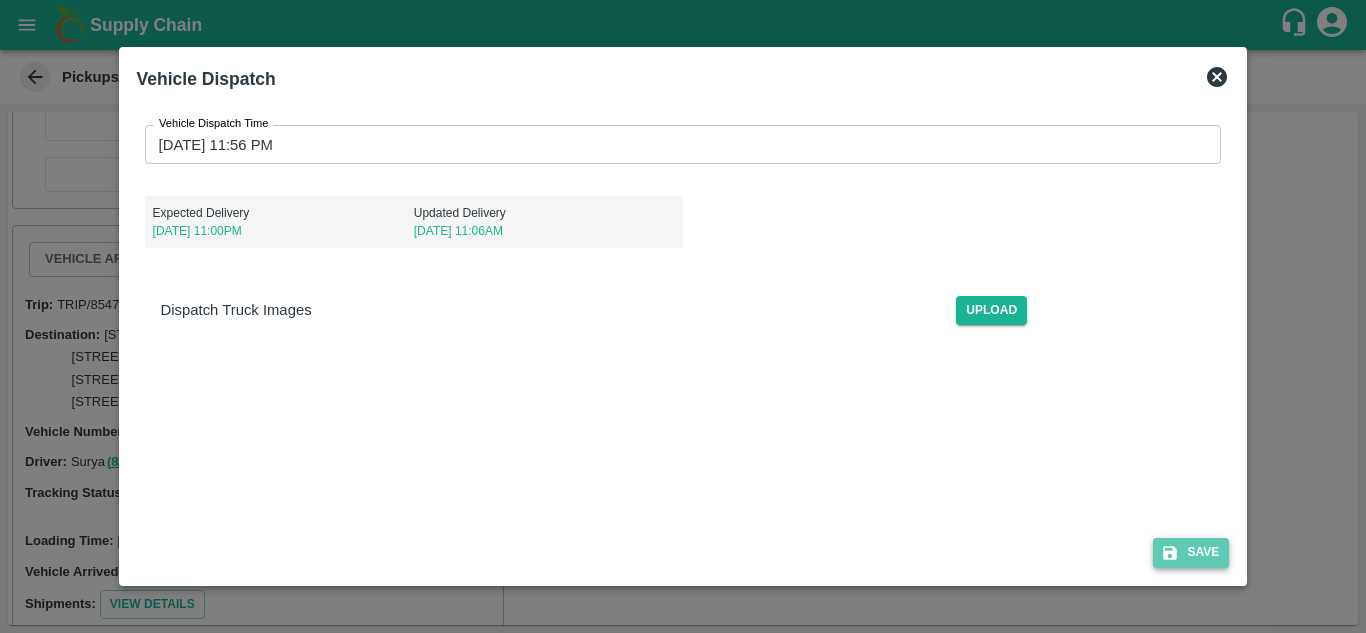 click on "Save" at bounding box center [1191, 552] 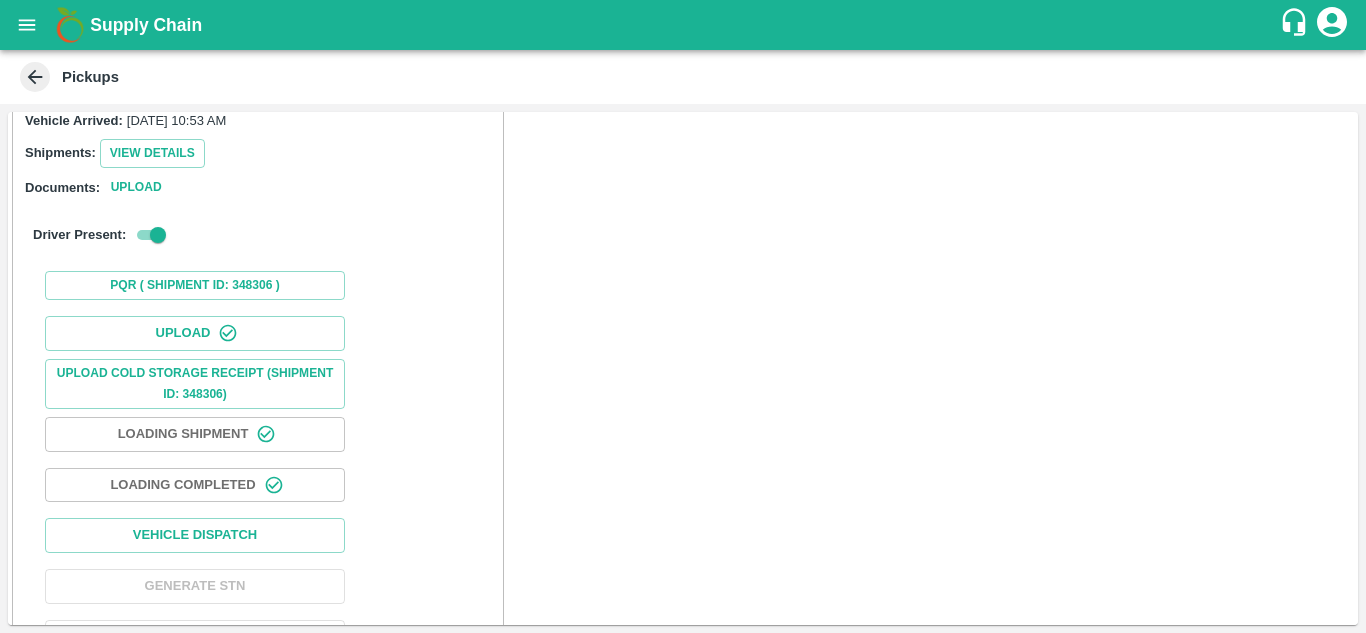 scroll, scrollTop: 3424, scrollLeft: 0, axis: vertical 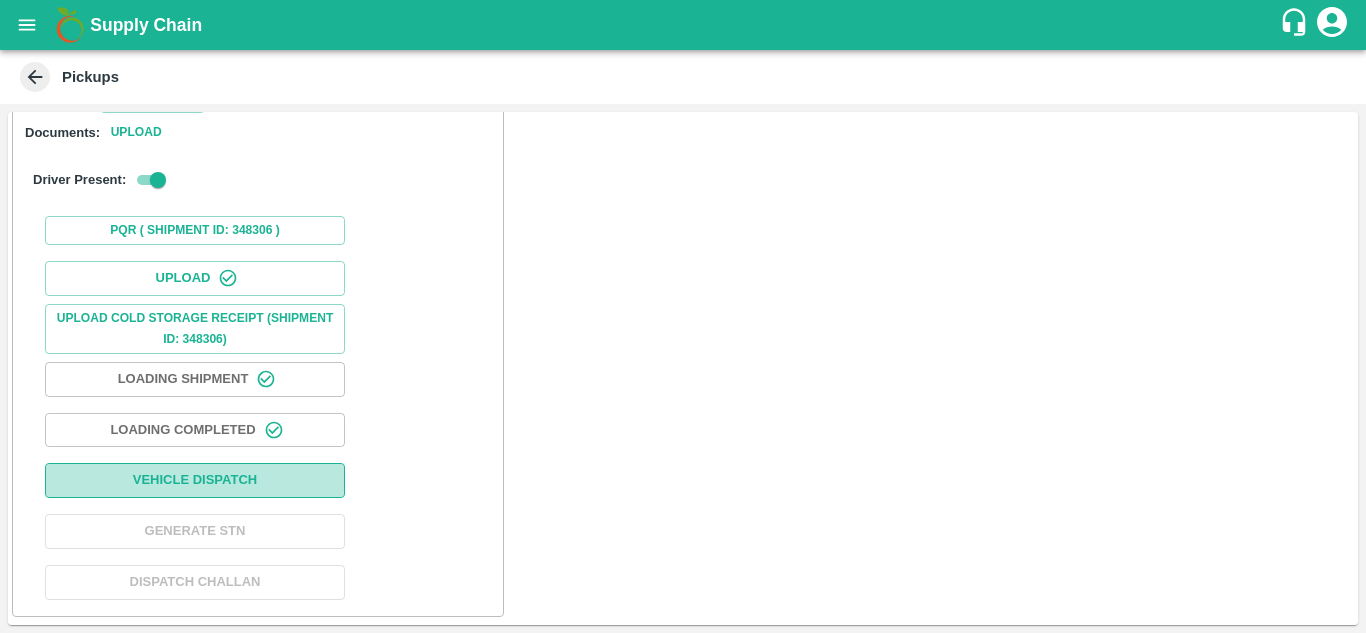 click on "Vehicle Dispatch" at bounding box center [195, 480] 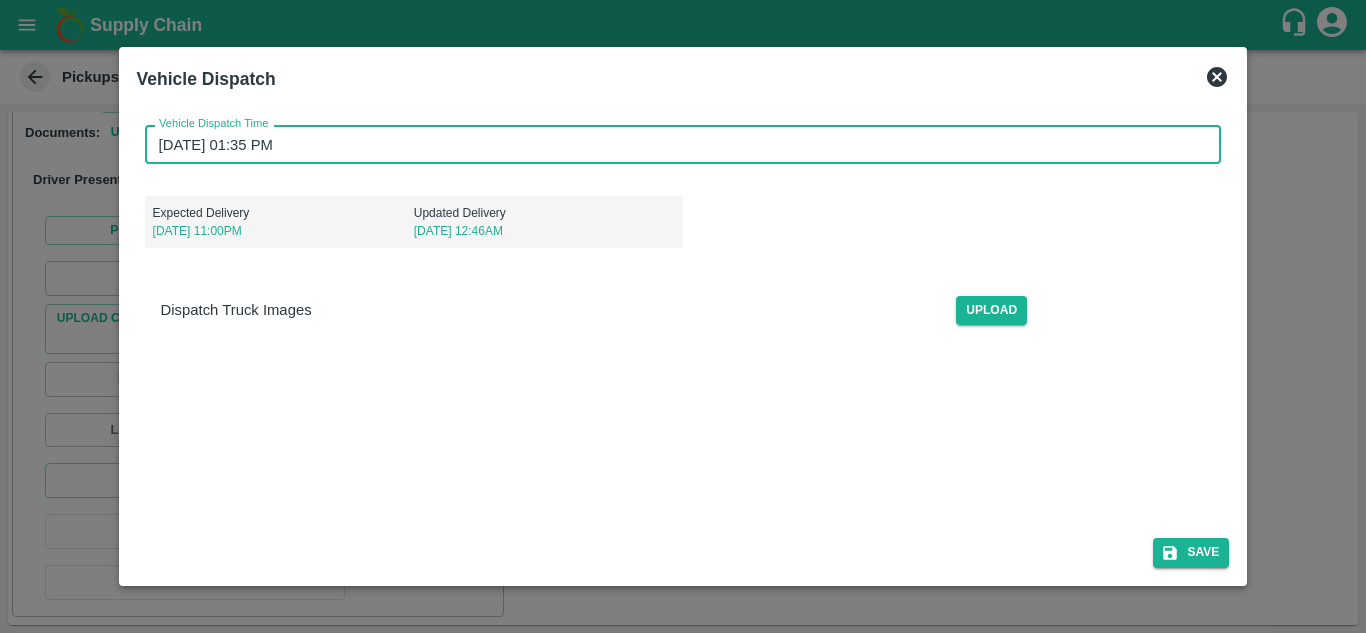 click on "25/07/2025 01:35 PM" at bounding box center [676, 144] 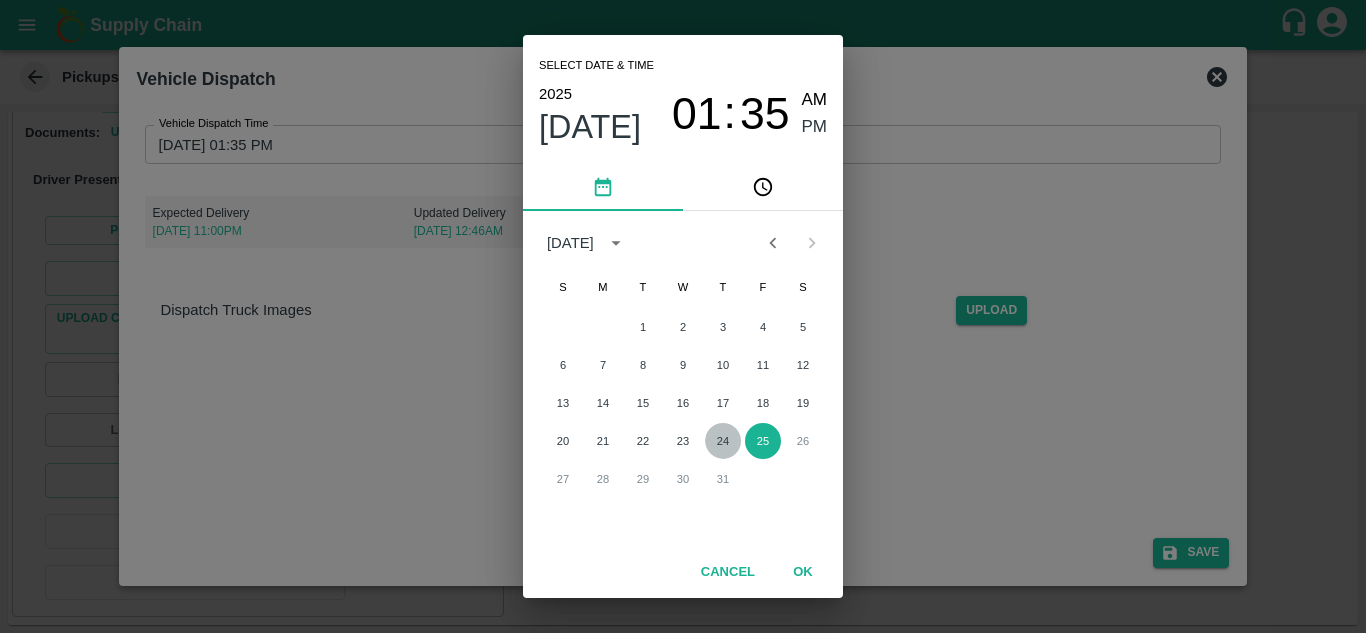 click on "24" at bounding box center (723, 441) 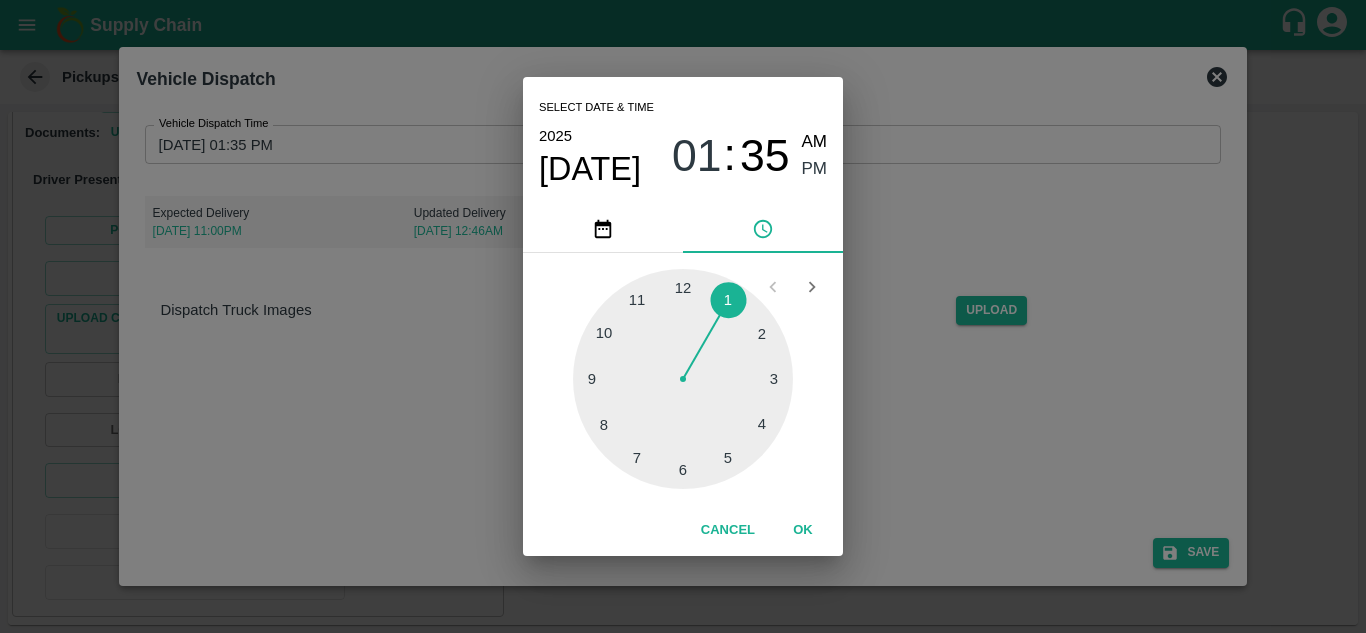 click at bounding box center [683, 379] 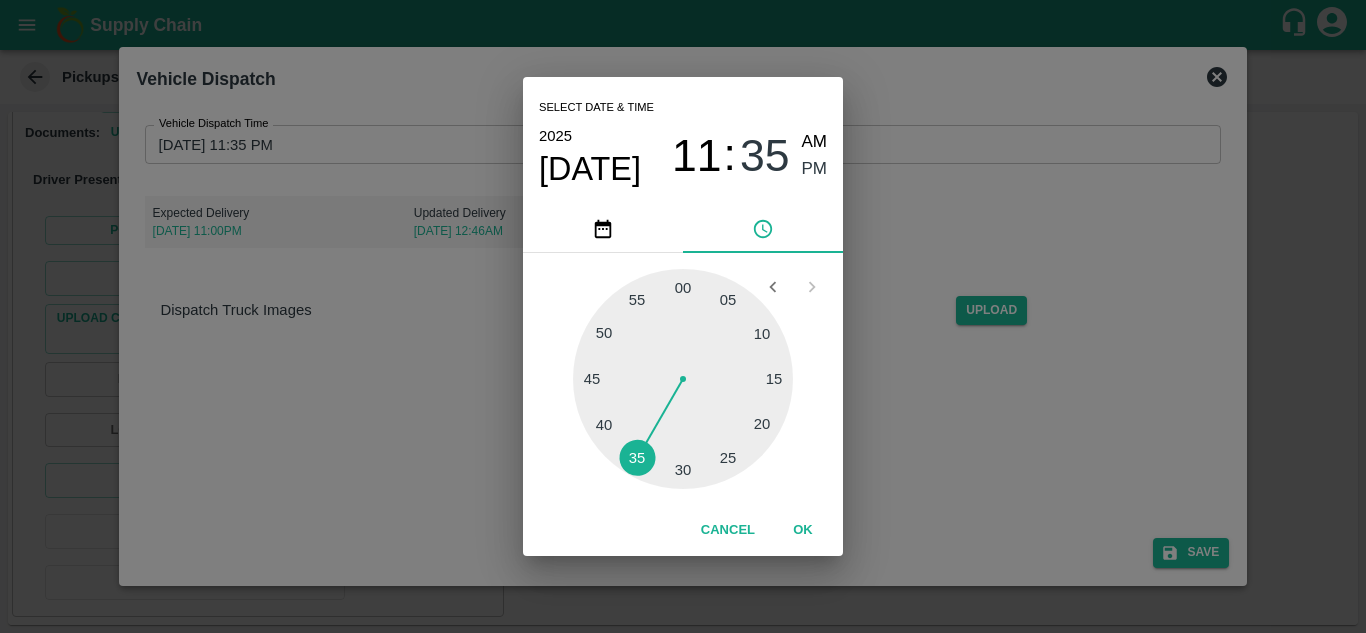 click at bounding box center [683, 379] 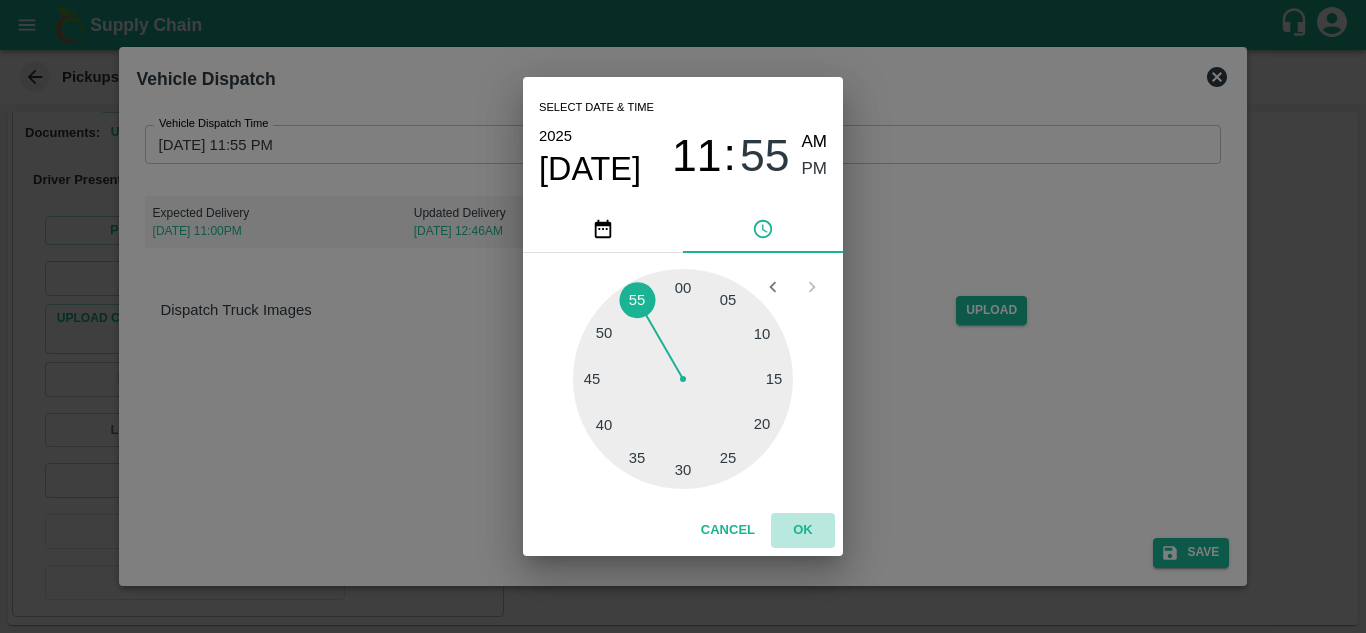 click on "OK" at bounding box center [803, 530] 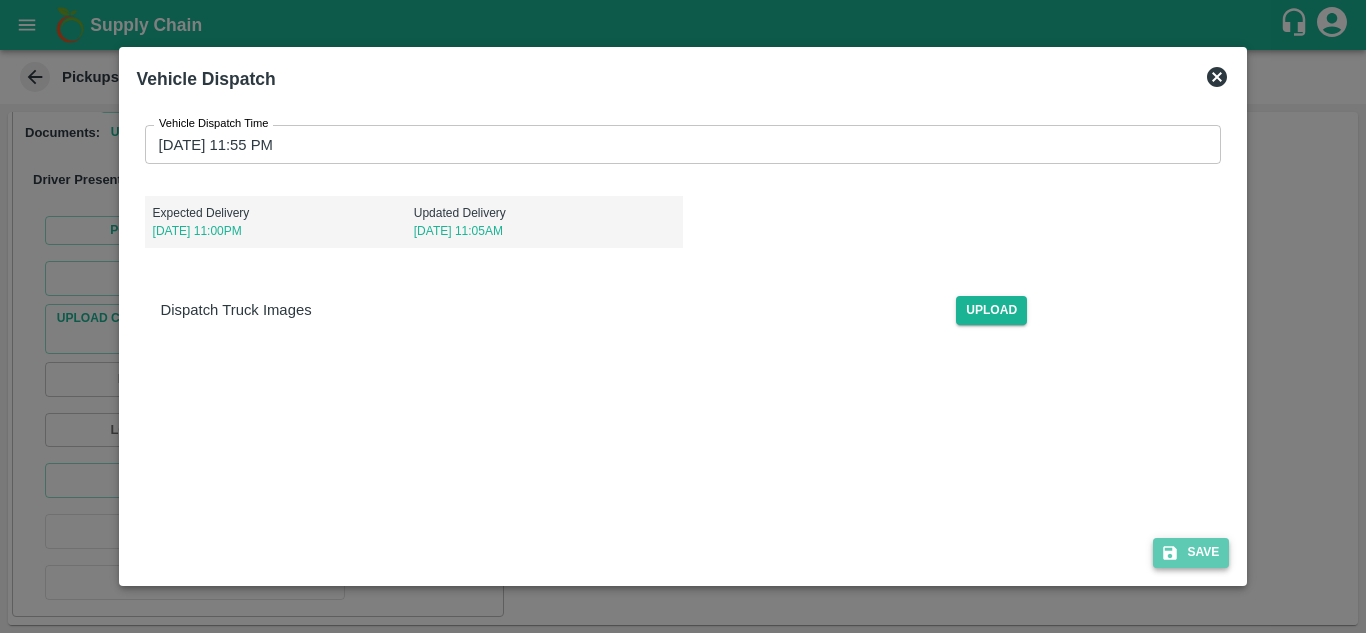 click on "Save" at bounding box center [1191, 552] 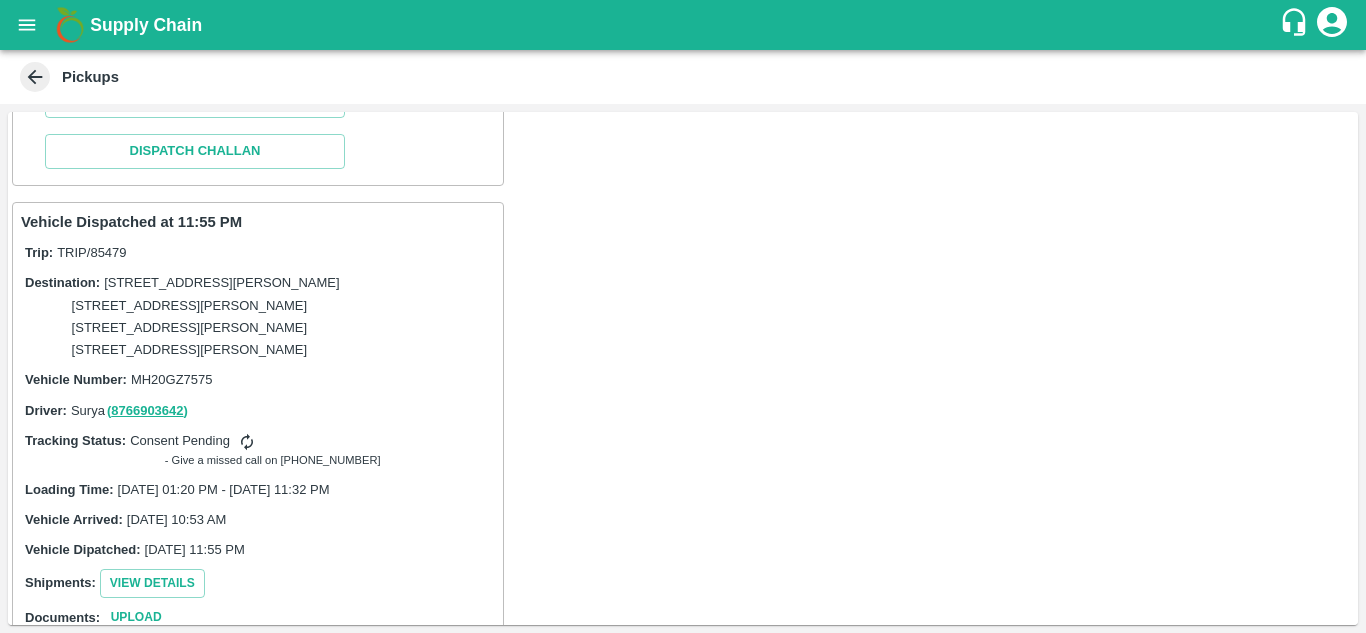 scroll, scrollTop: 2643, scrollLeft: 0, axis: vertical 